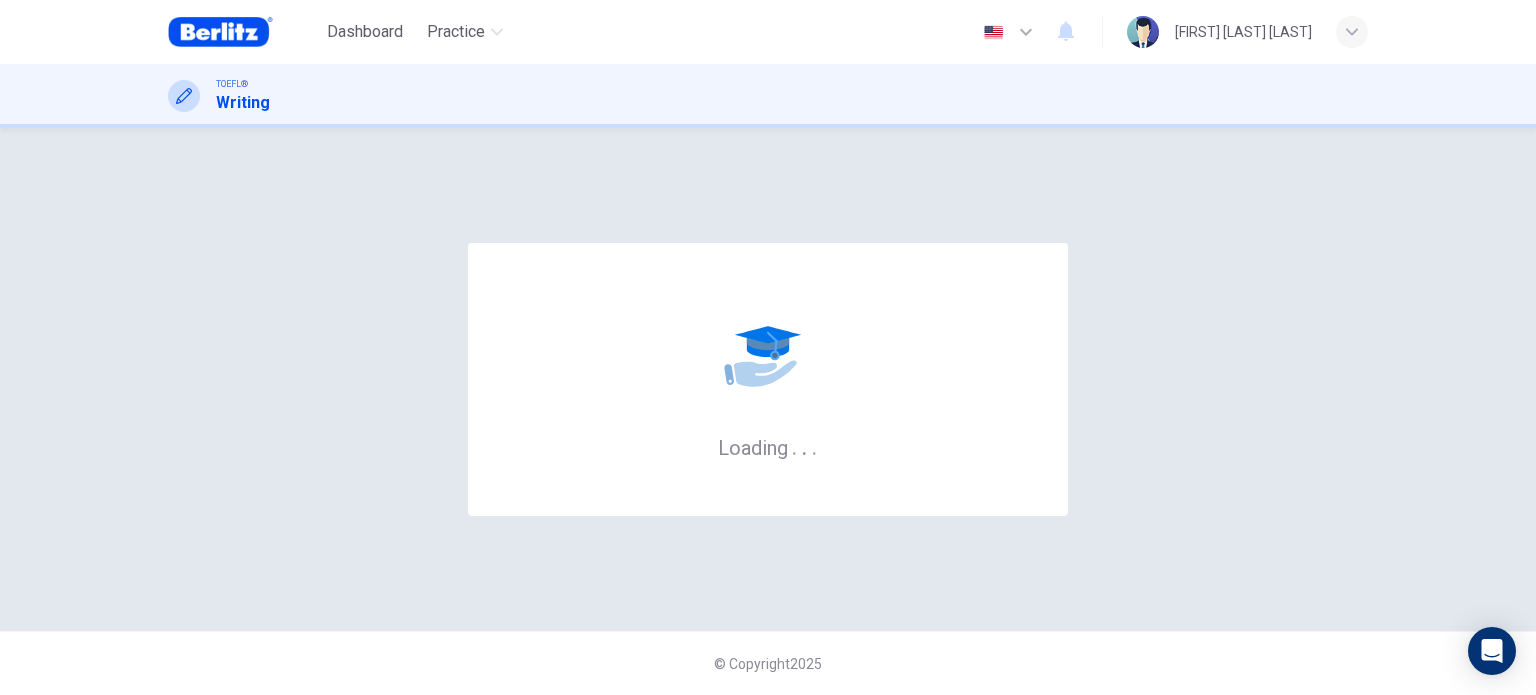 scroll, scrollTop: 0, scrollLeft: 0, axis: both 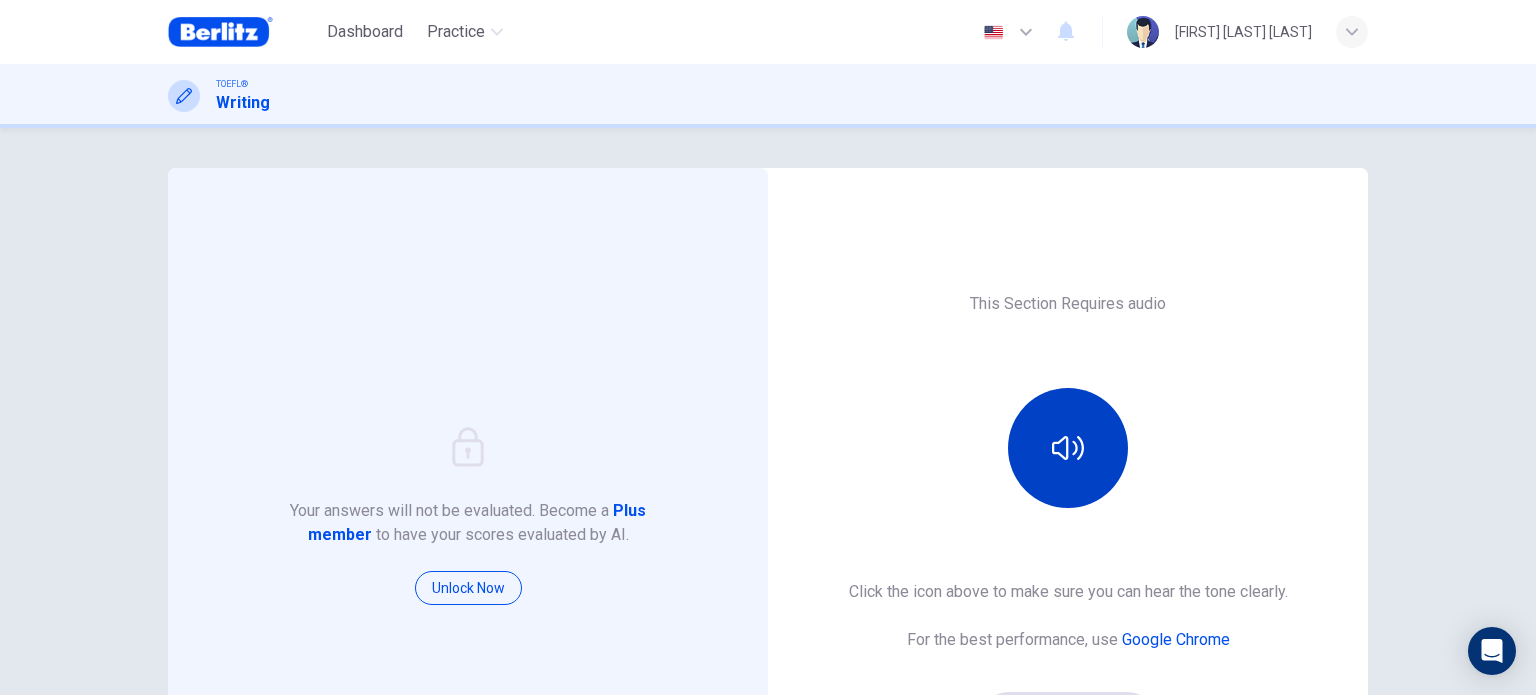 click at bounding box center [1068, 448] 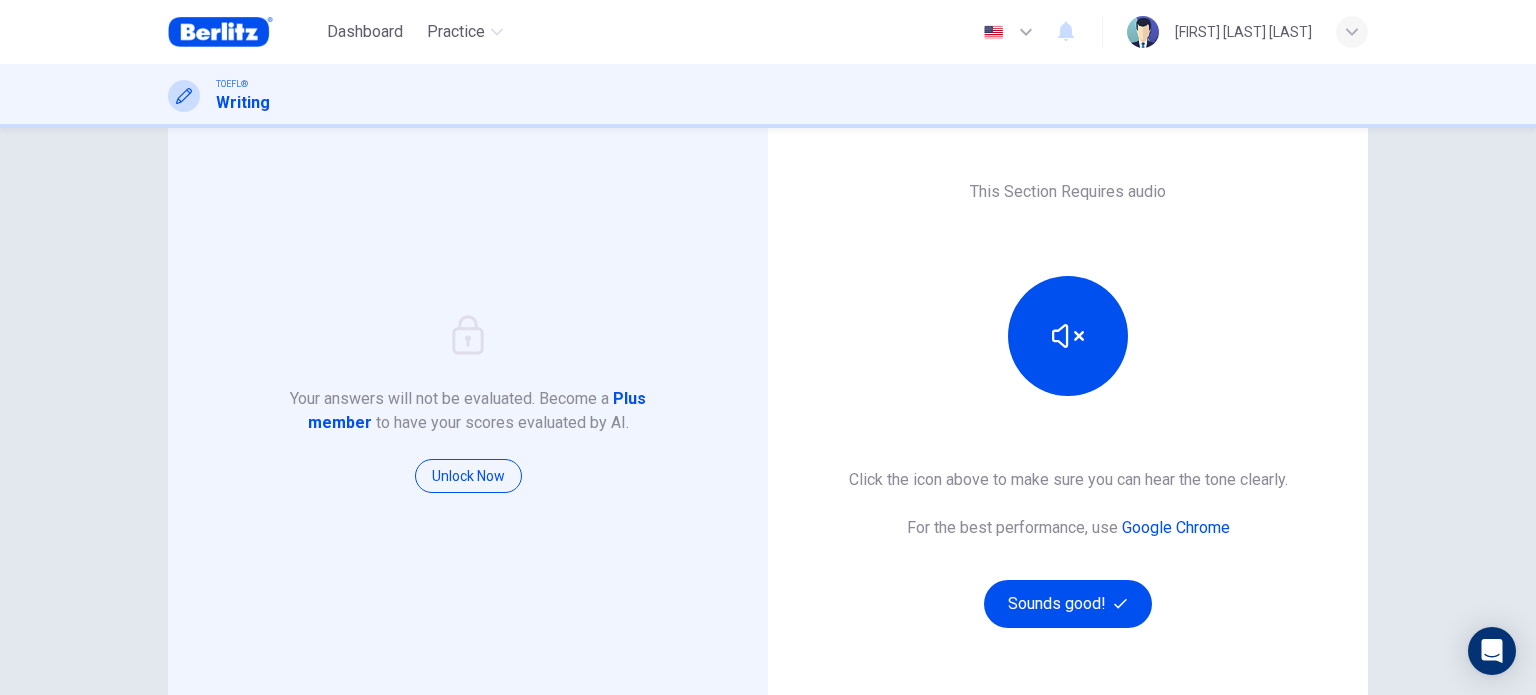 scroll, scrollTop: 120, scrollLeft: 0, axis: vertical 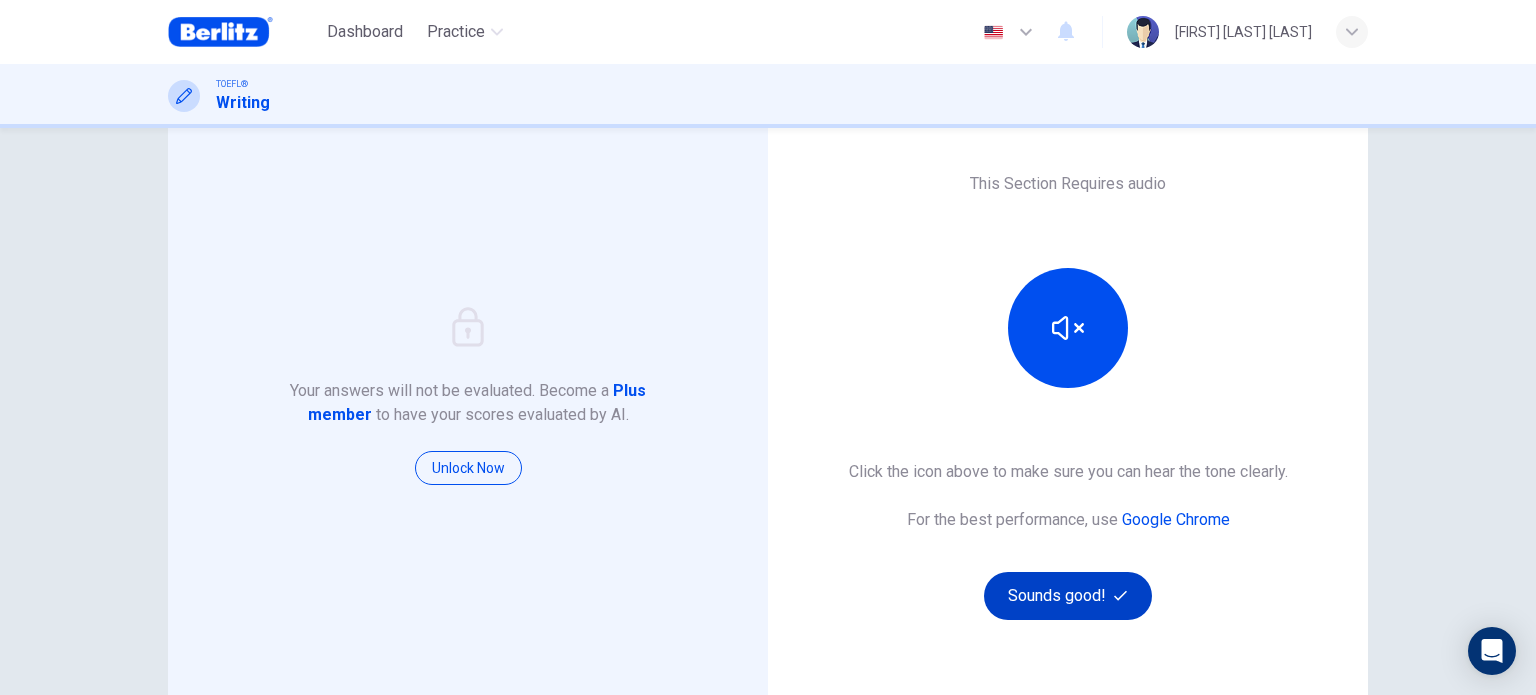 click on "Sounds good!" at bounding box center [1068, 596] 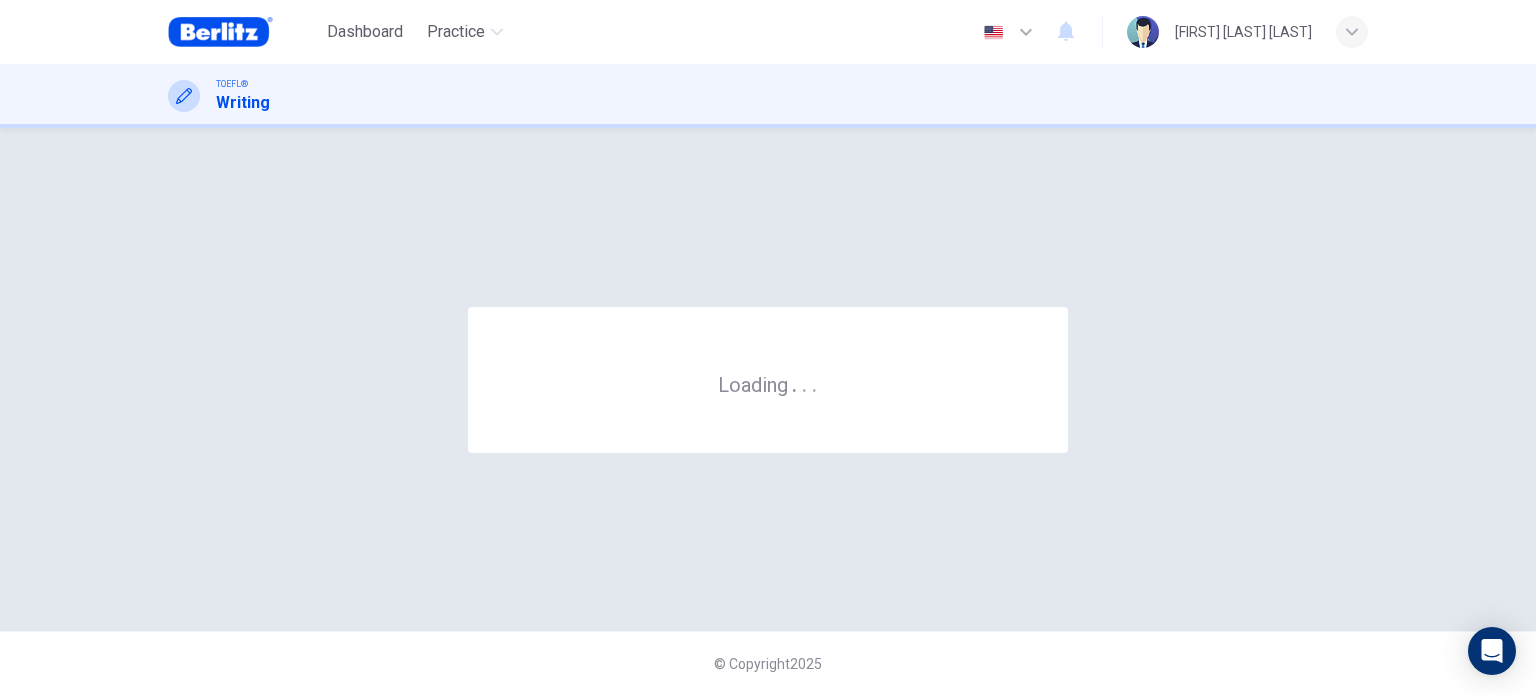 scroll, scrollTop: 0, scrollLeft: 0, axis: both 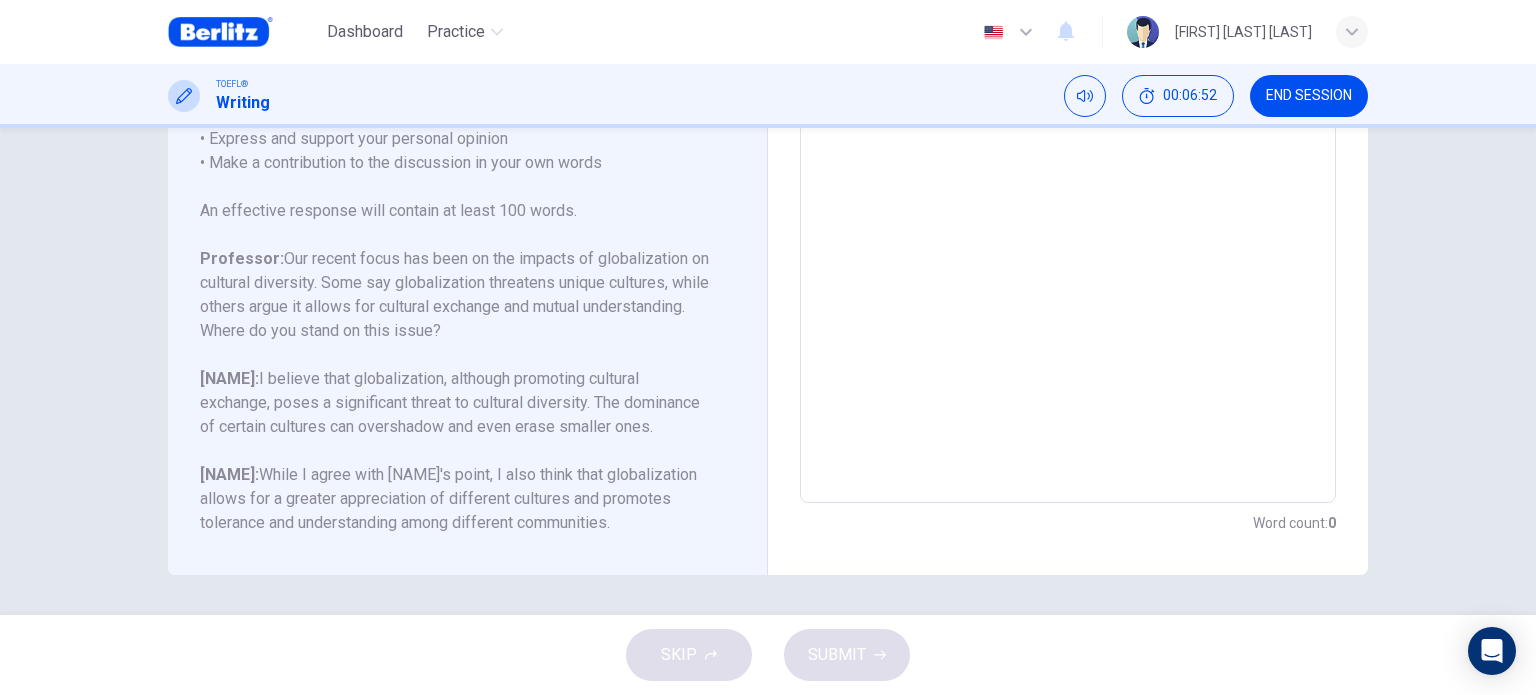 click at bounding box center (1068, 169) 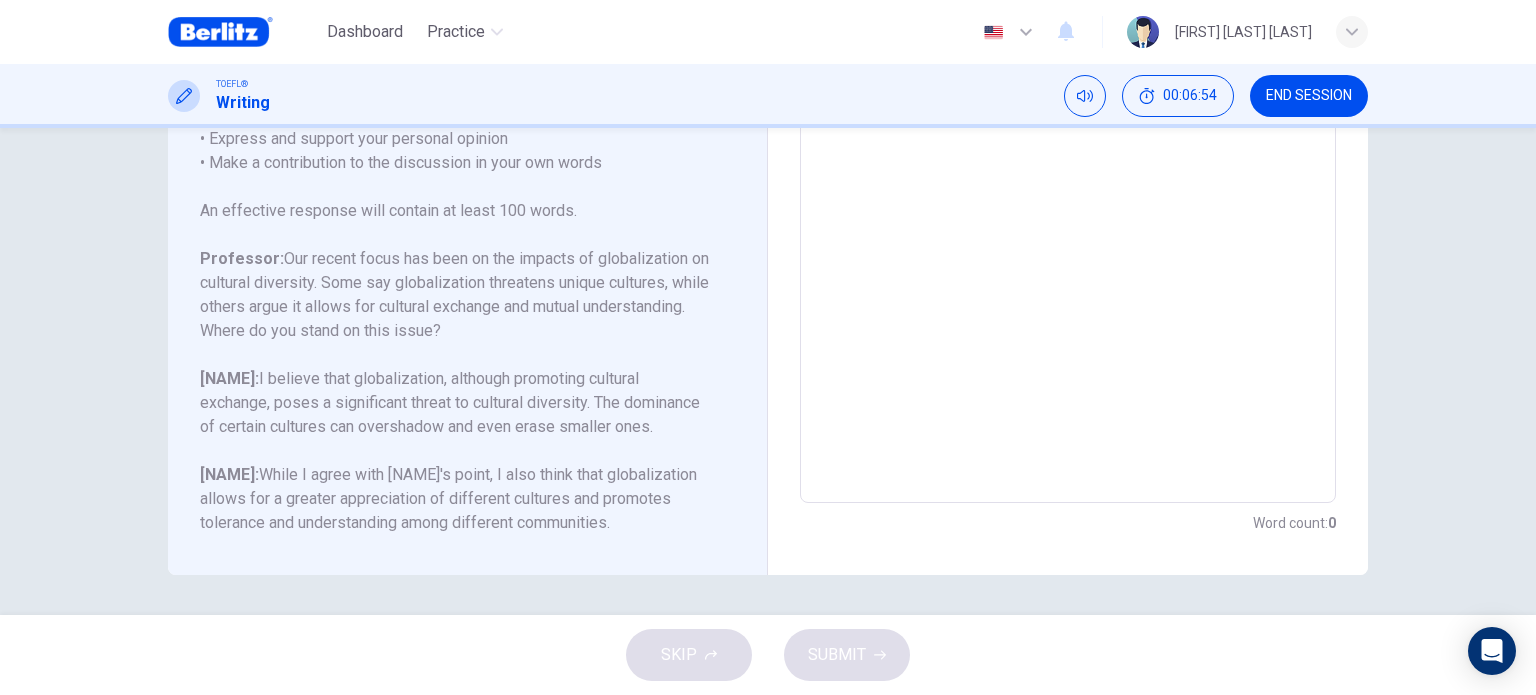 click on "Question   1 Question Type :   Writing for an Academic Discussion Directions For this task, you will read an online discussion. A professor has posted a question about a topic, and some classmates have responded with their ideas. Write a response that contributes to the discussion. You will have  10 minutes  to write your response.  It is important to use your own words in the response. Including memorized reasons or examples will result in a lower score. Question : Some people prefer to spend their free time outdoors.  In your response, you should do the following:
• Express and support your personal opinion
• Make a contribution to the discussion in your own words An effective response will contain at least 100 words. Professor:  Our recent focus has been on the impacts of globalization on cultural diversity. Some say globalization threatens unique cultures, while others argue it allows for cultural exchange and mutual understanding. Where do you stand on this issue? Amelia: Henry: Question Professor:" at bounding box center [768, 371] 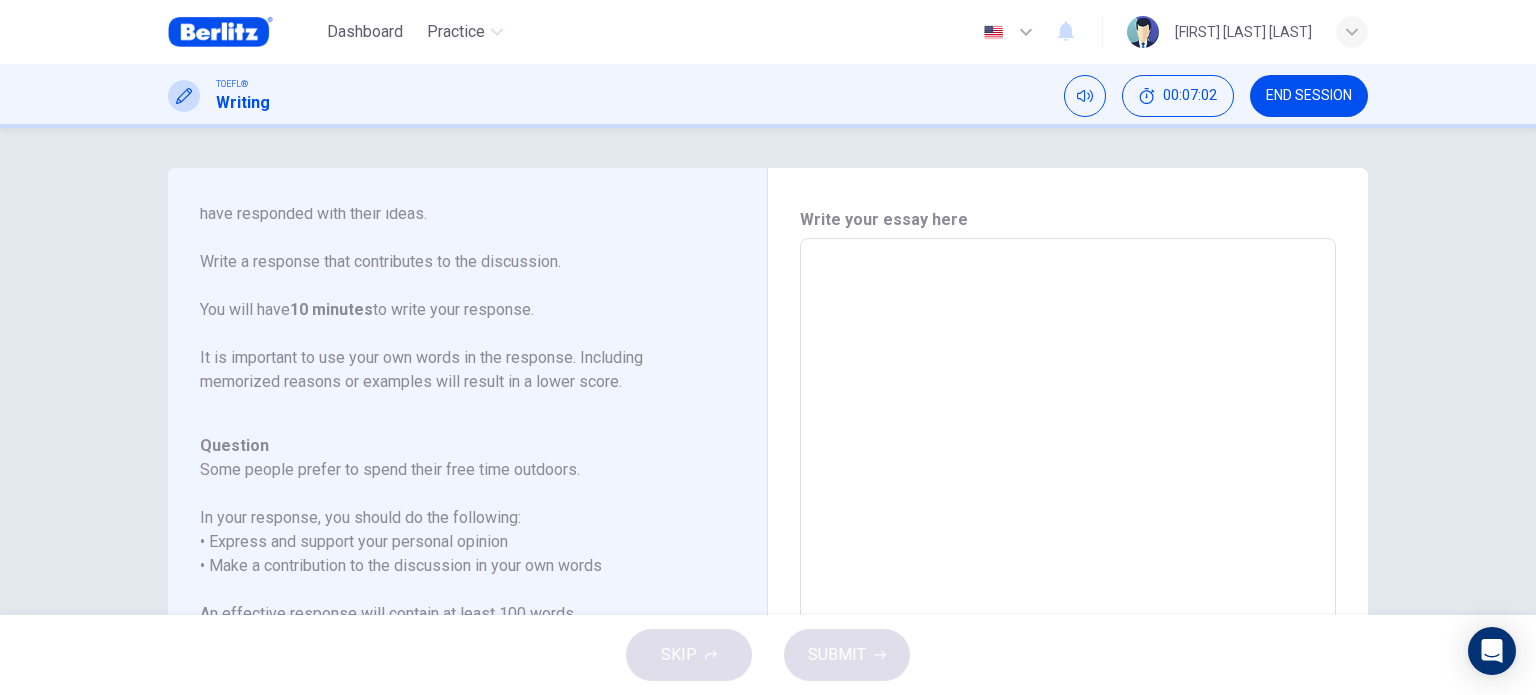scroll, scrollTop: 40, scrollLeft: 0, axis: vertical 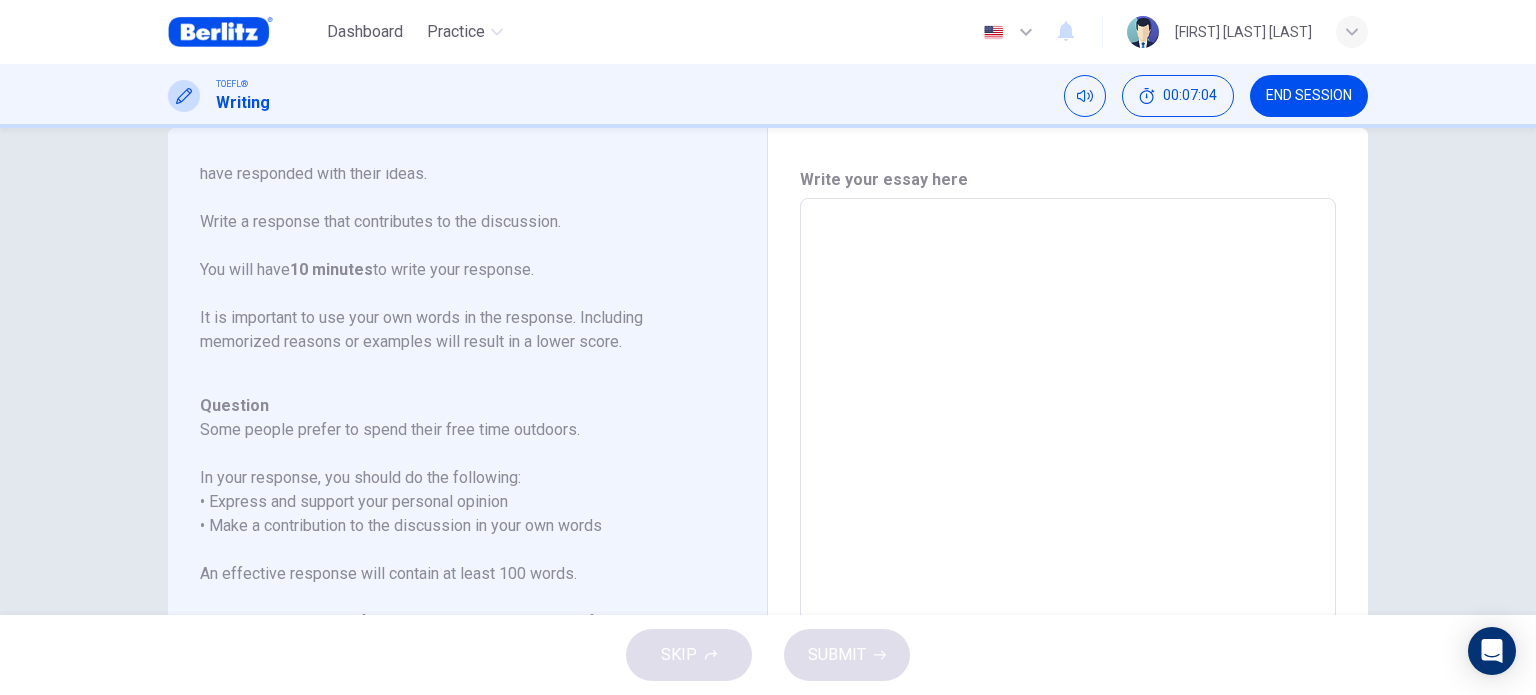 click at bounding box center (1068, 532) 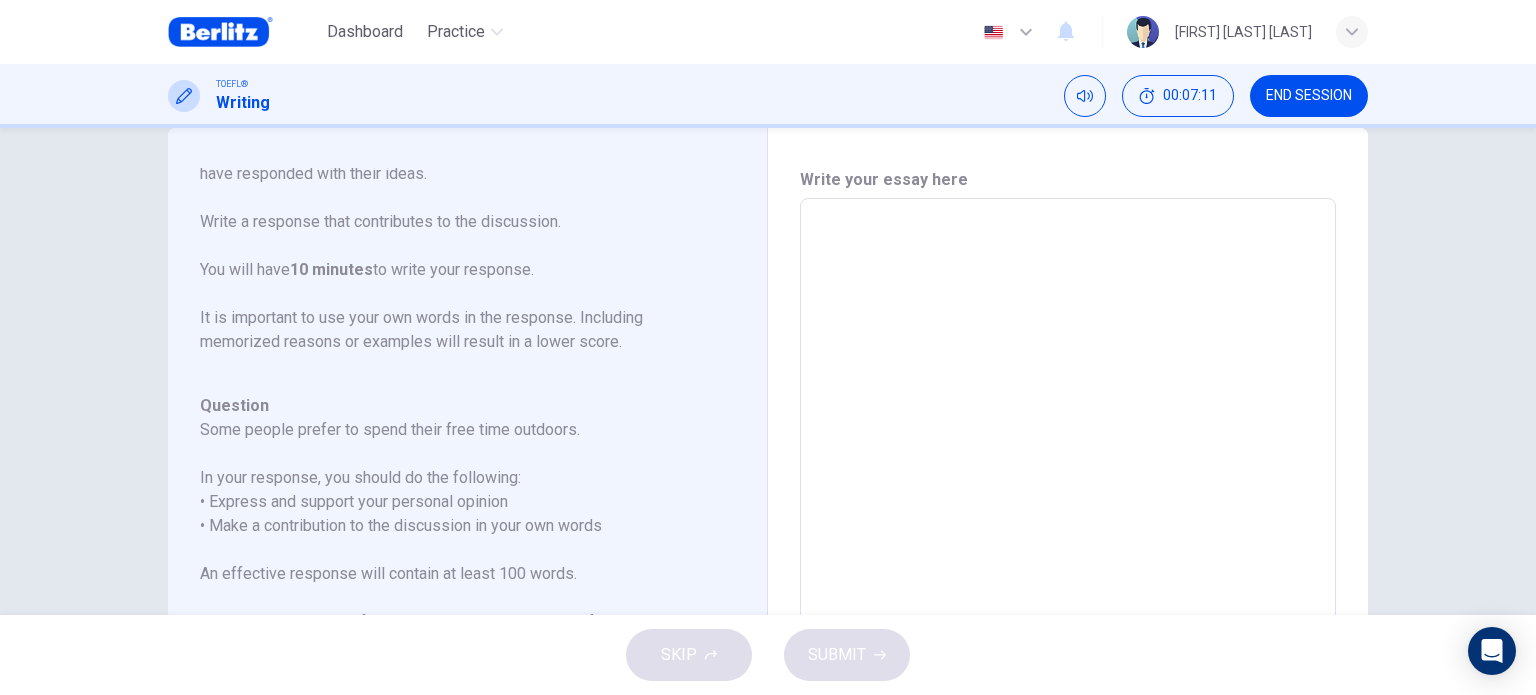 type on "*" 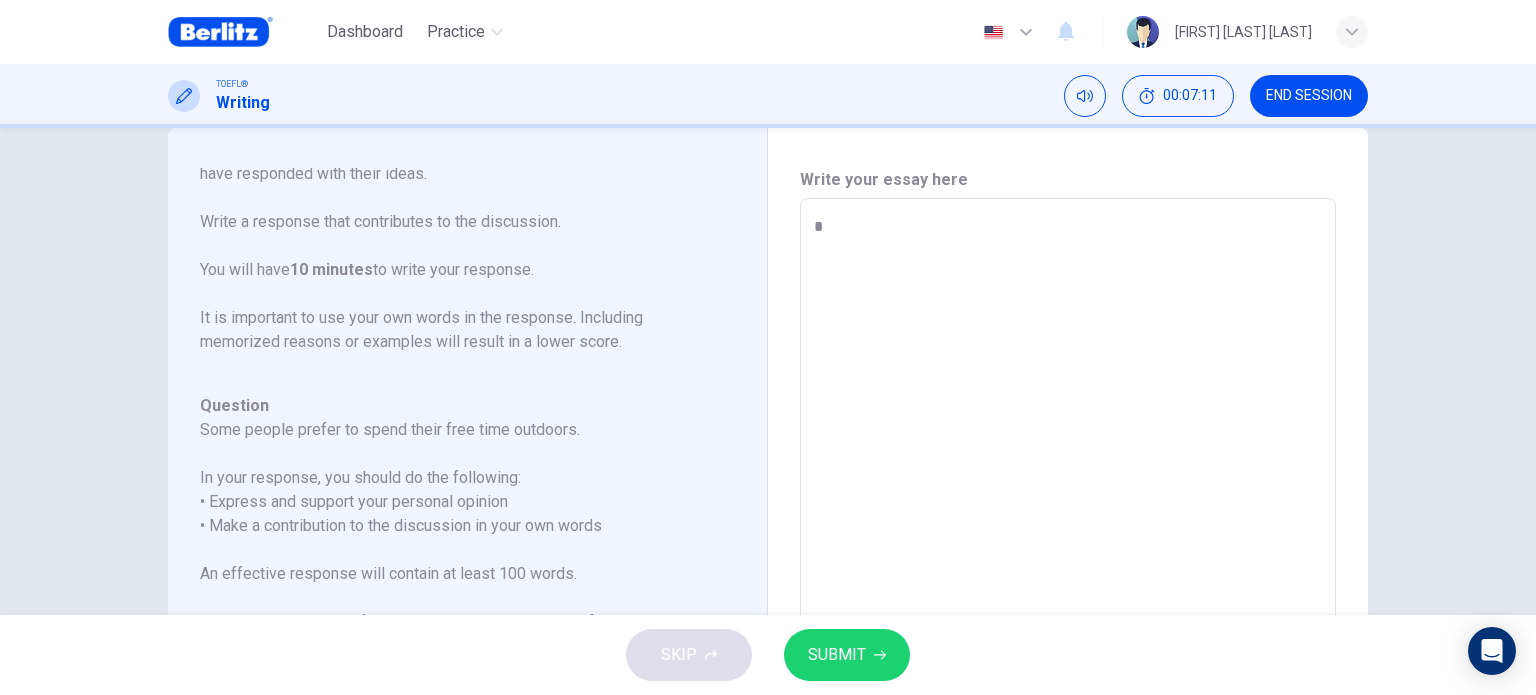 type on "**" 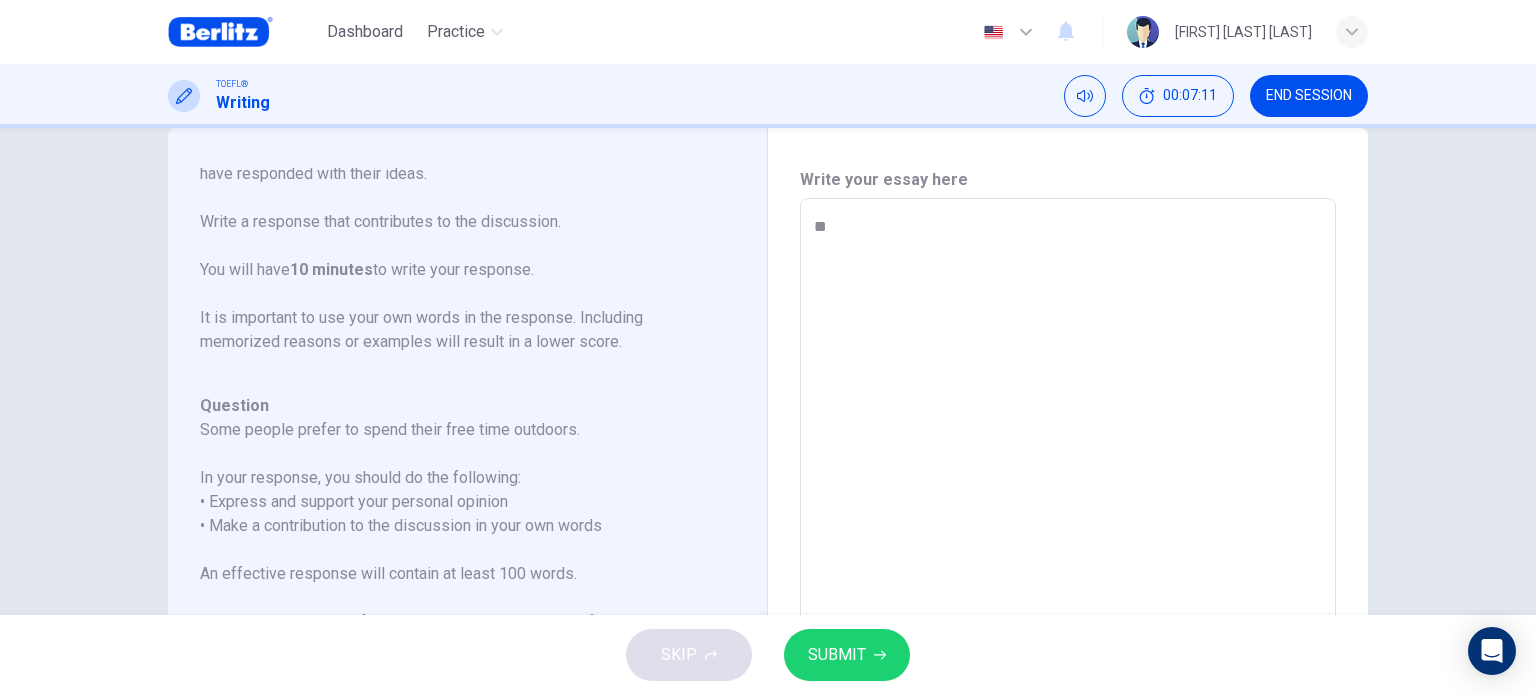 type on "*" 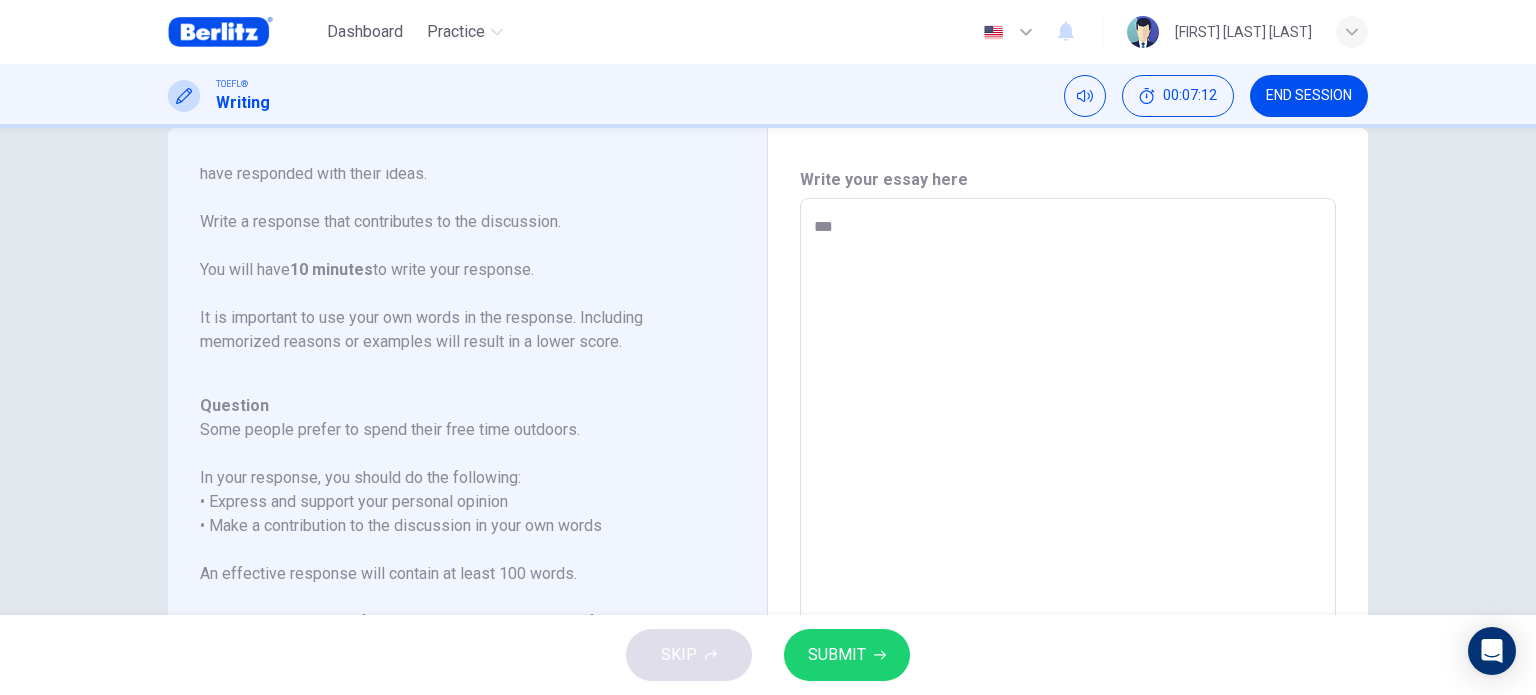 type on "****" 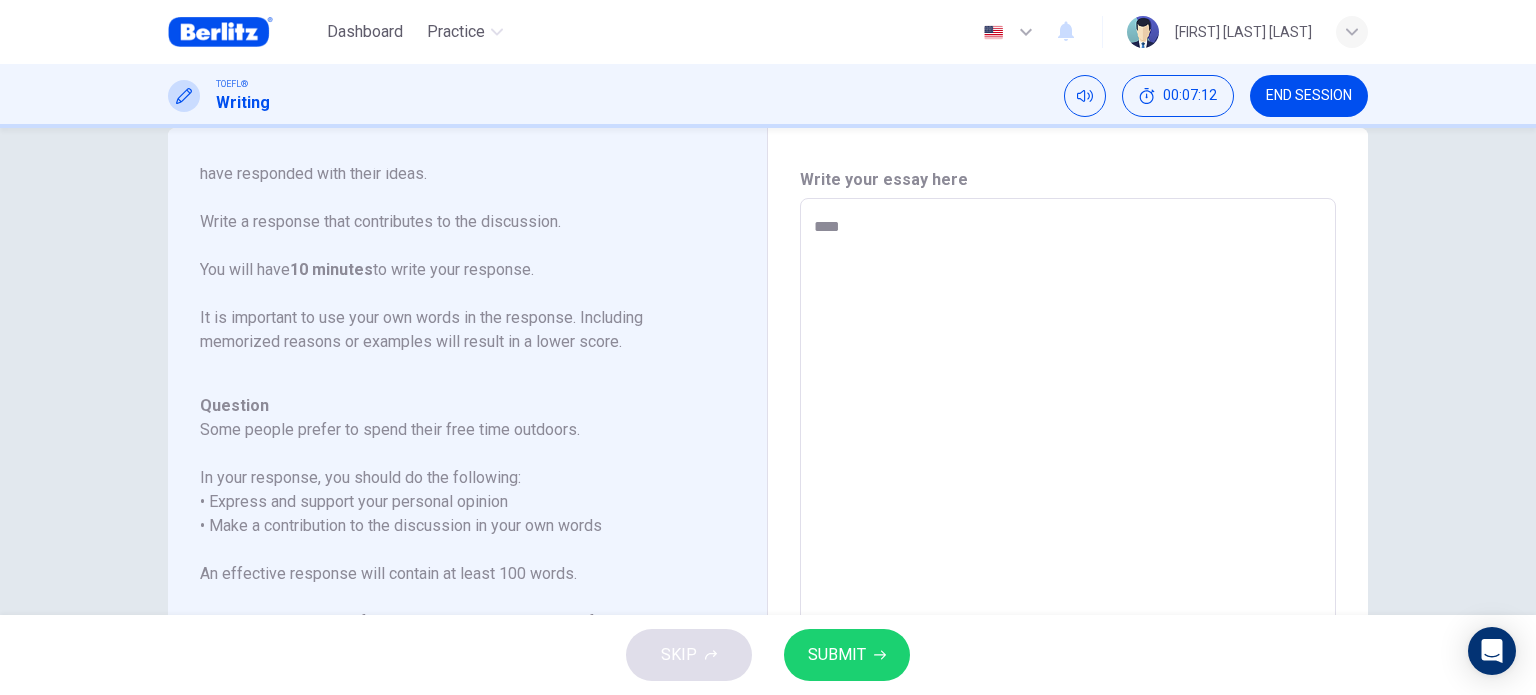type on "*****" 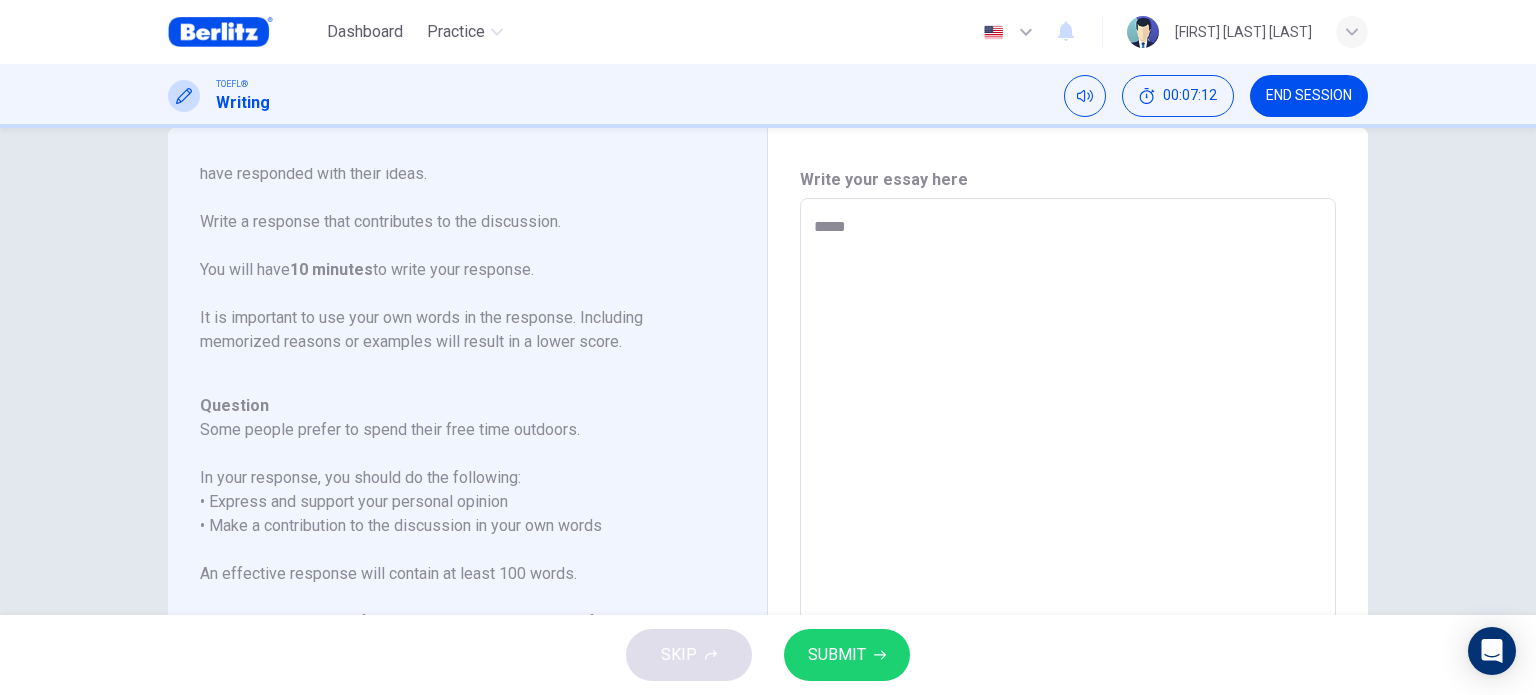 type on "*" 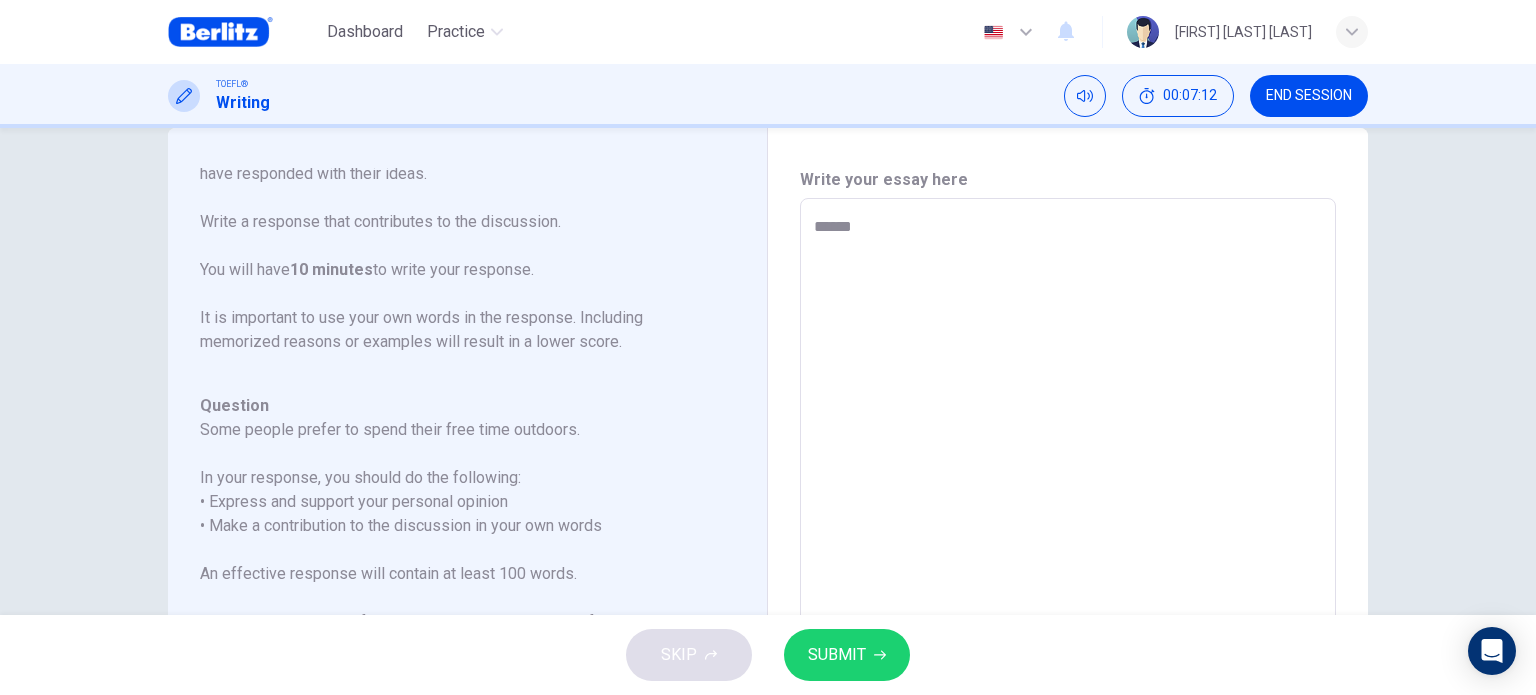 type on "*" 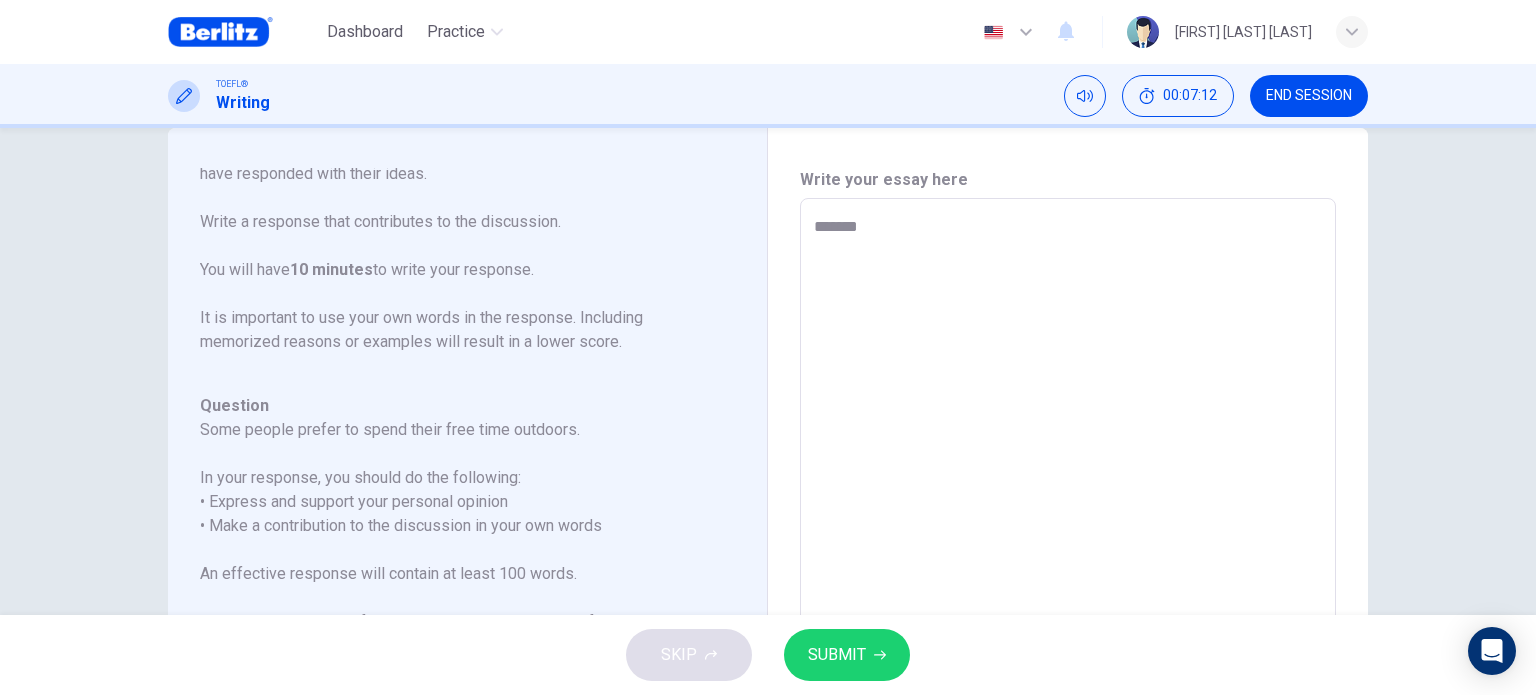 type on "*" 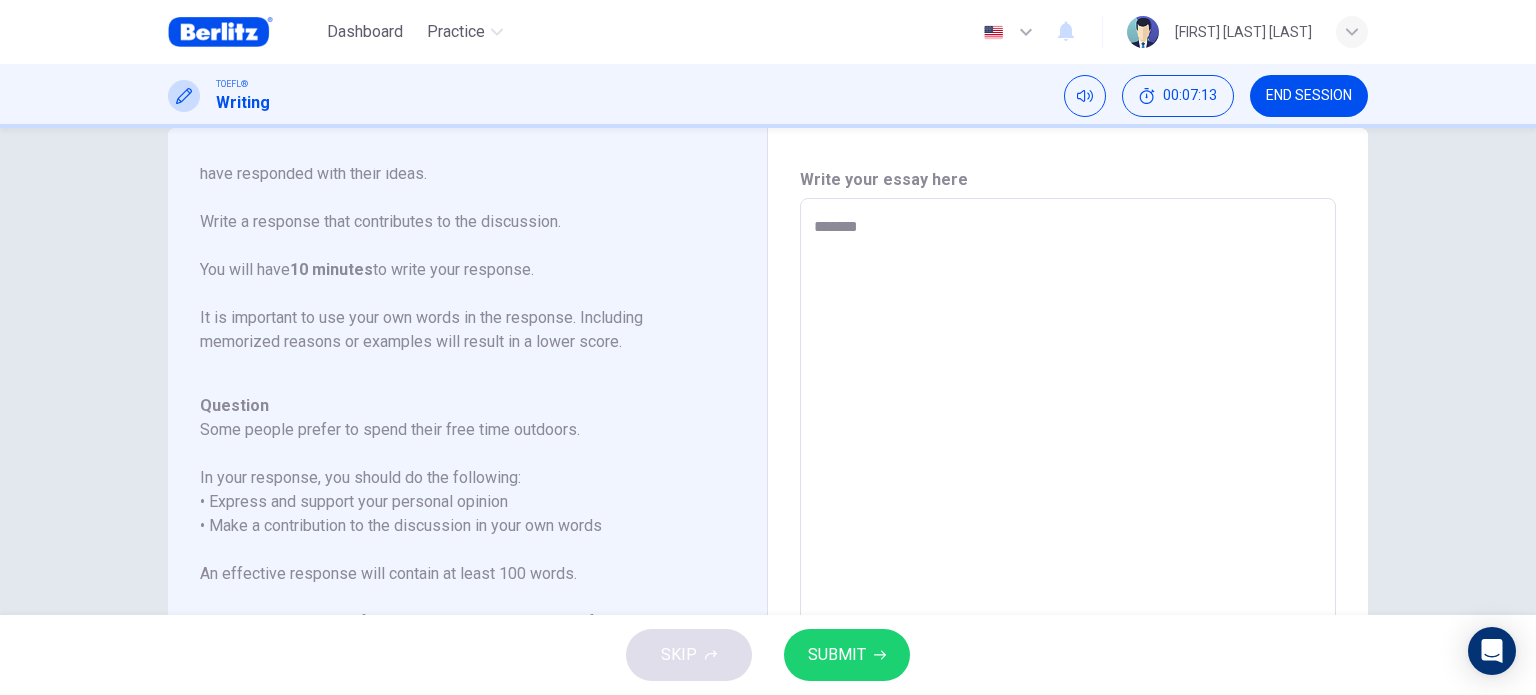 type on "********" 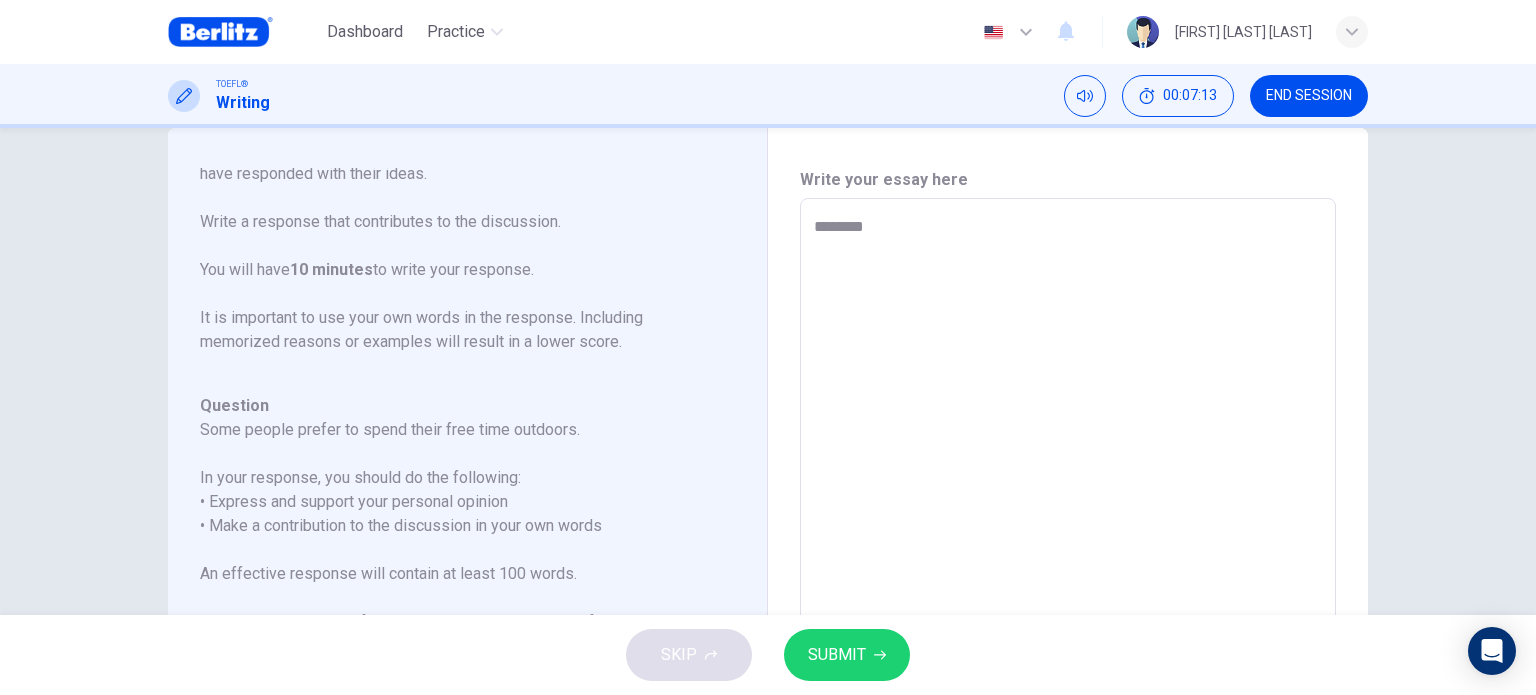 type on "*" 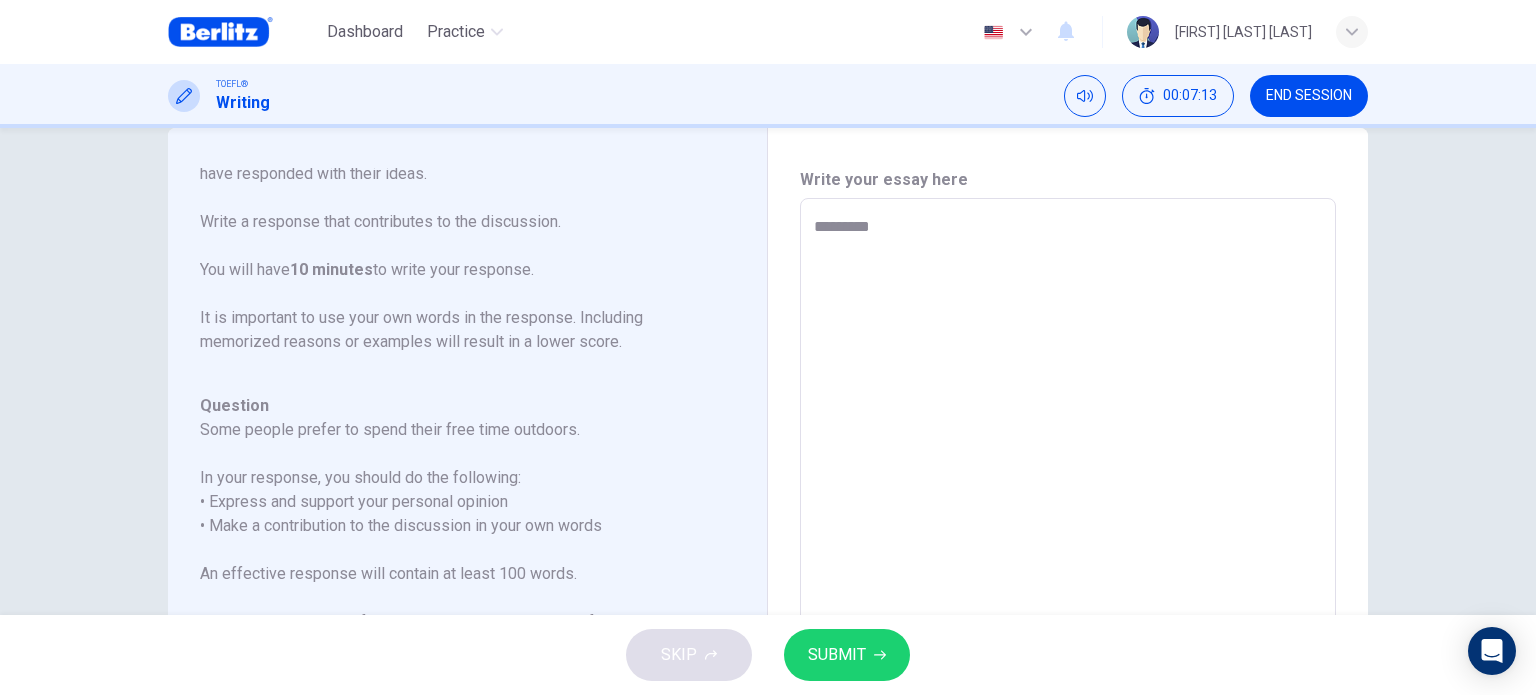 type on "**********" 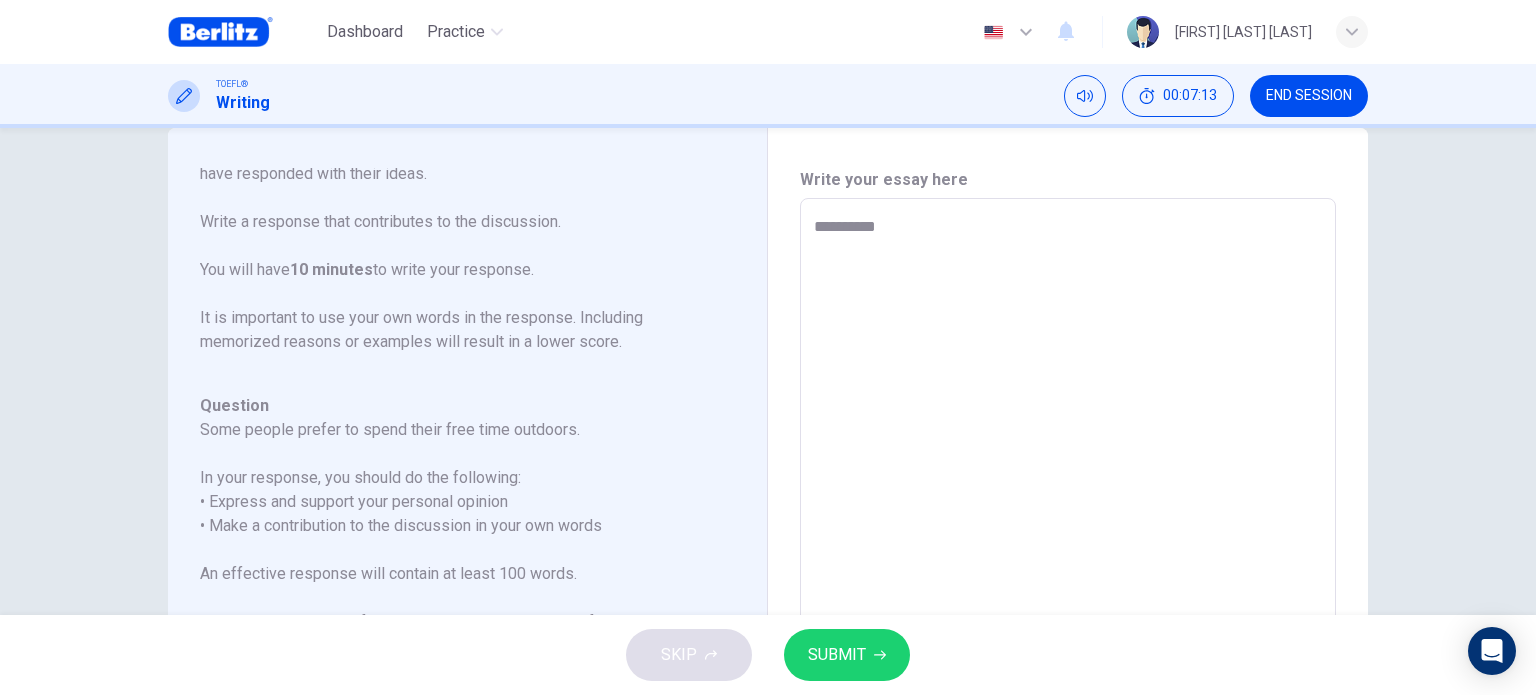 type on "*" 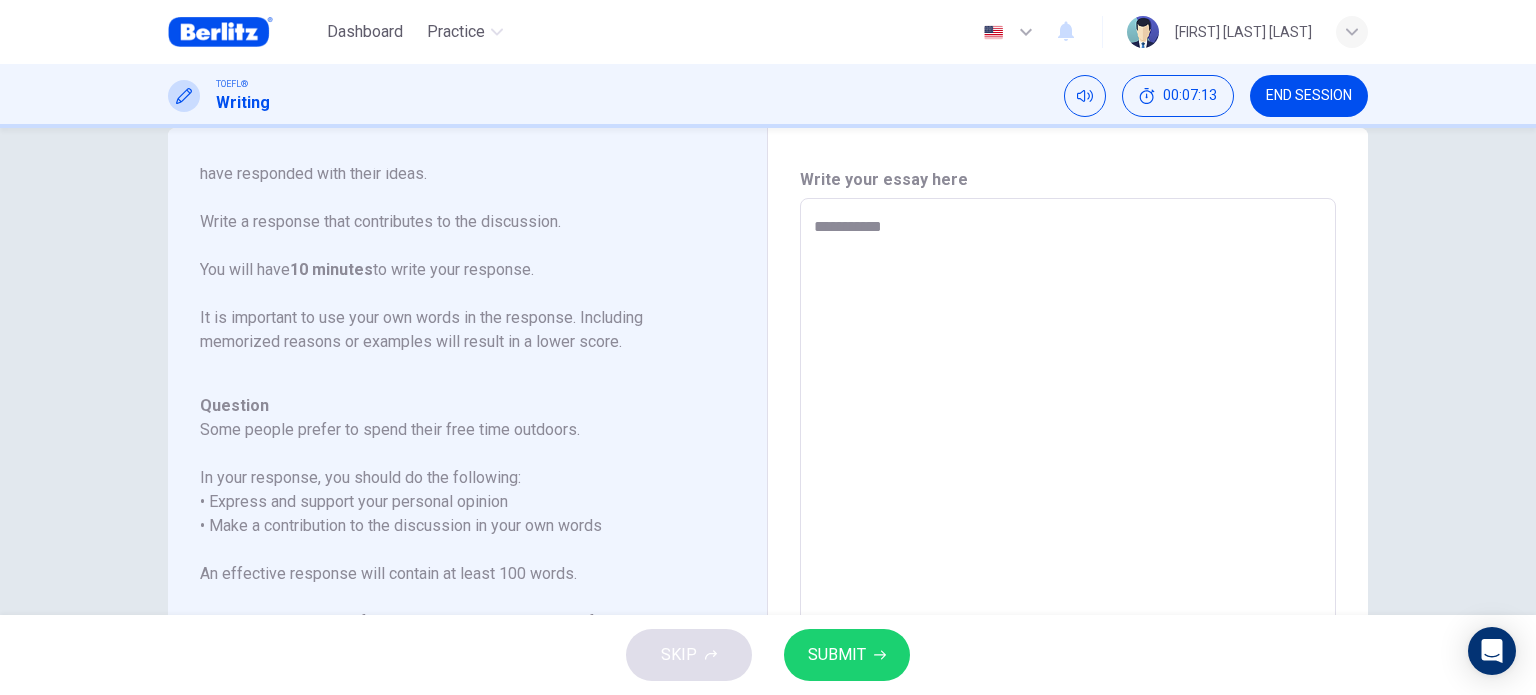 type on "*" 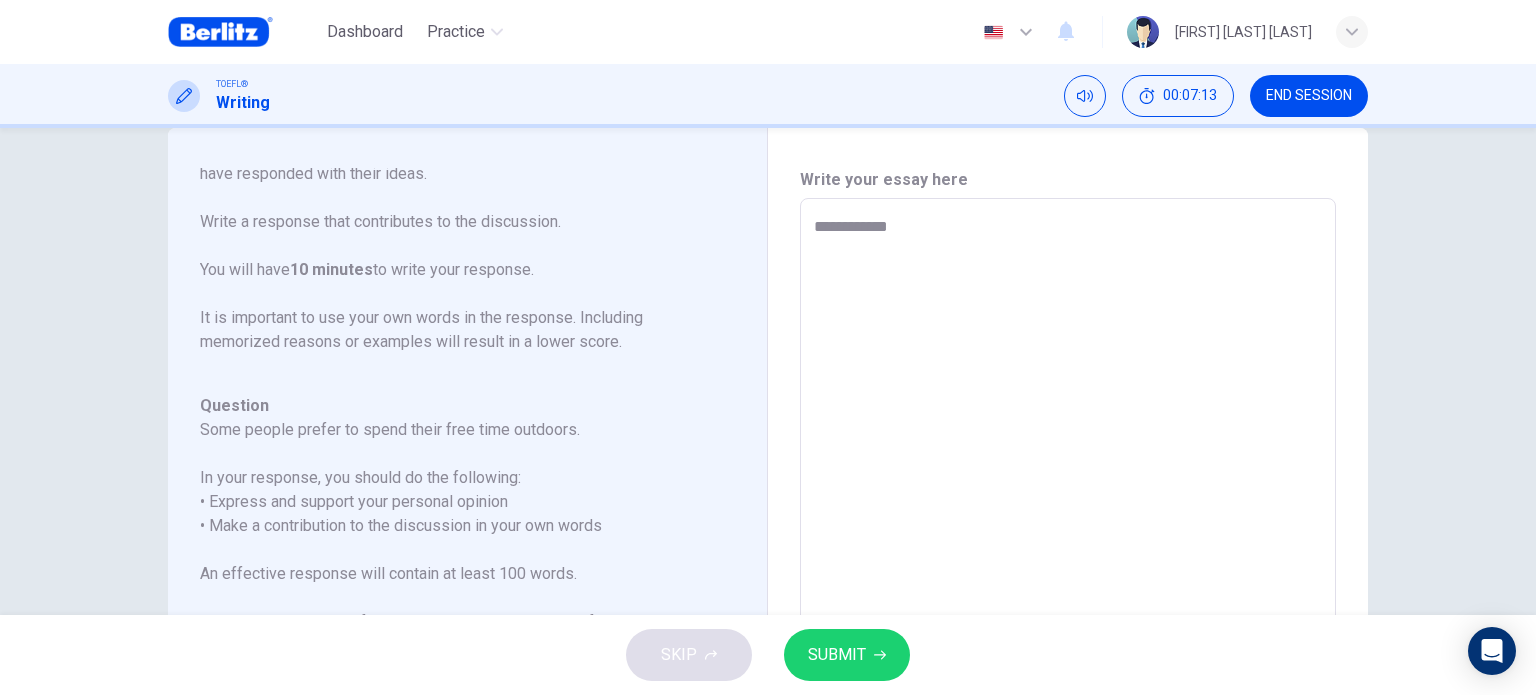 type on "*" 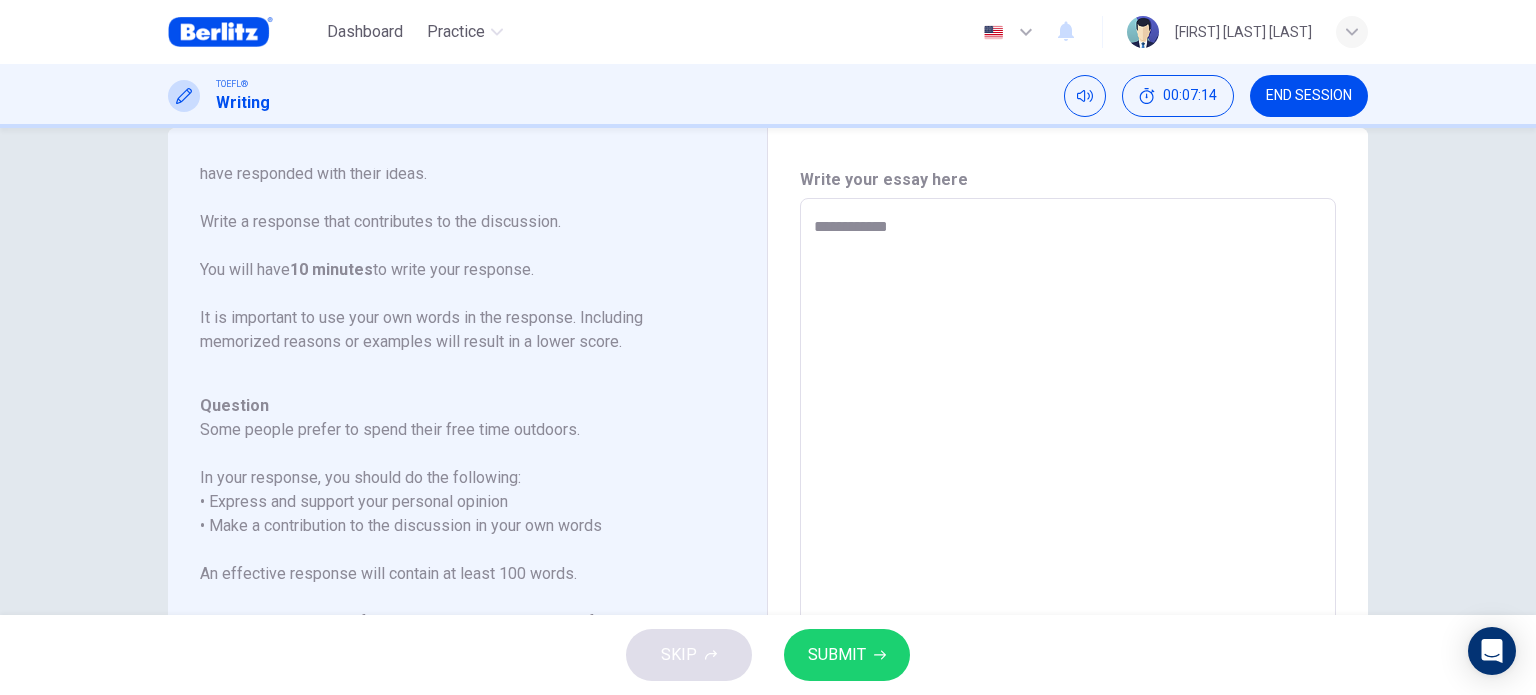 type on "**********" 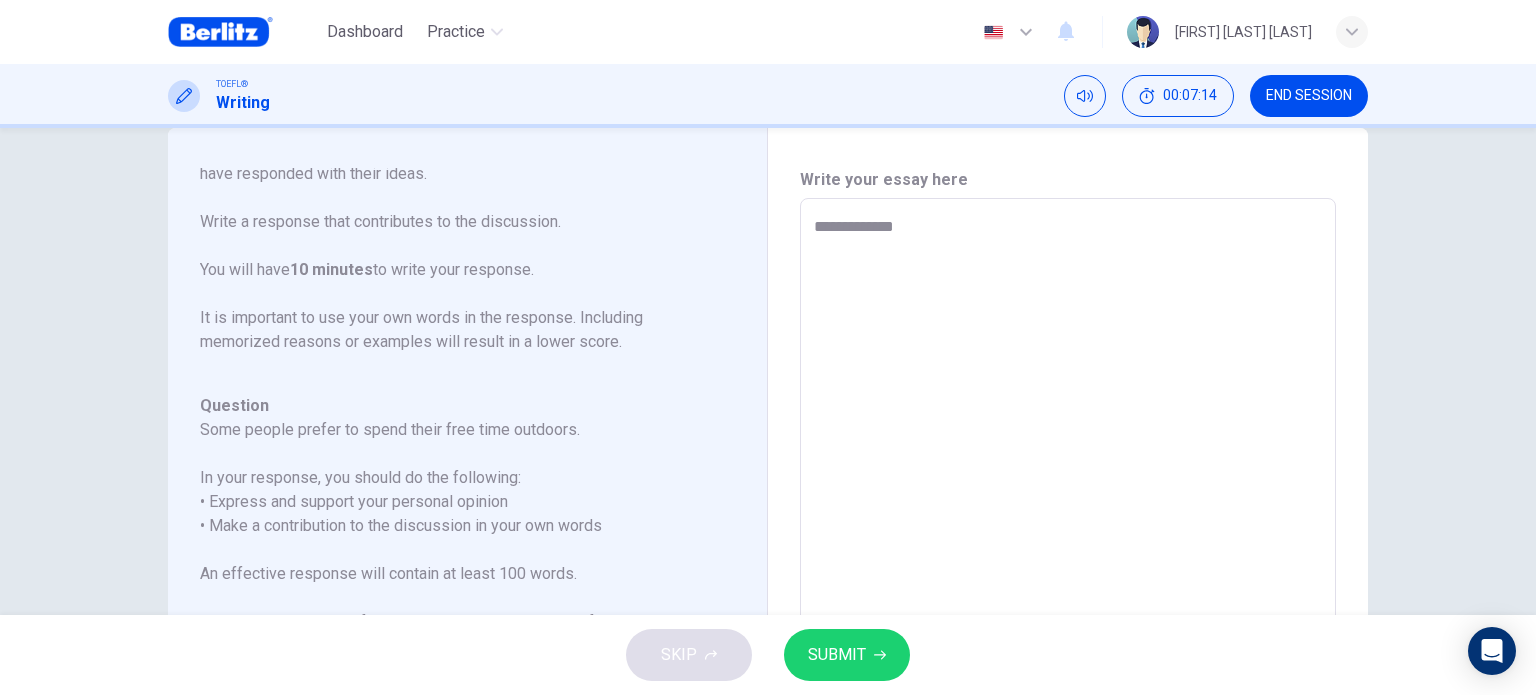 type on "*" 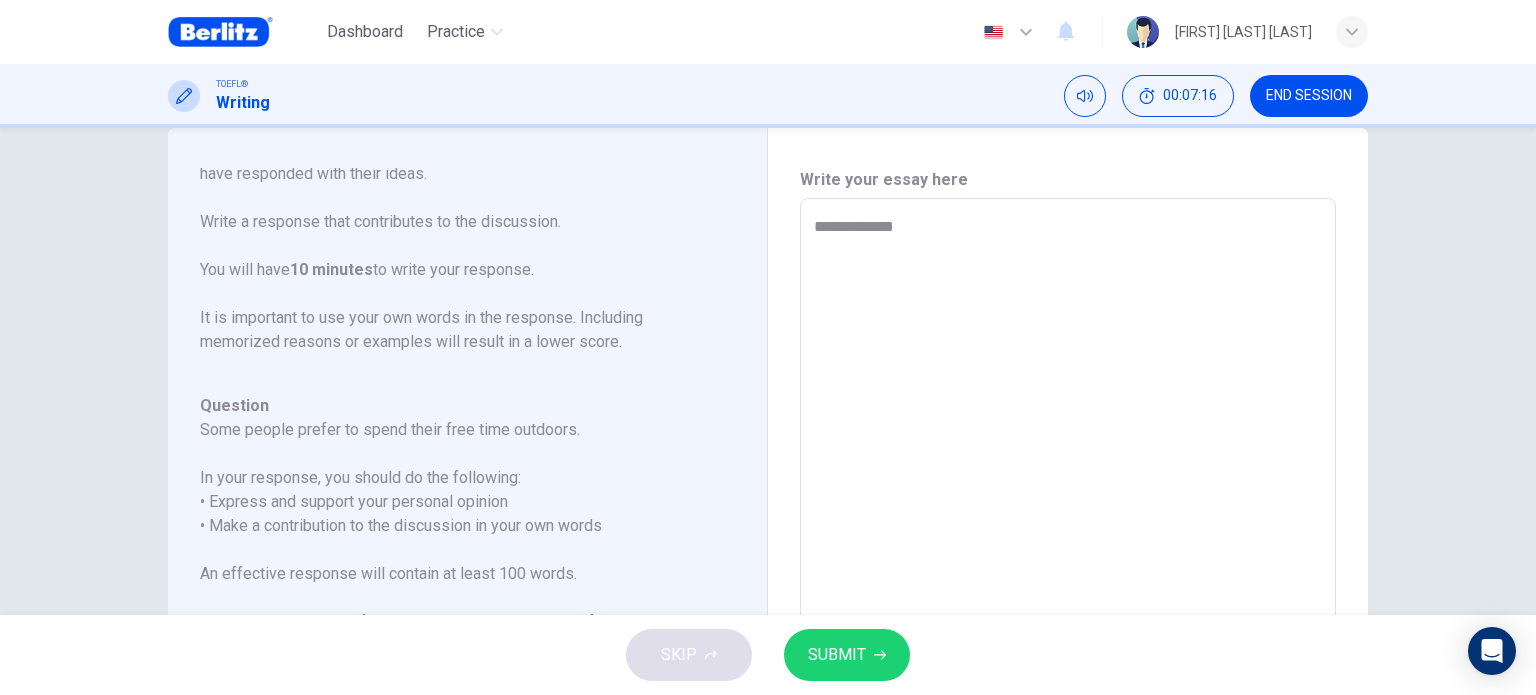type on "**********" 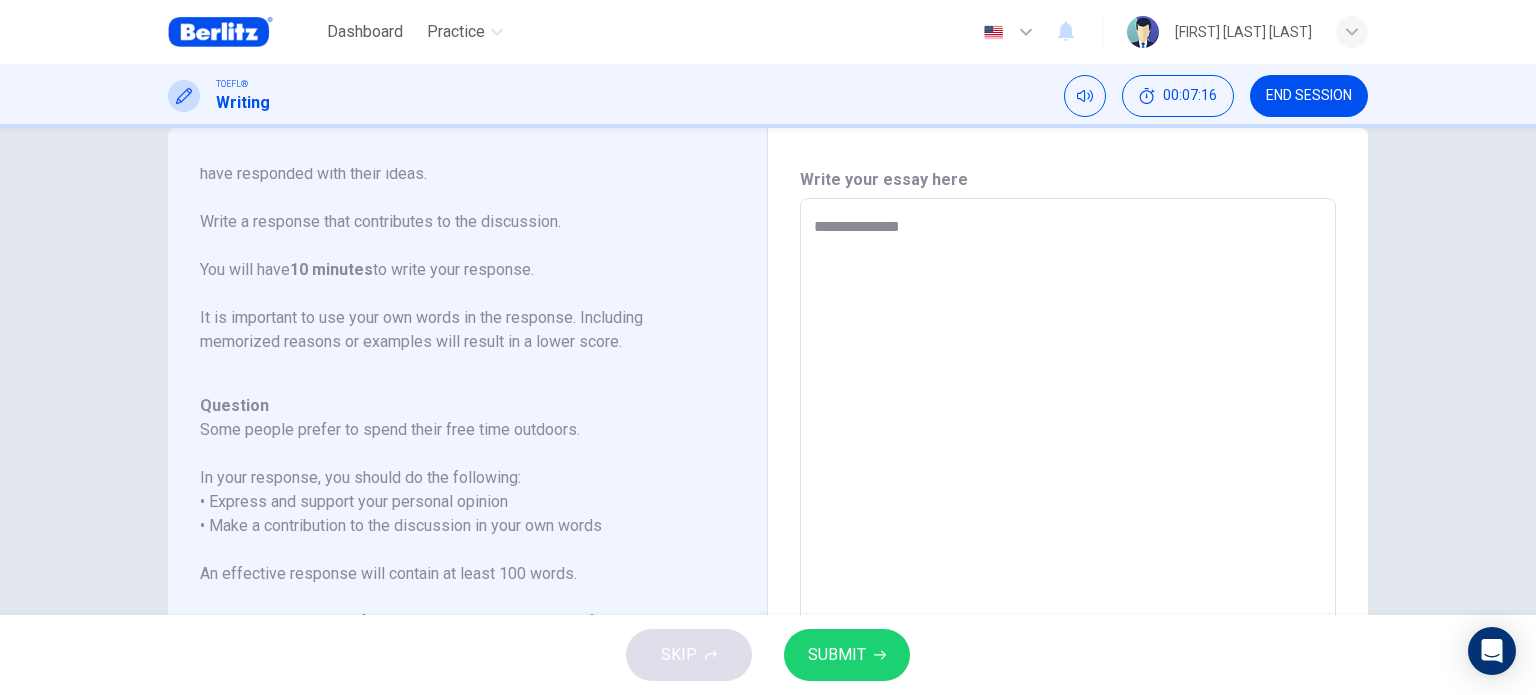 type on "**********" 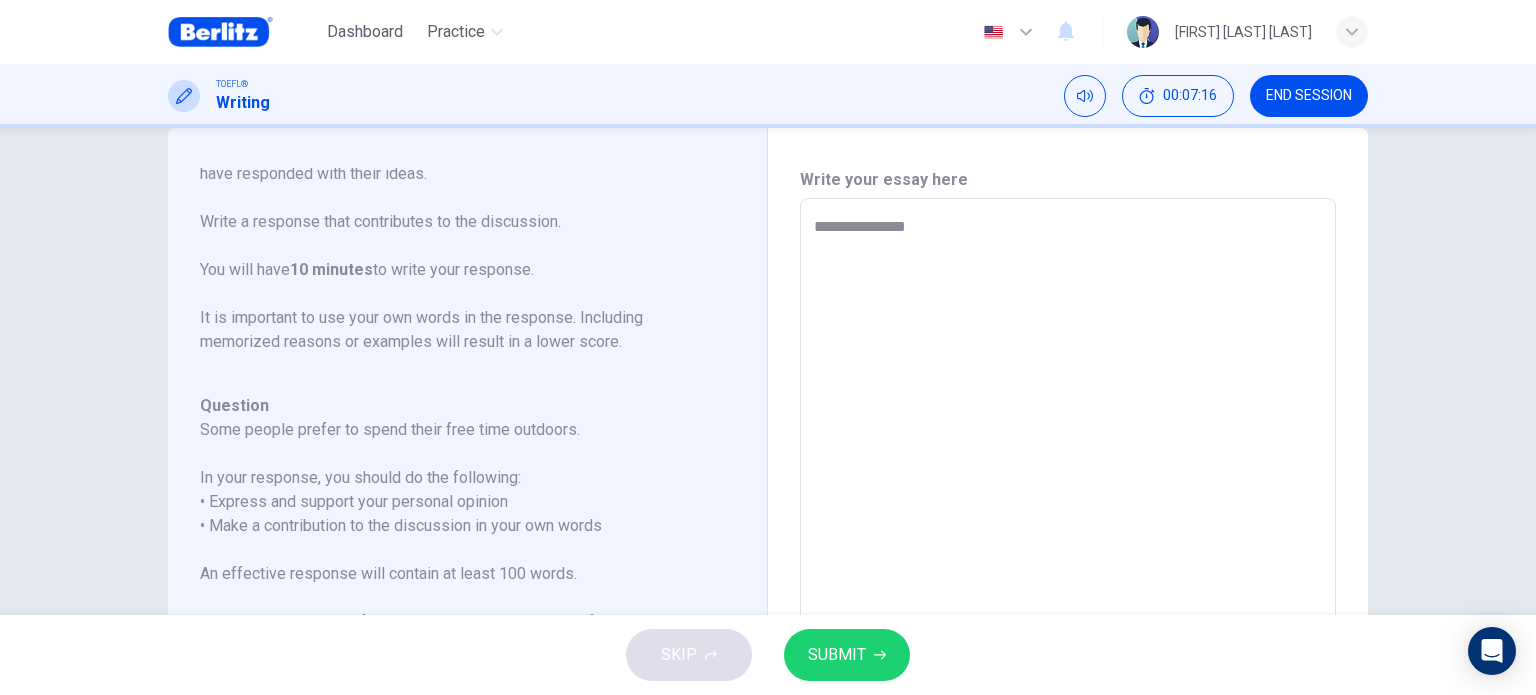type on "*" 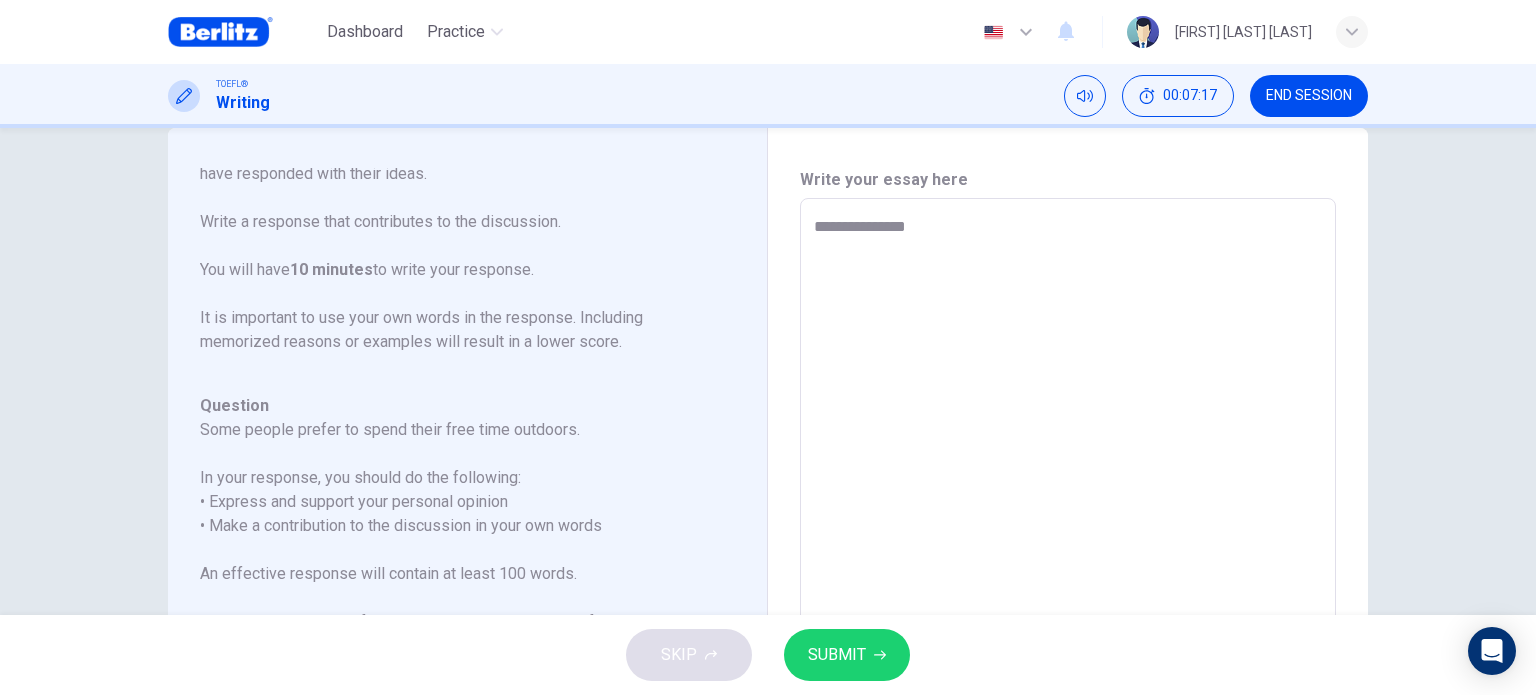 type on "**********" 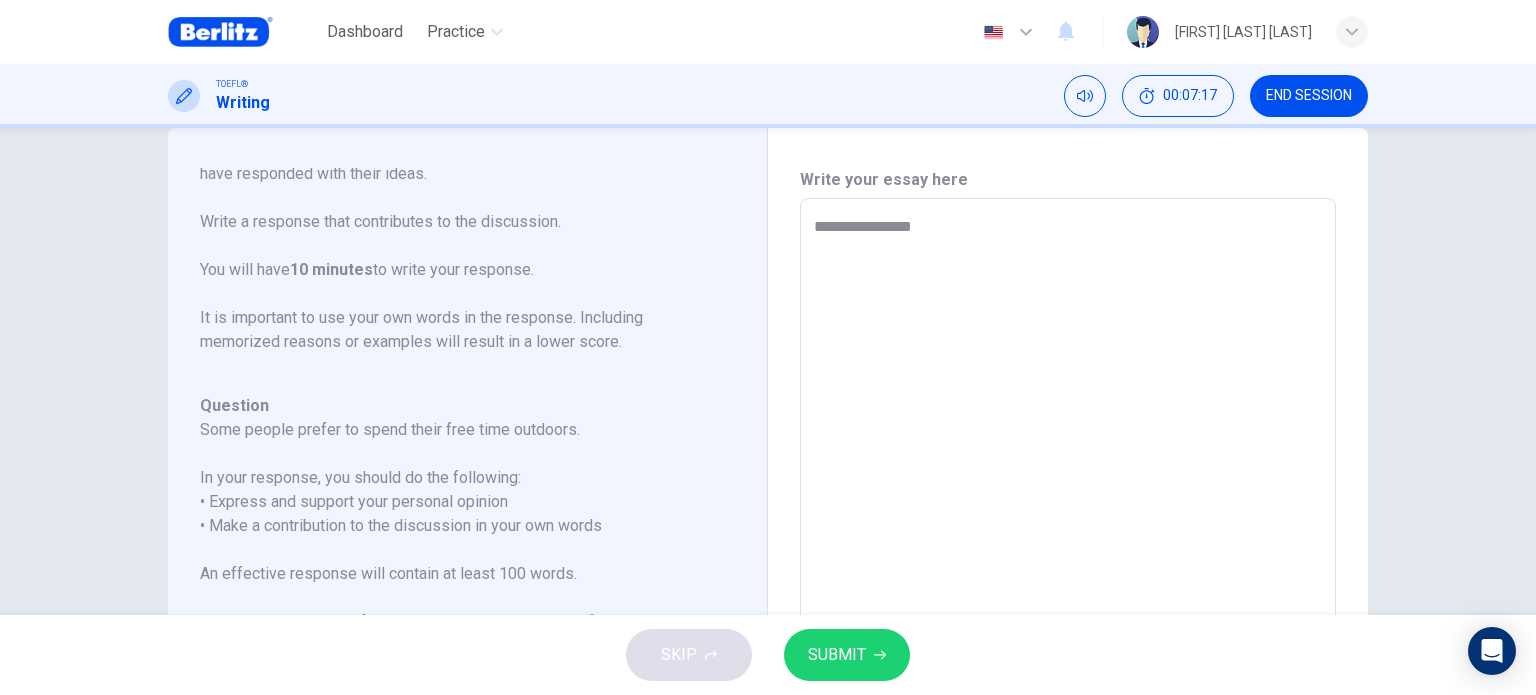 type on "*" 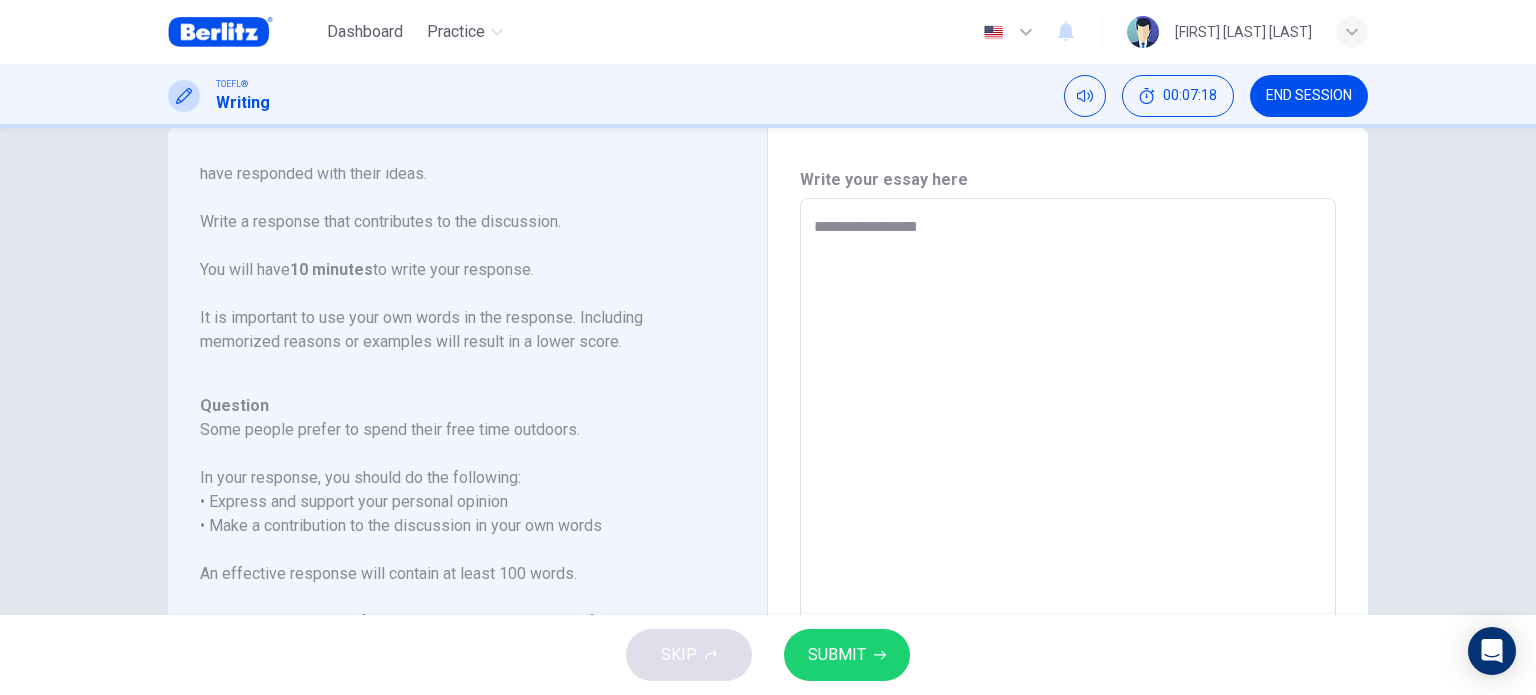 type on "**********" 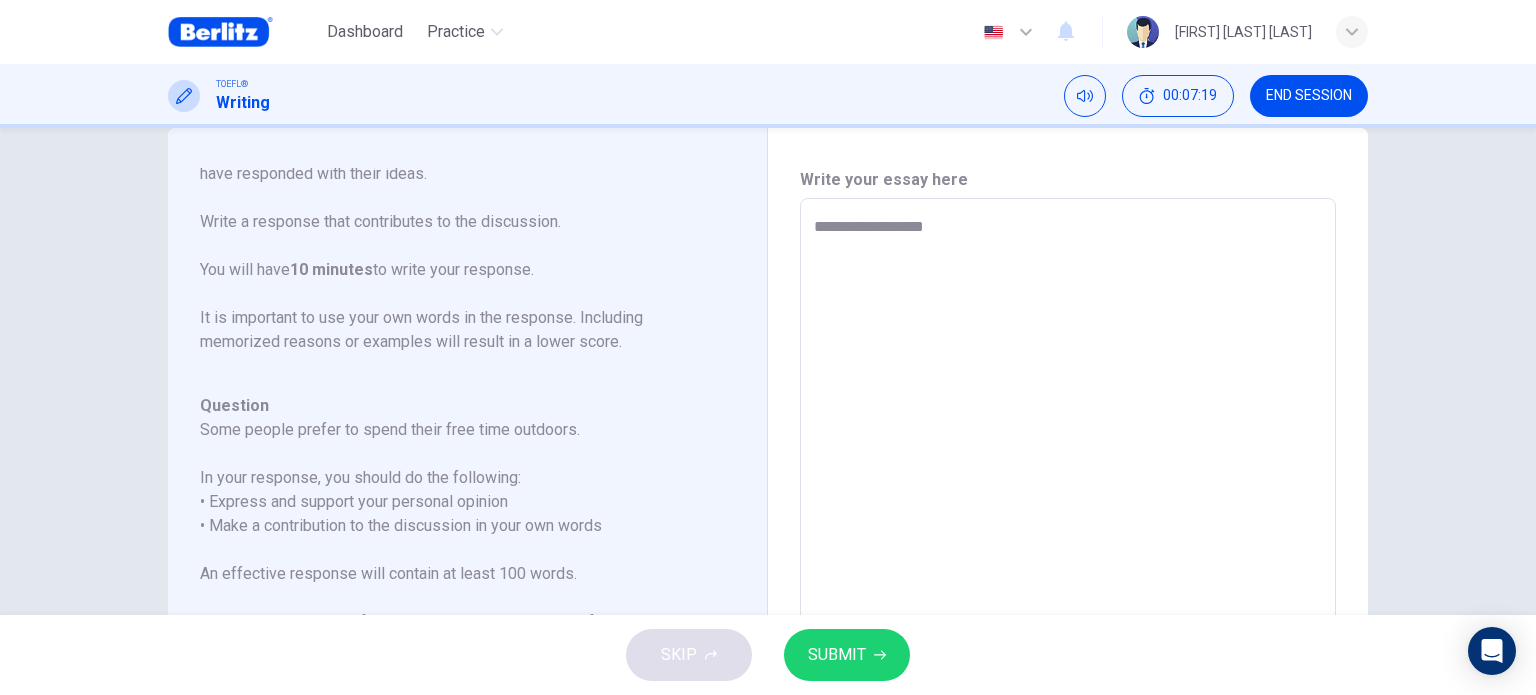 type on "**********" 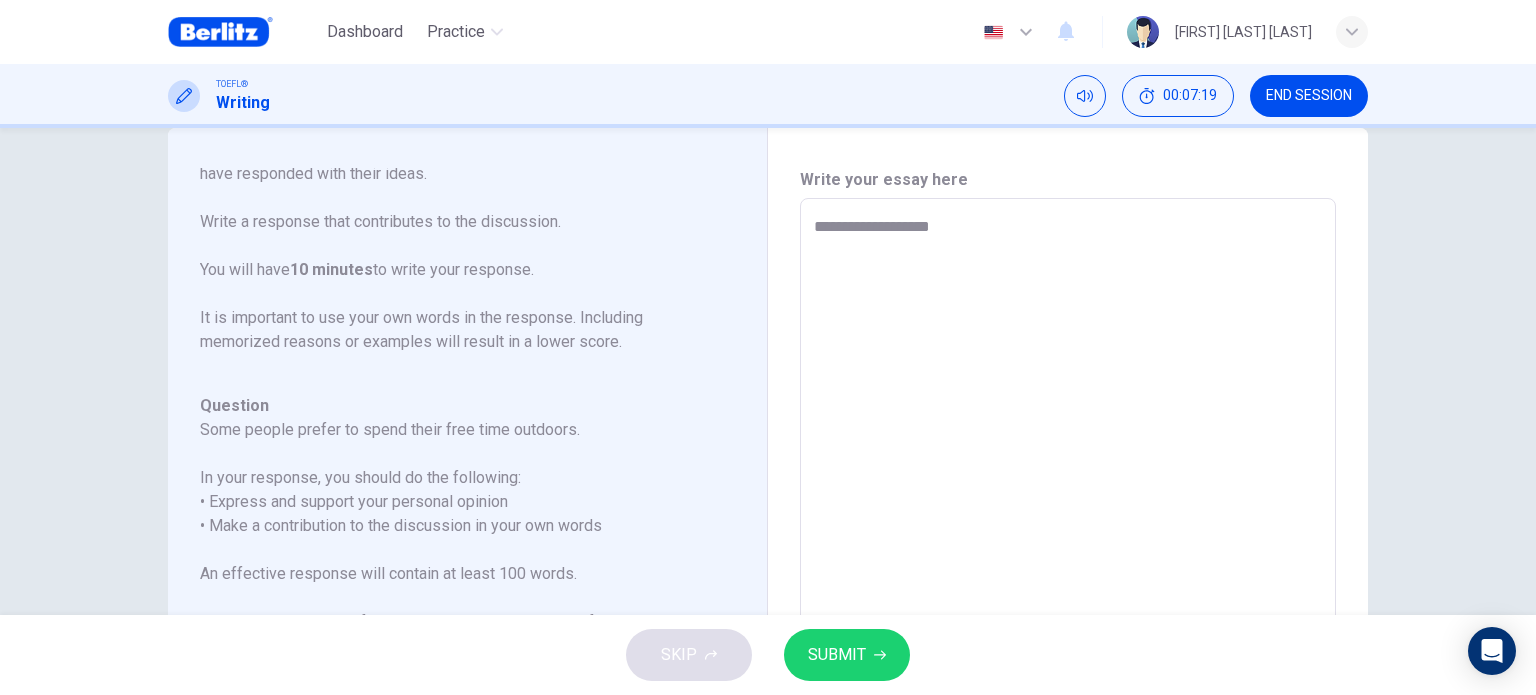 type on "*" 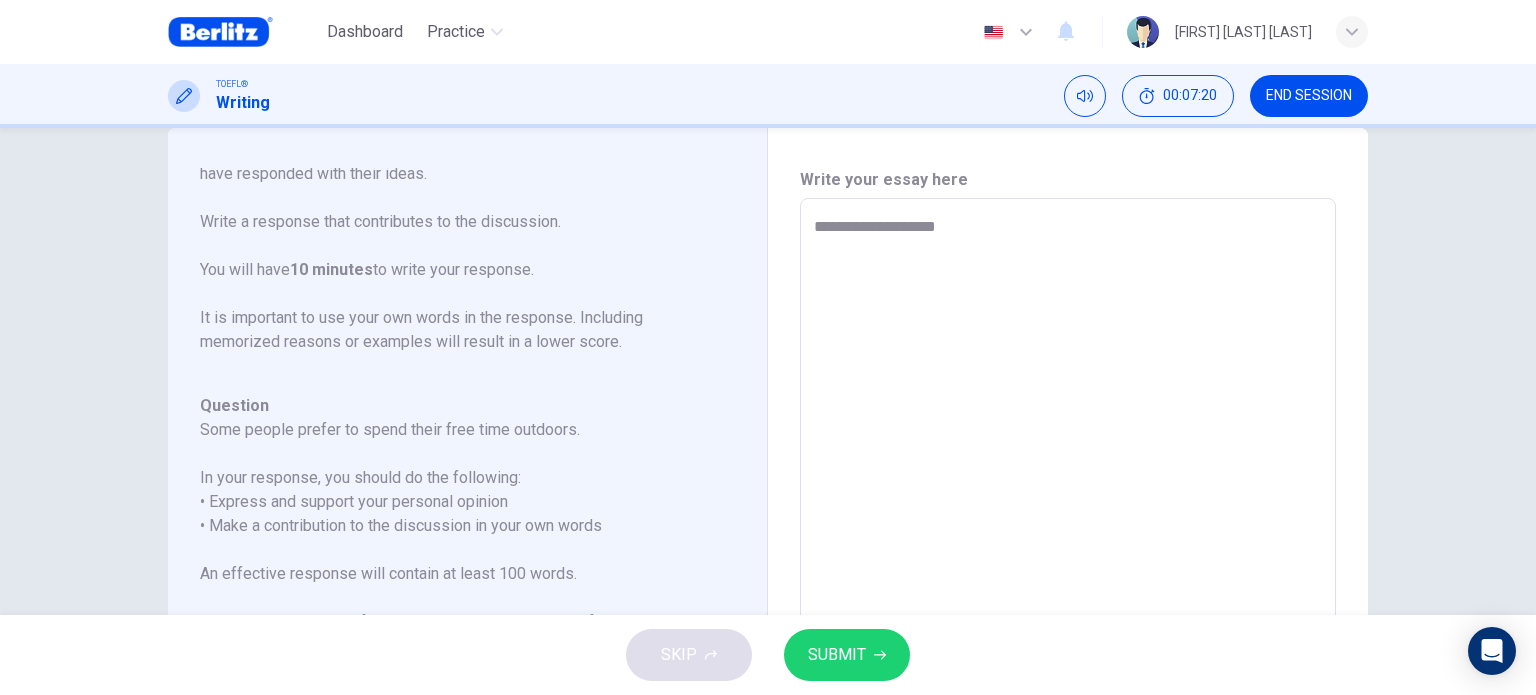 type on "**********" 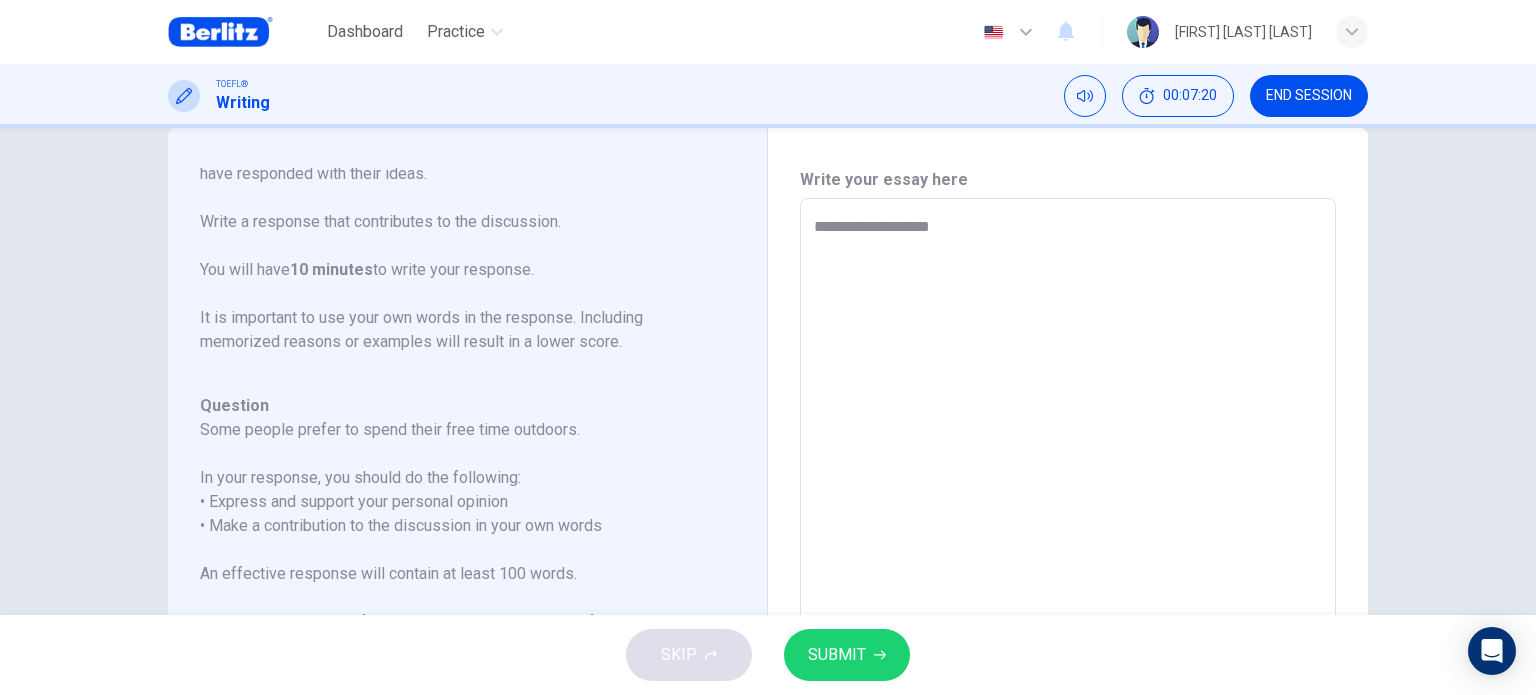 type on "**********" 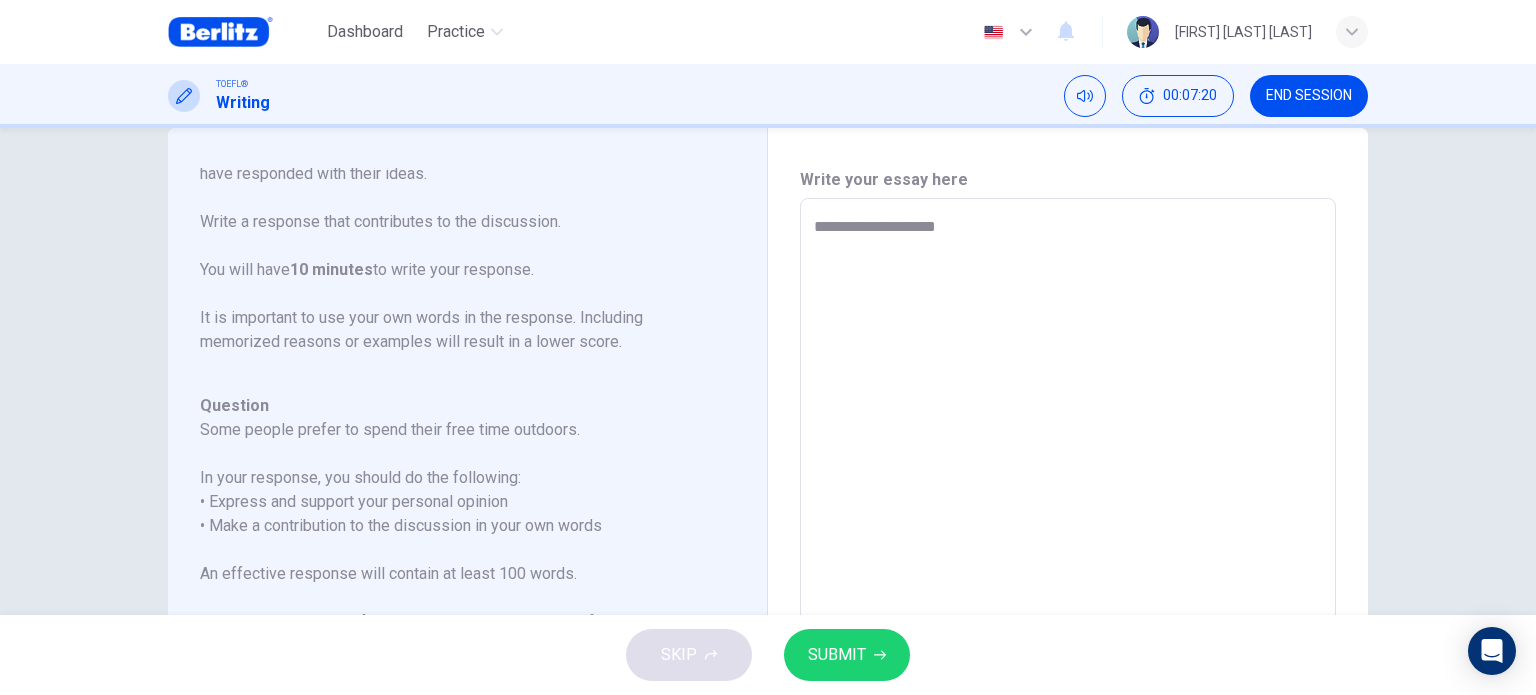 type on "*" 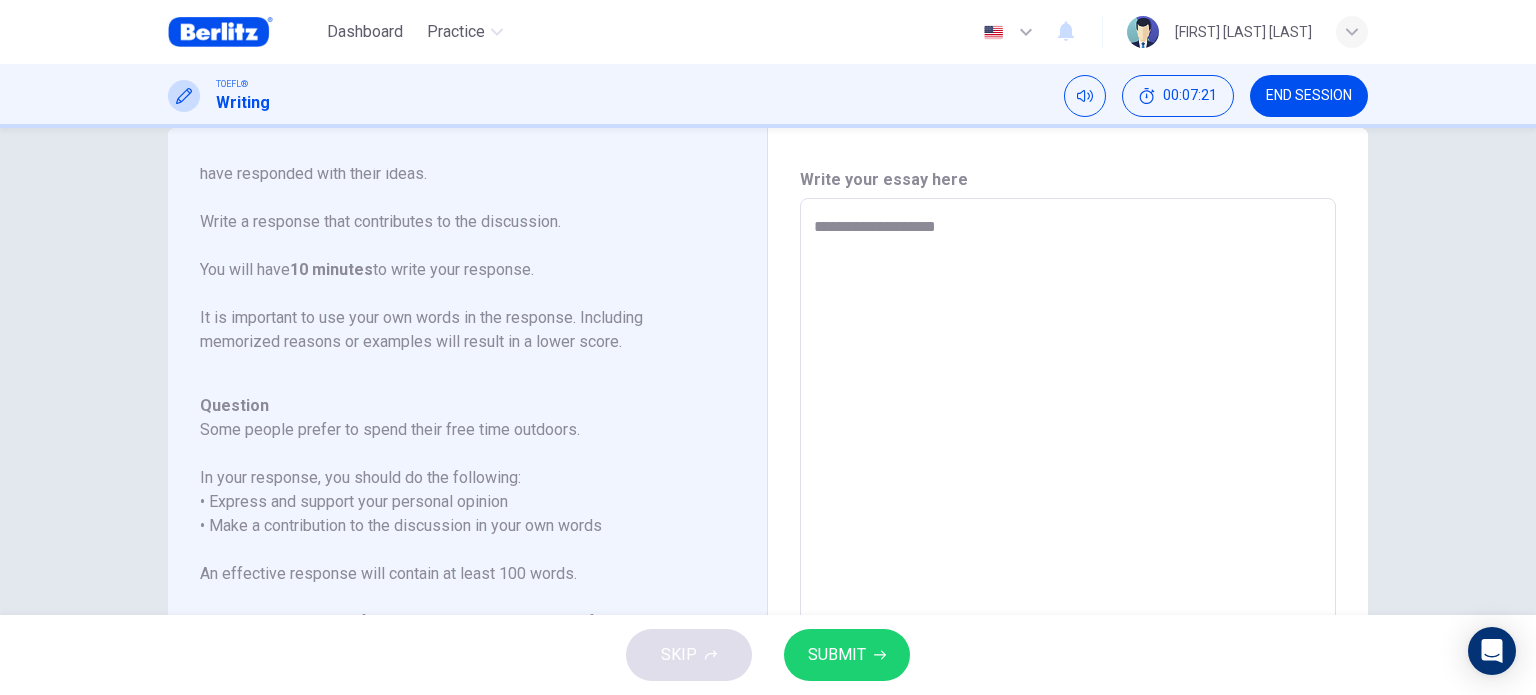 type on "**********" 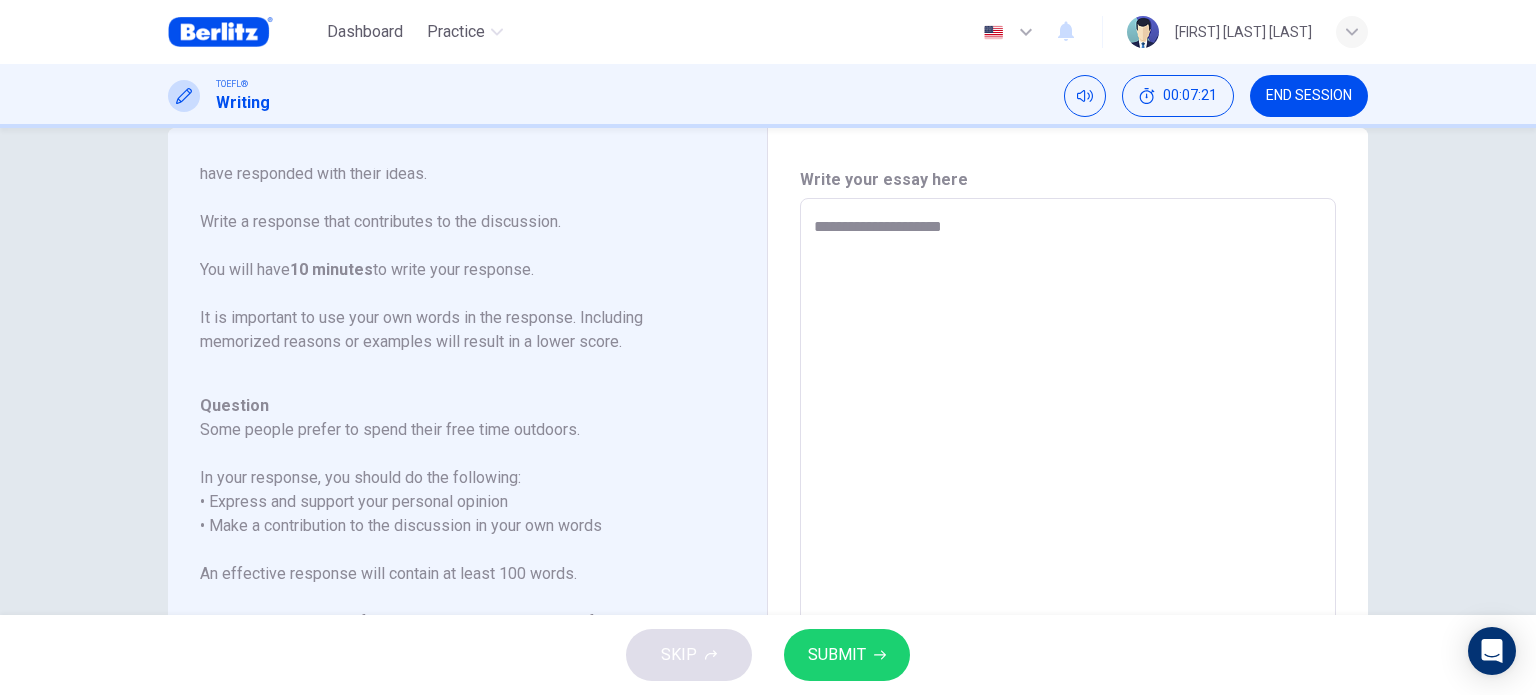type on "*" 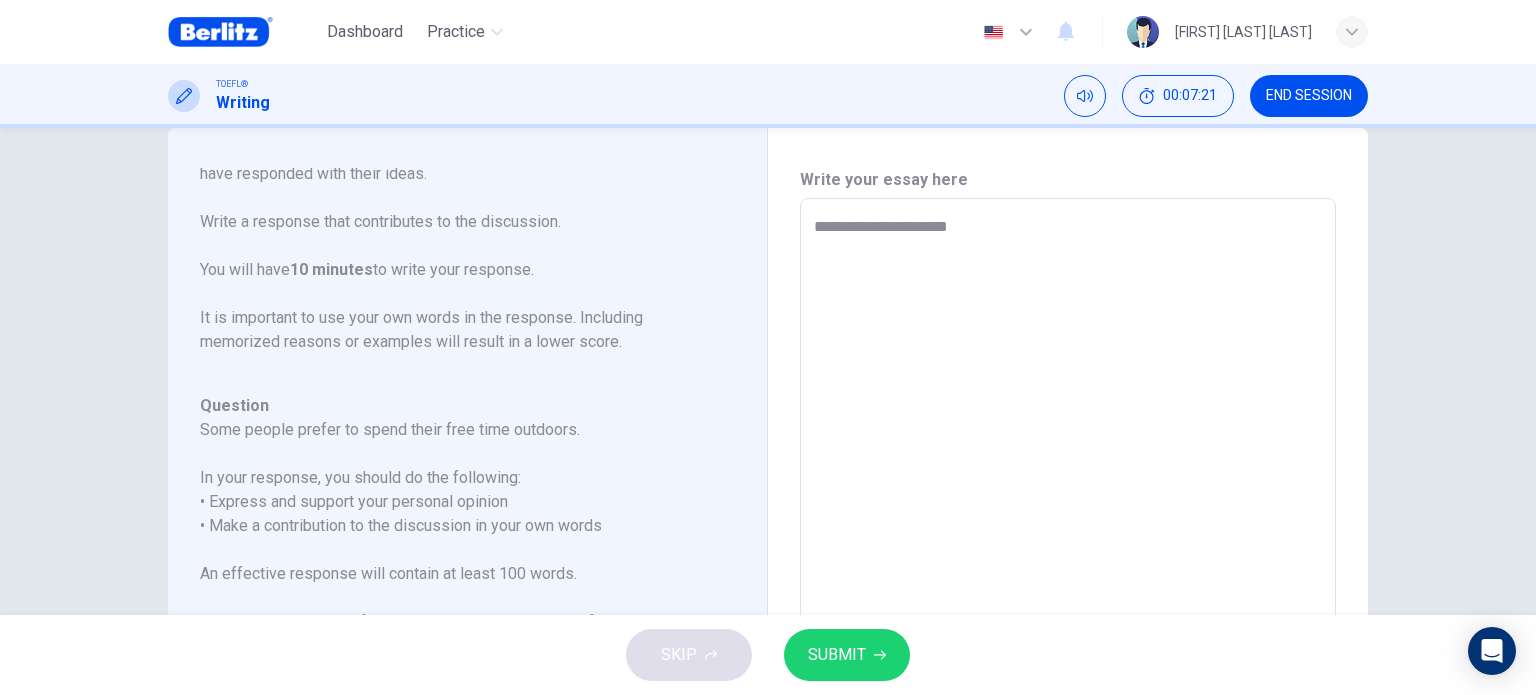 type on "**********" 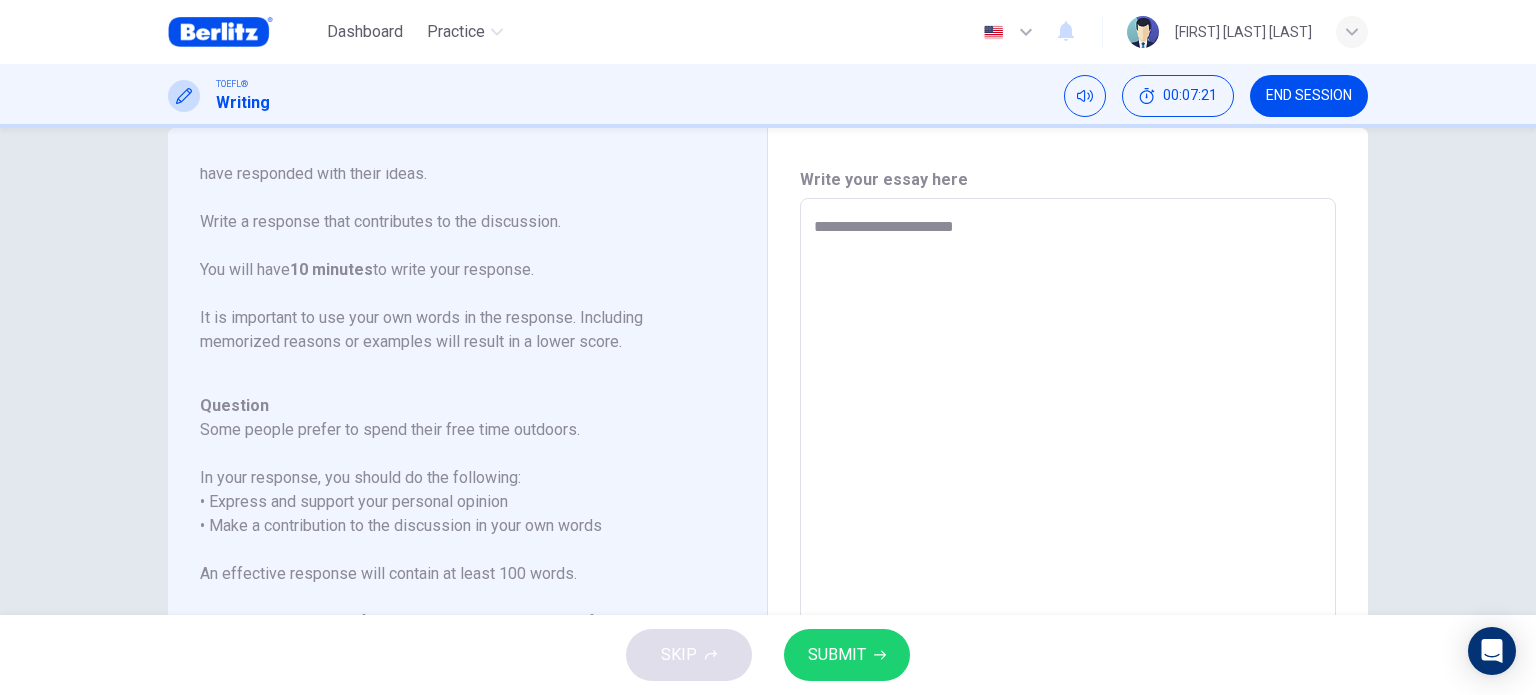 type on "*" 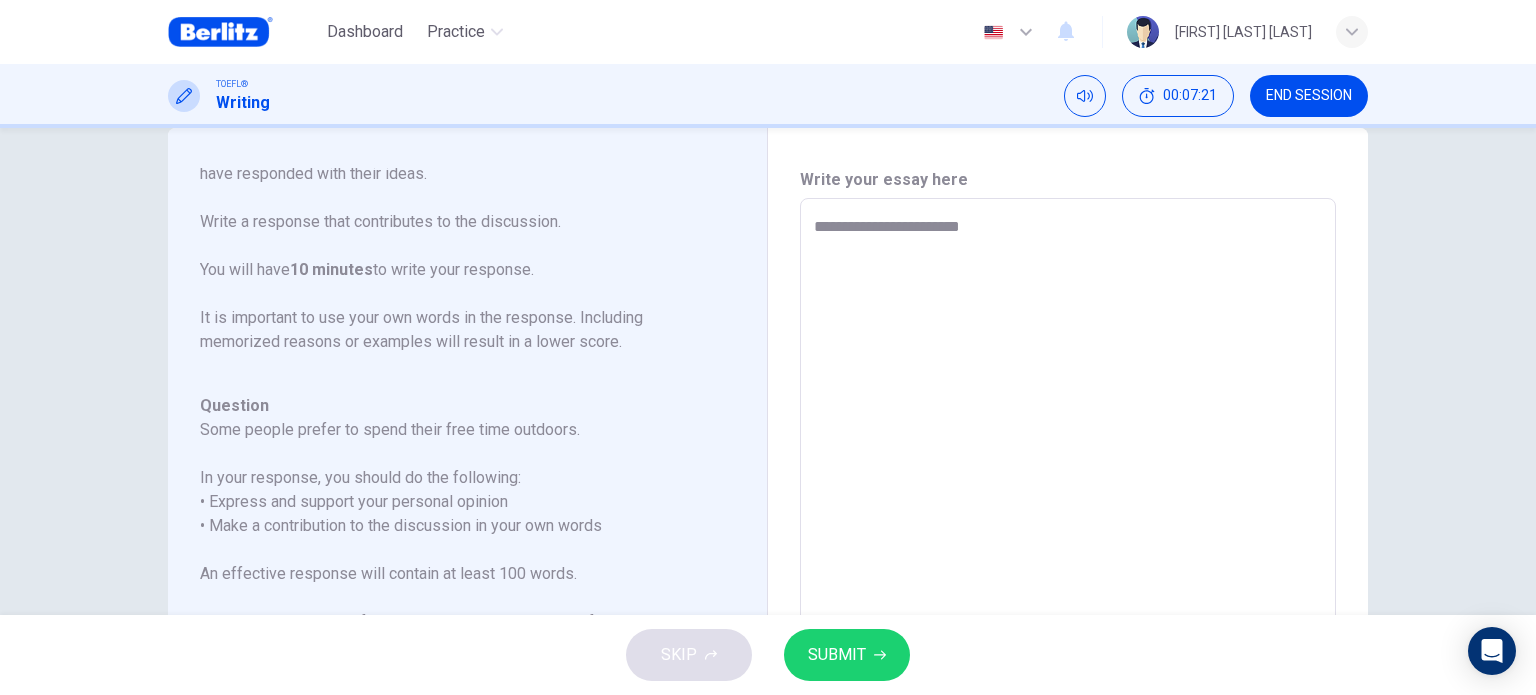 type on "*" 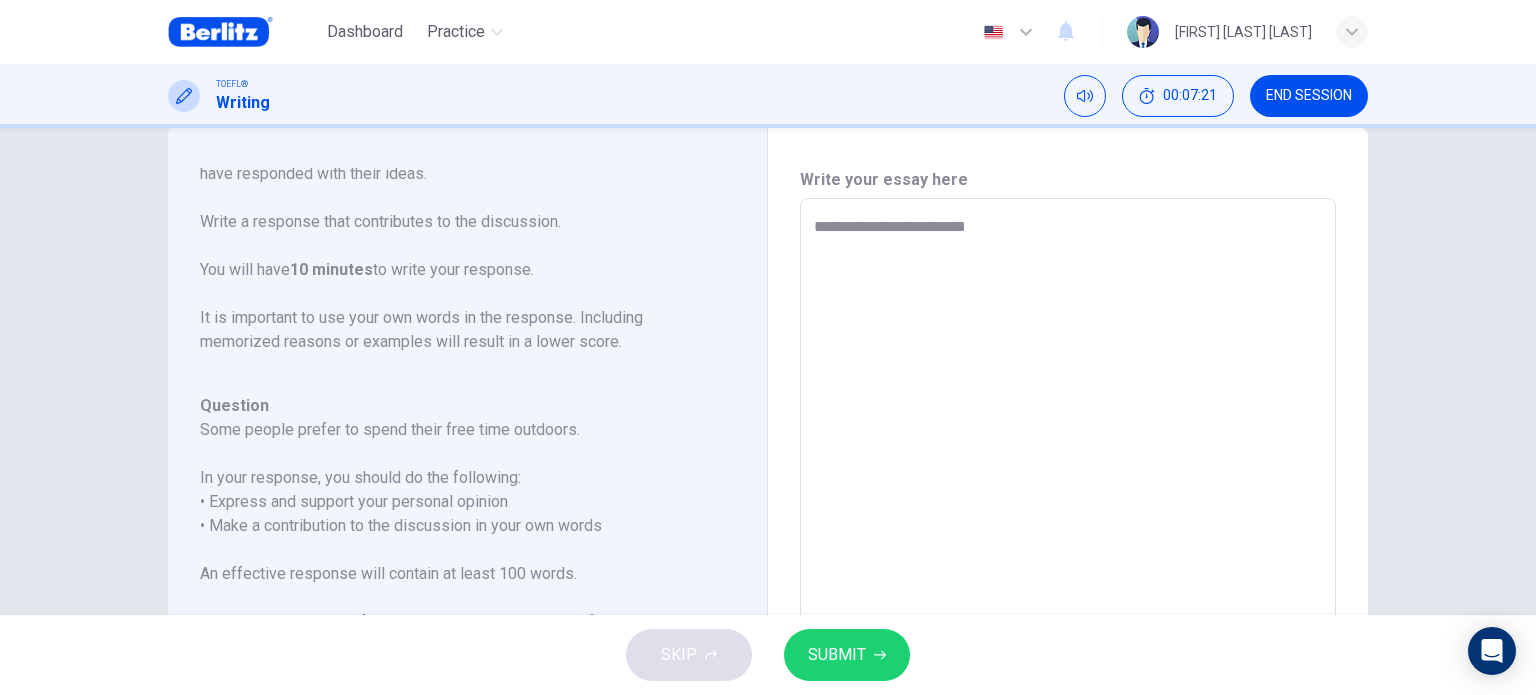 type on "*" 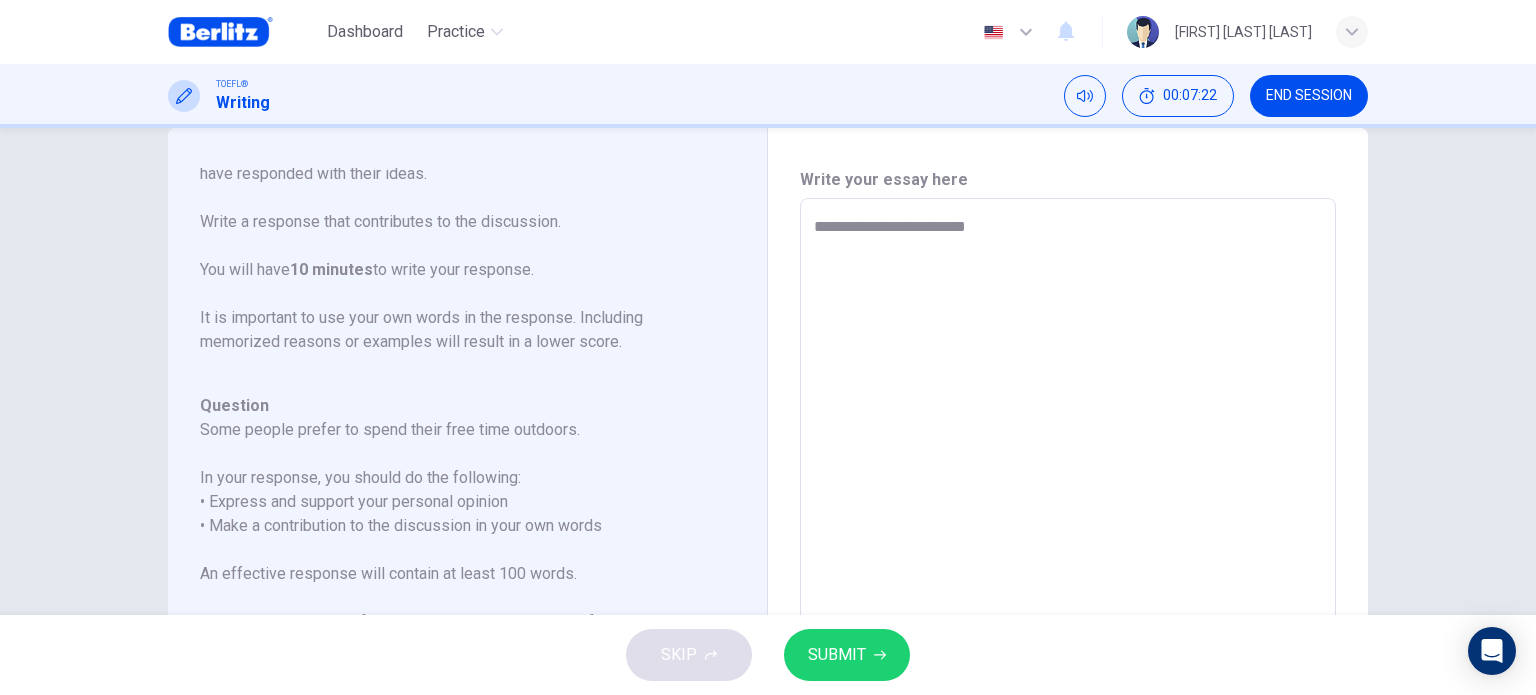 type on "**********" 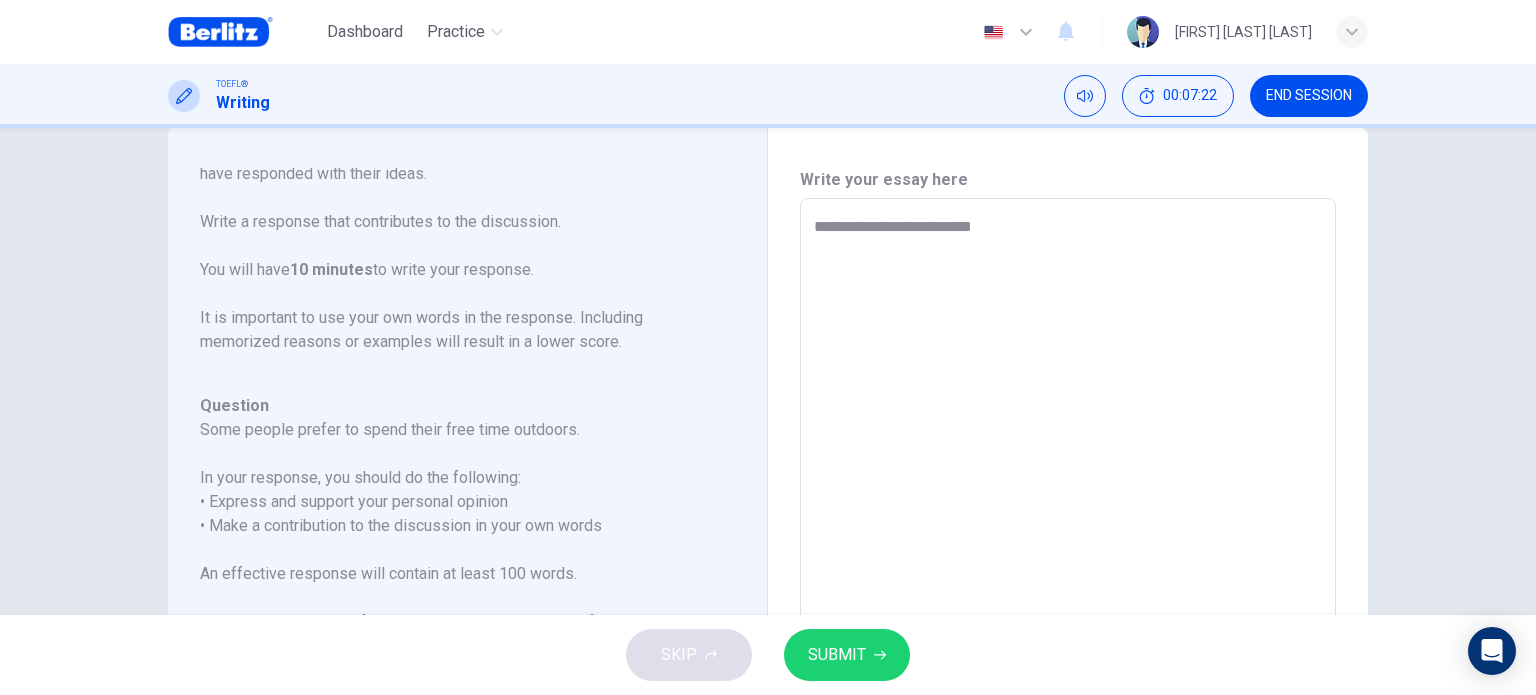 type on "*" 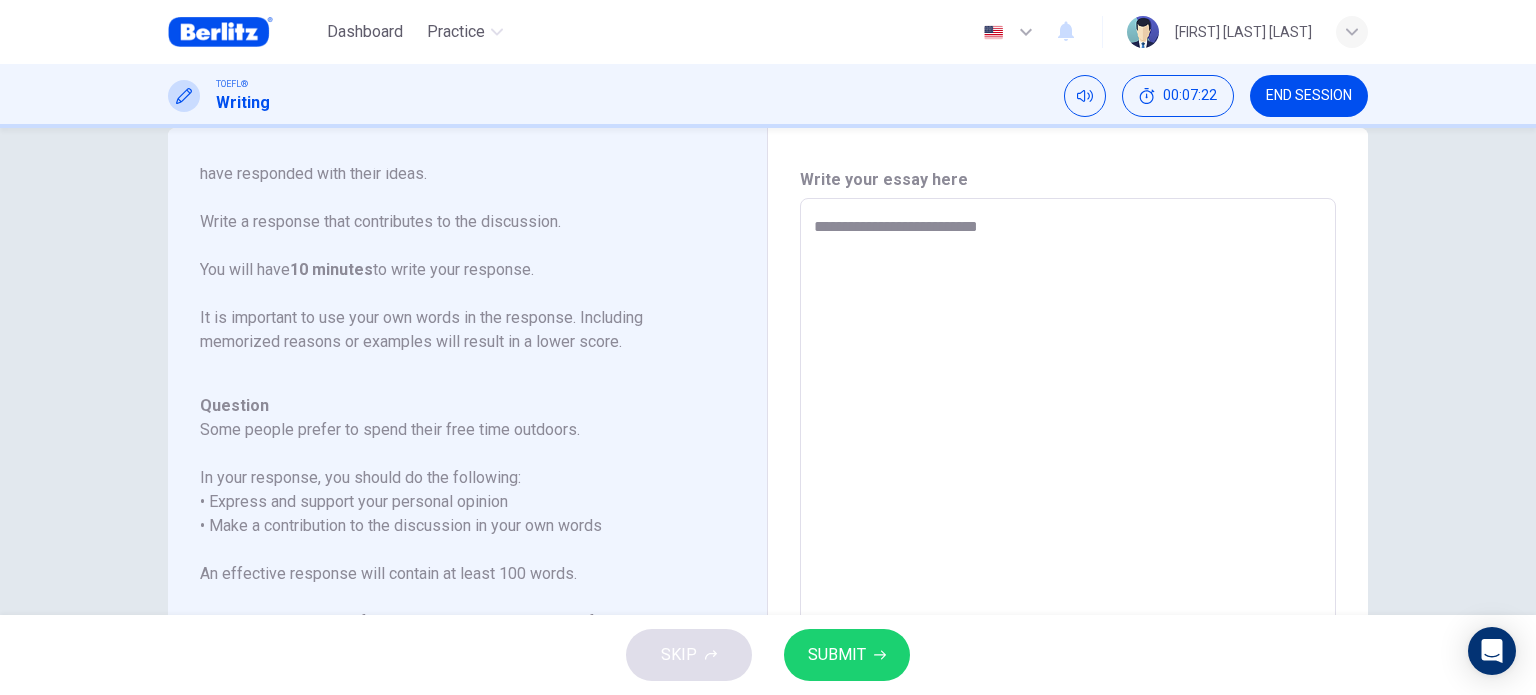 type on "**********" 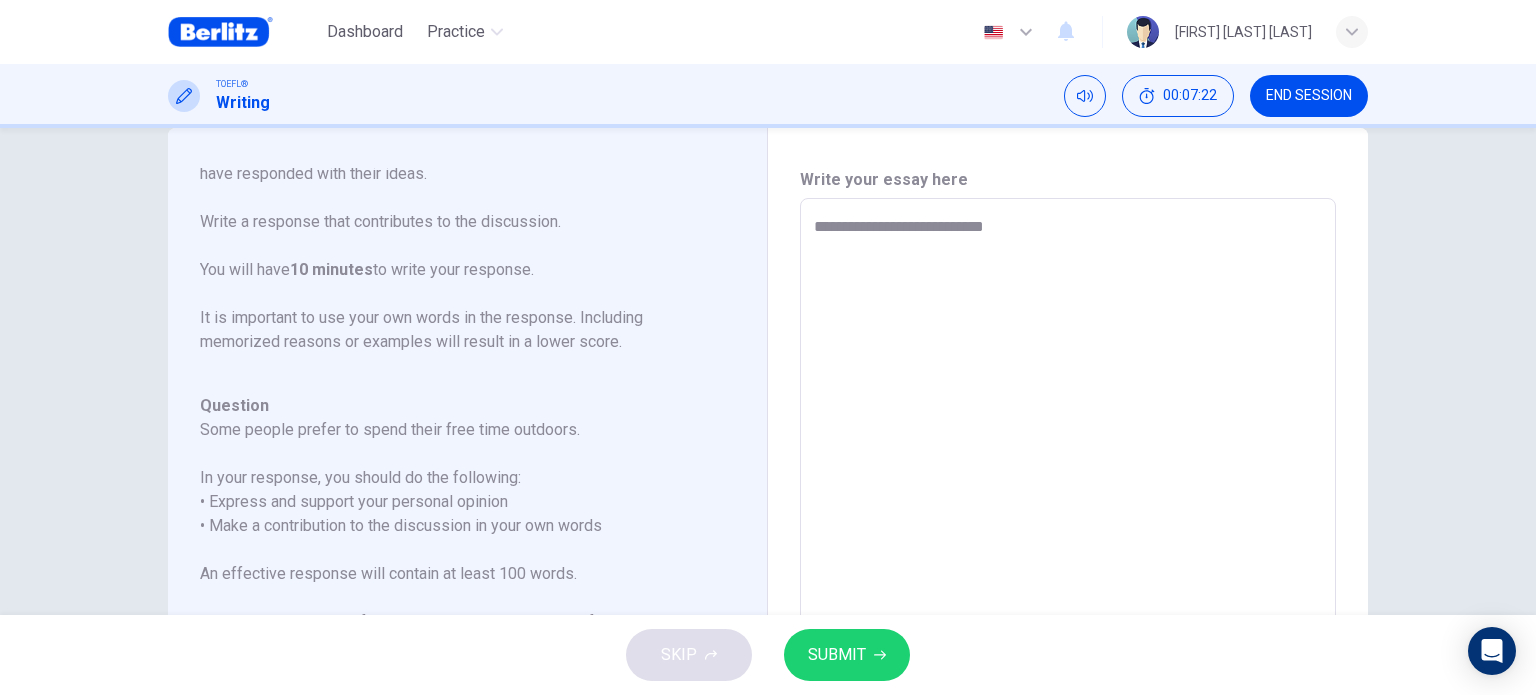 type on "*" 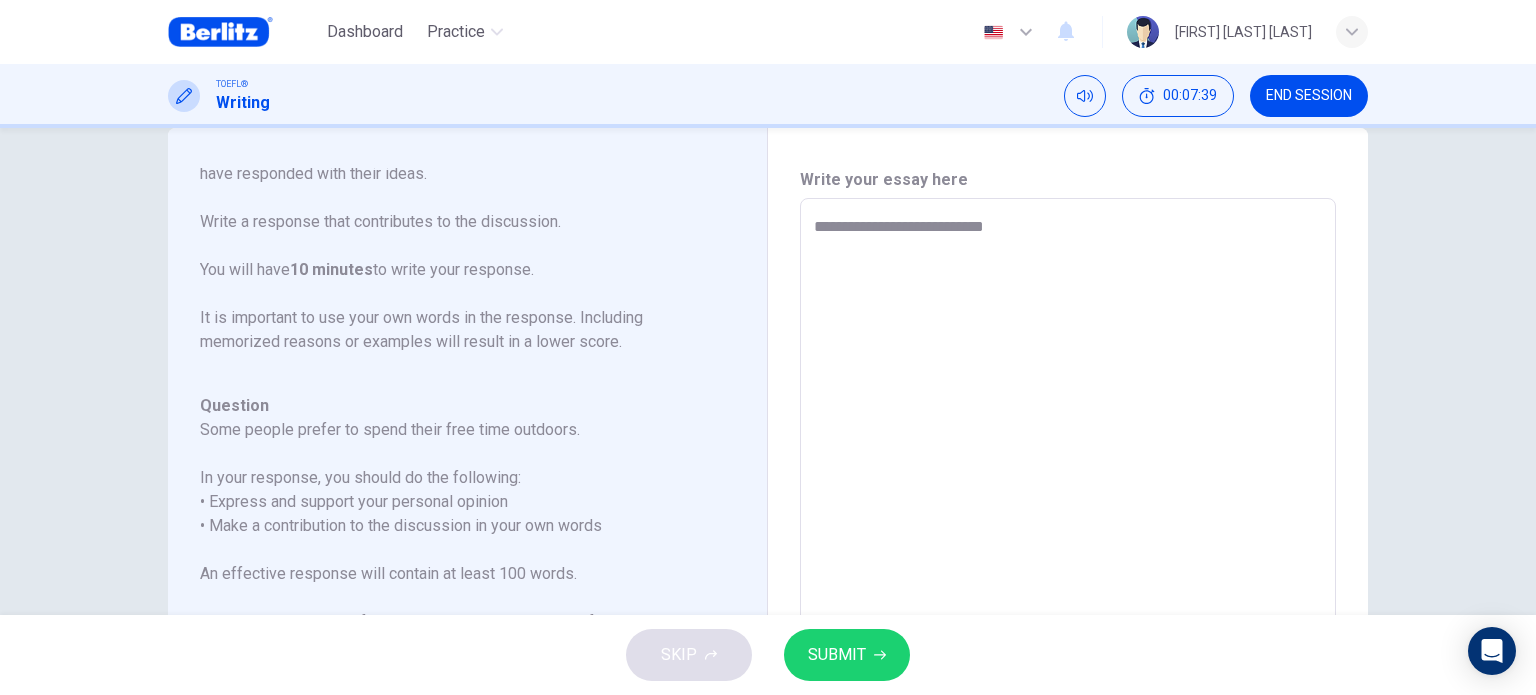 type on "**********" 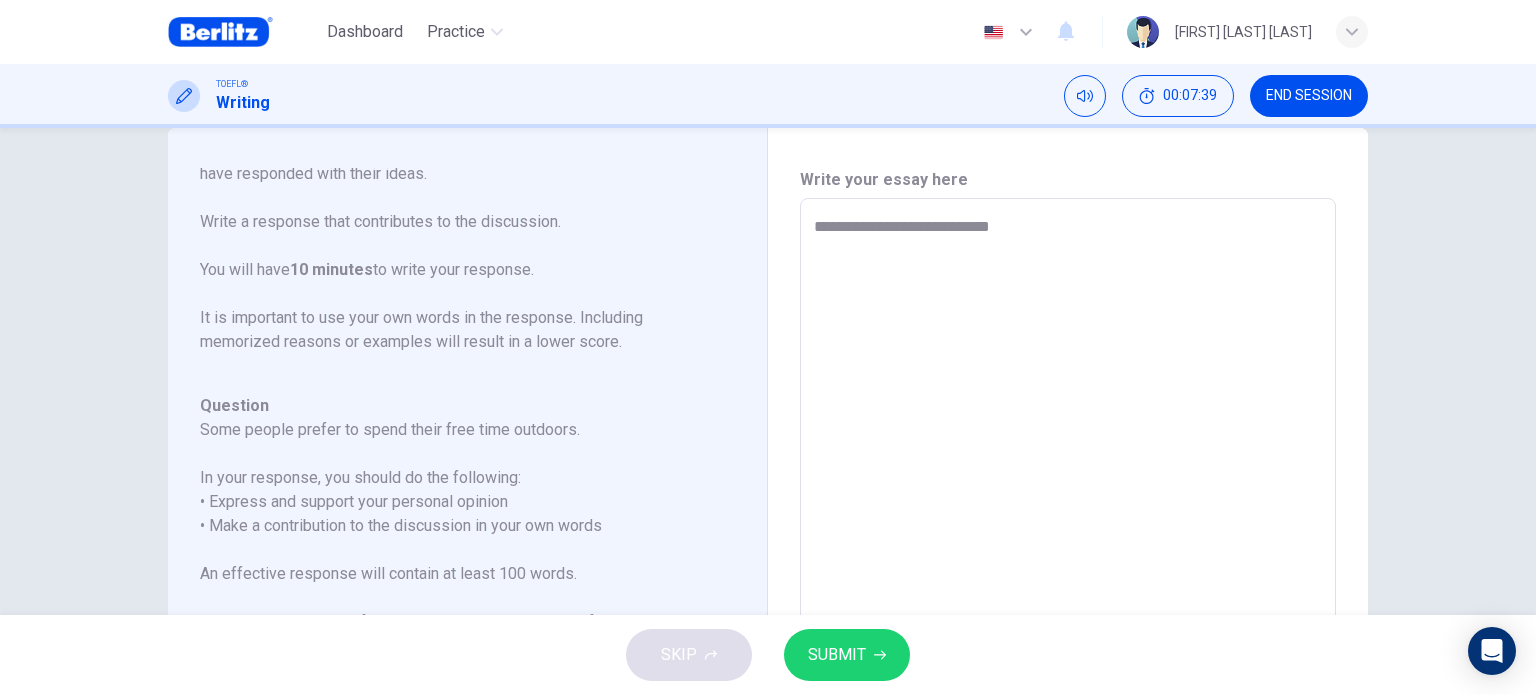 type on "**********" 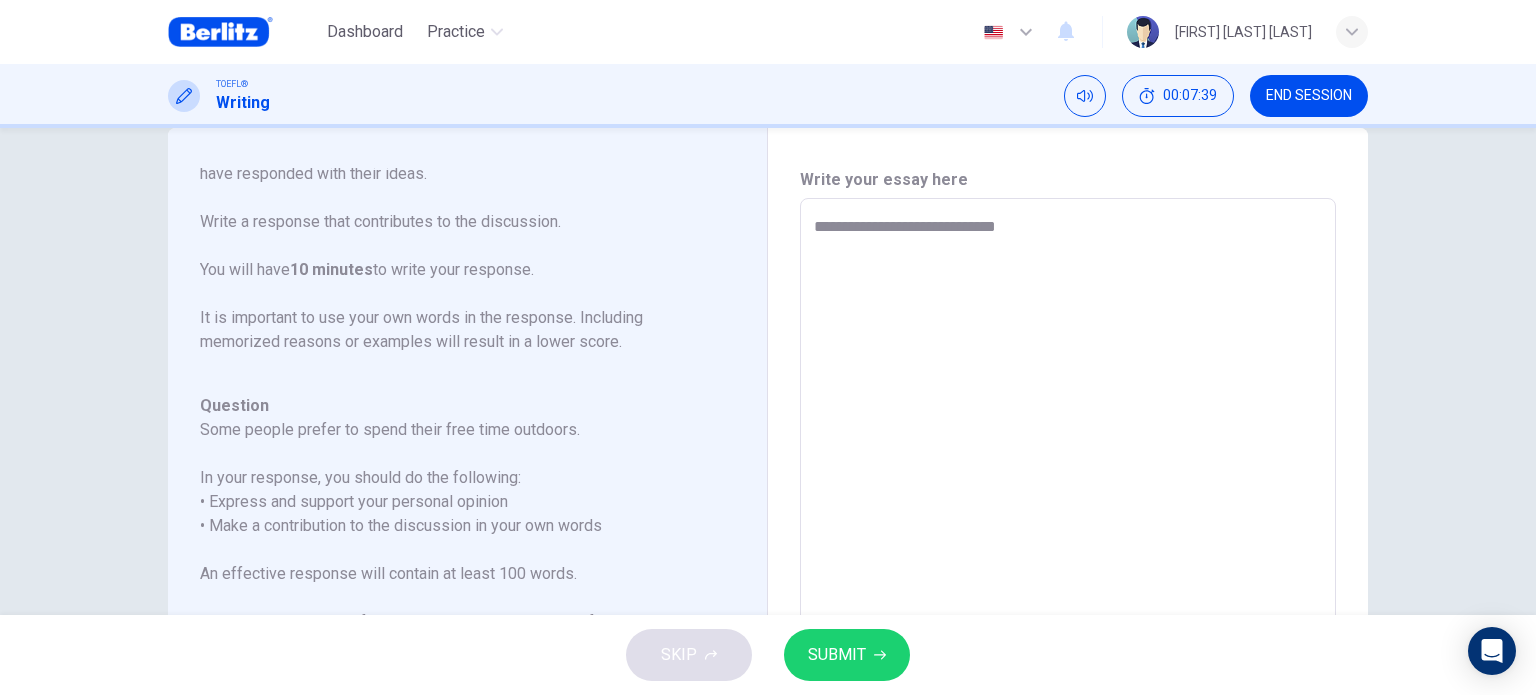 type on "**********" 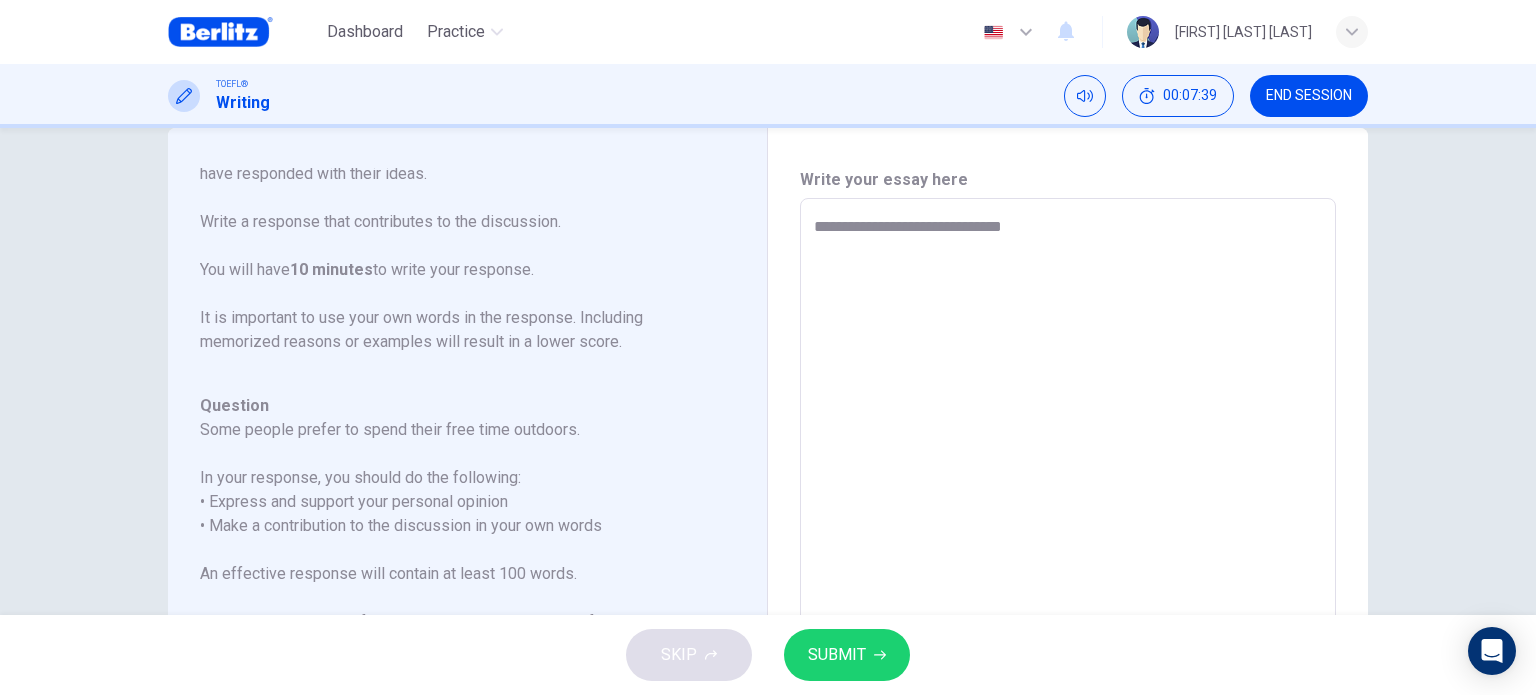 type on "*" 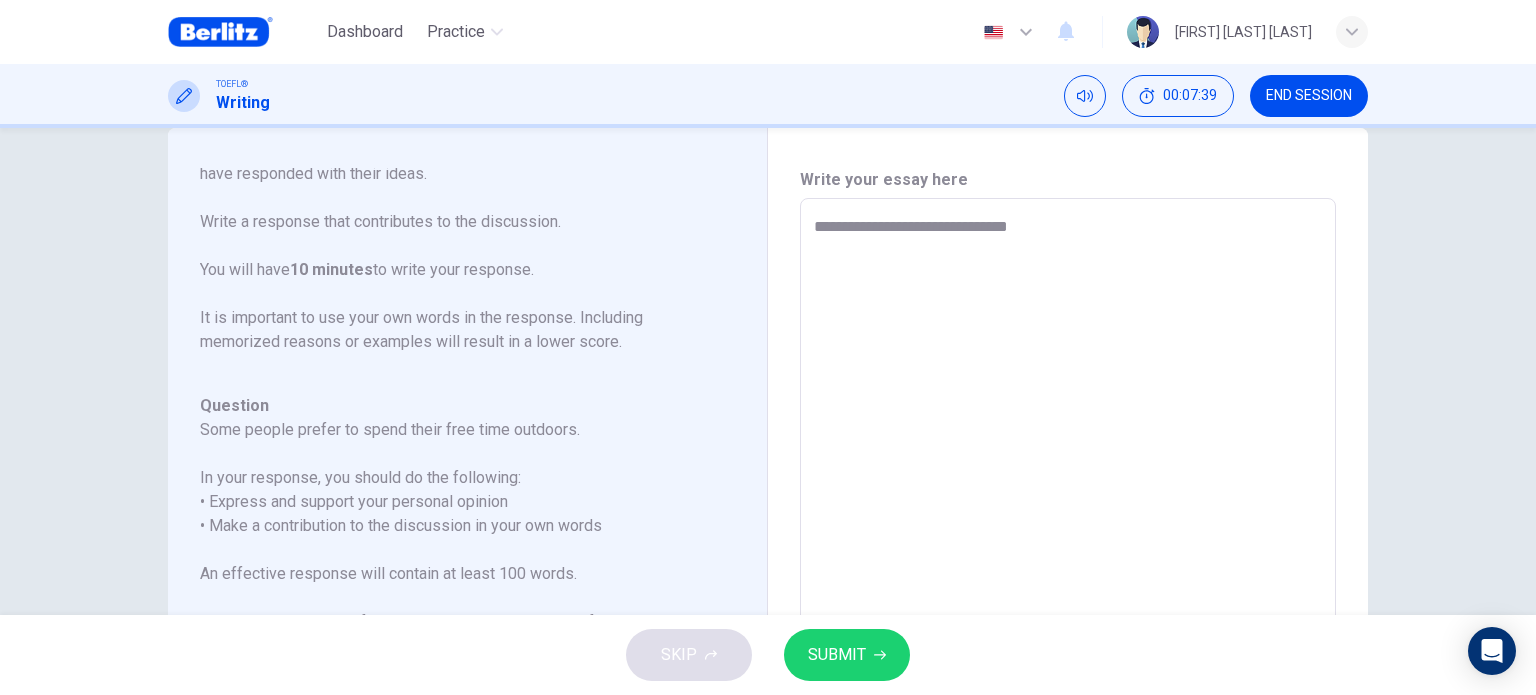 type on "*" 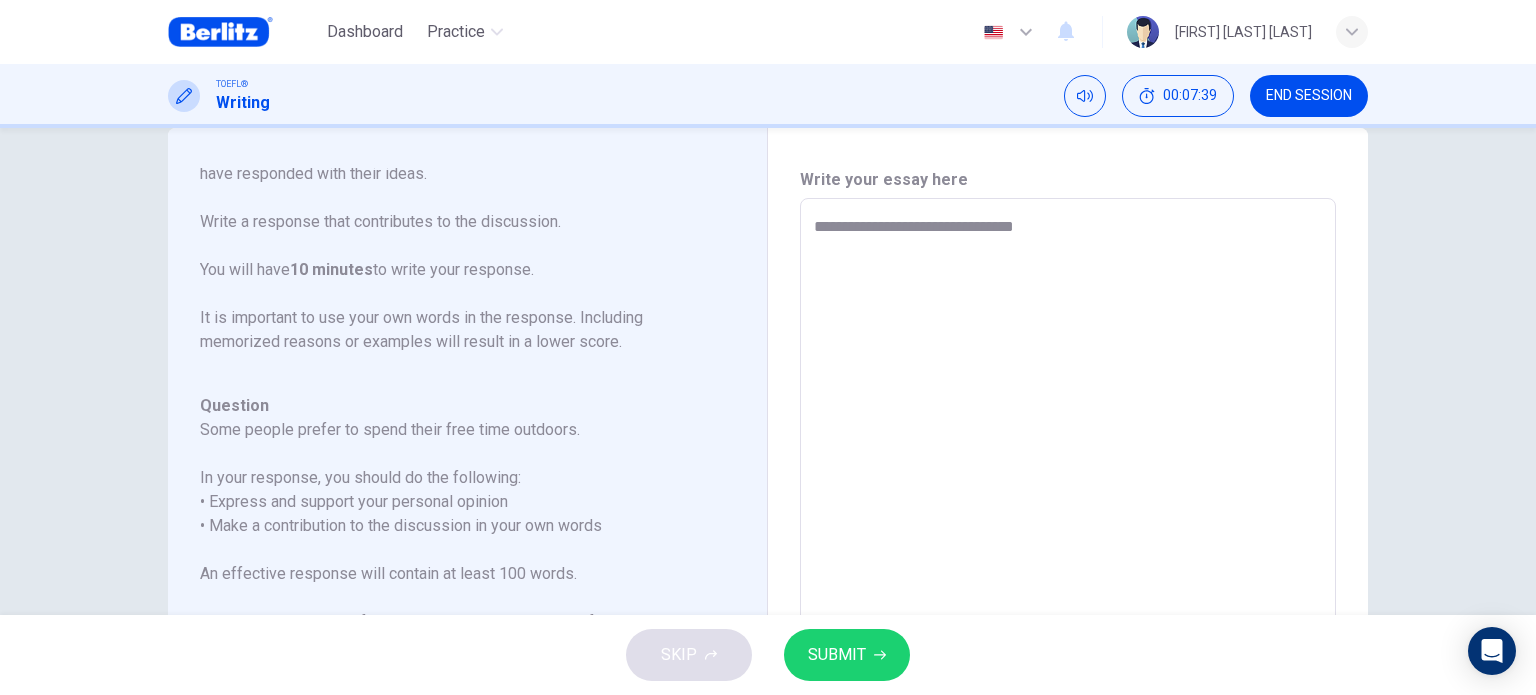 type on "*" 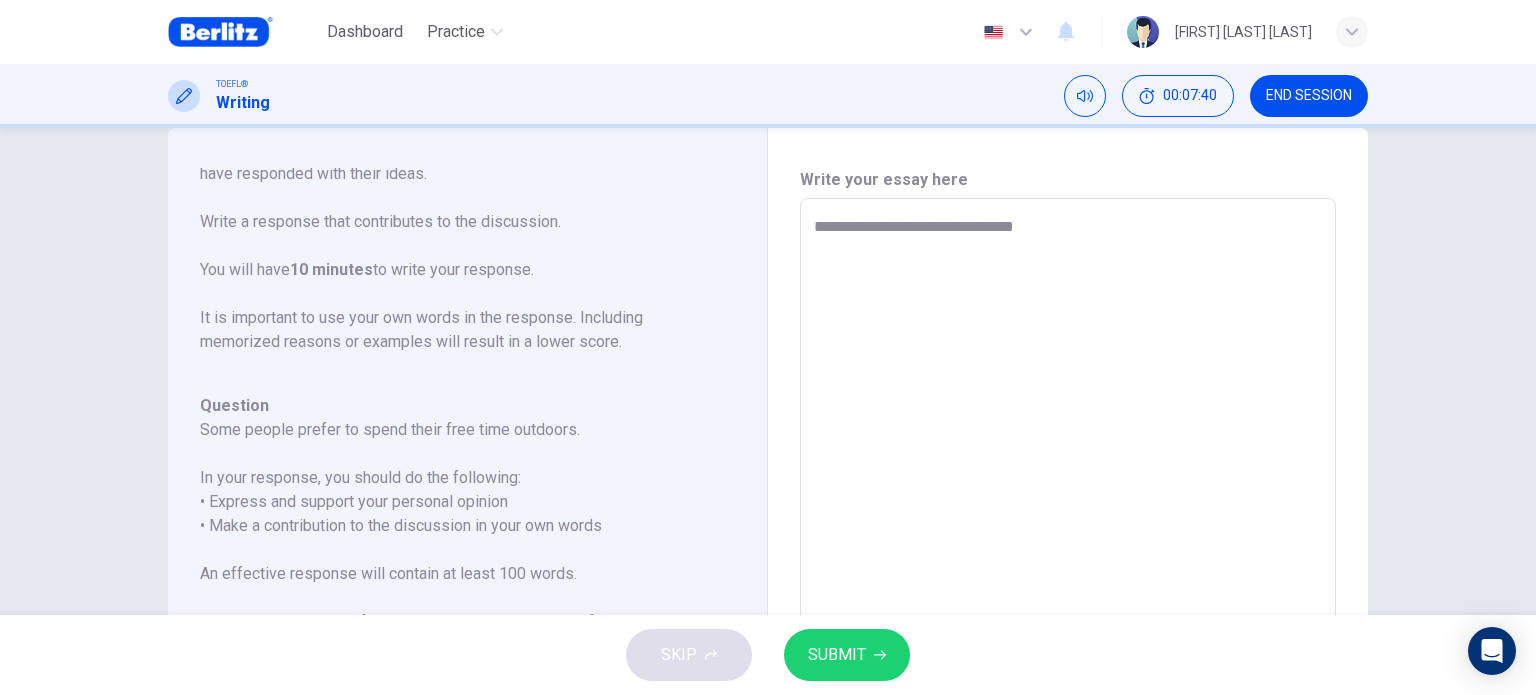 type on "**********" 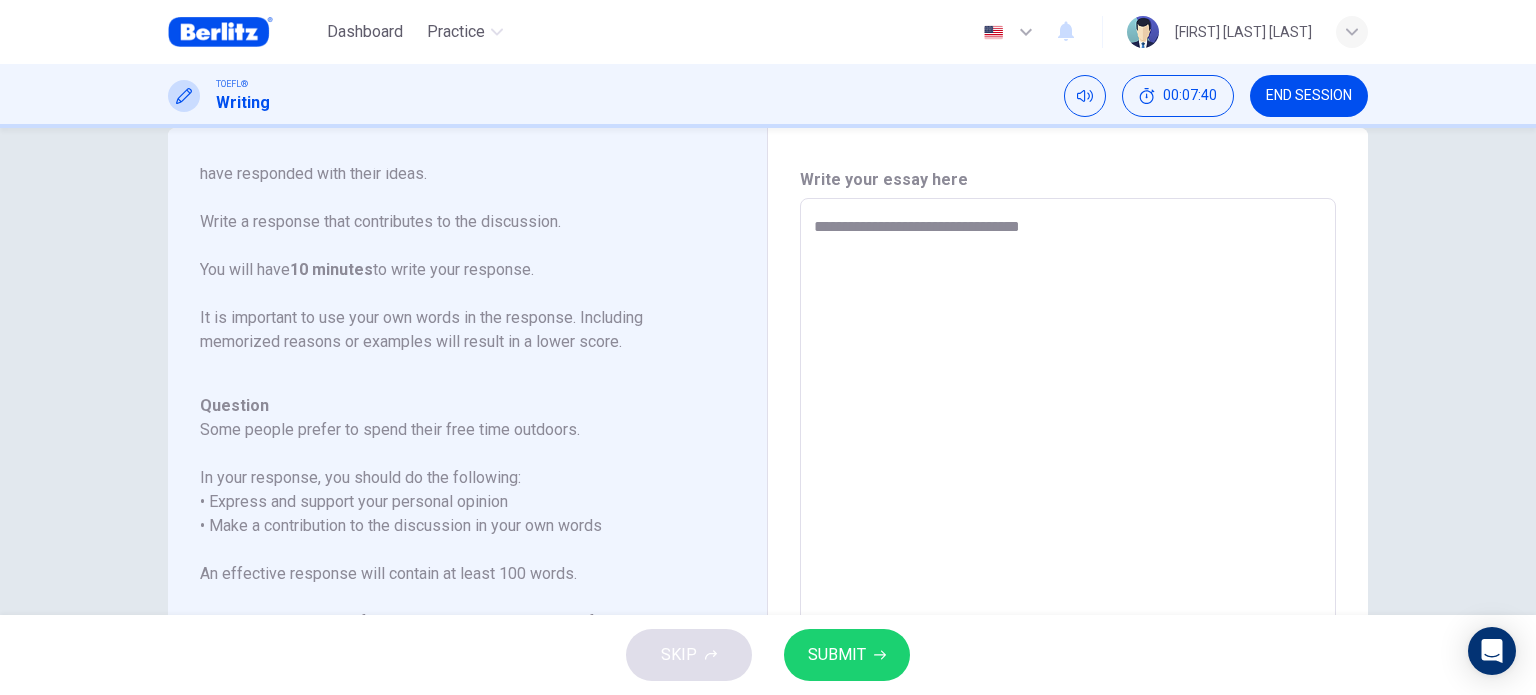 type on "*" 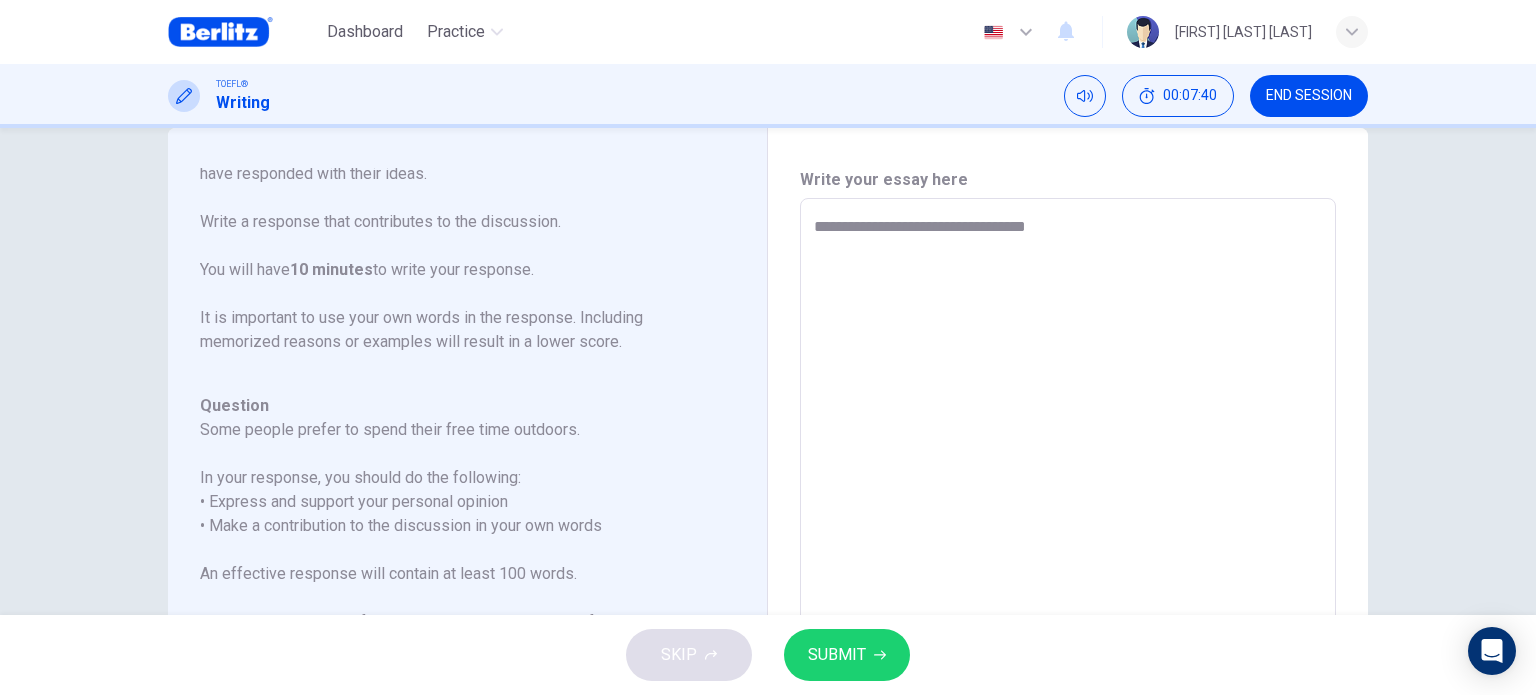 type on "*" 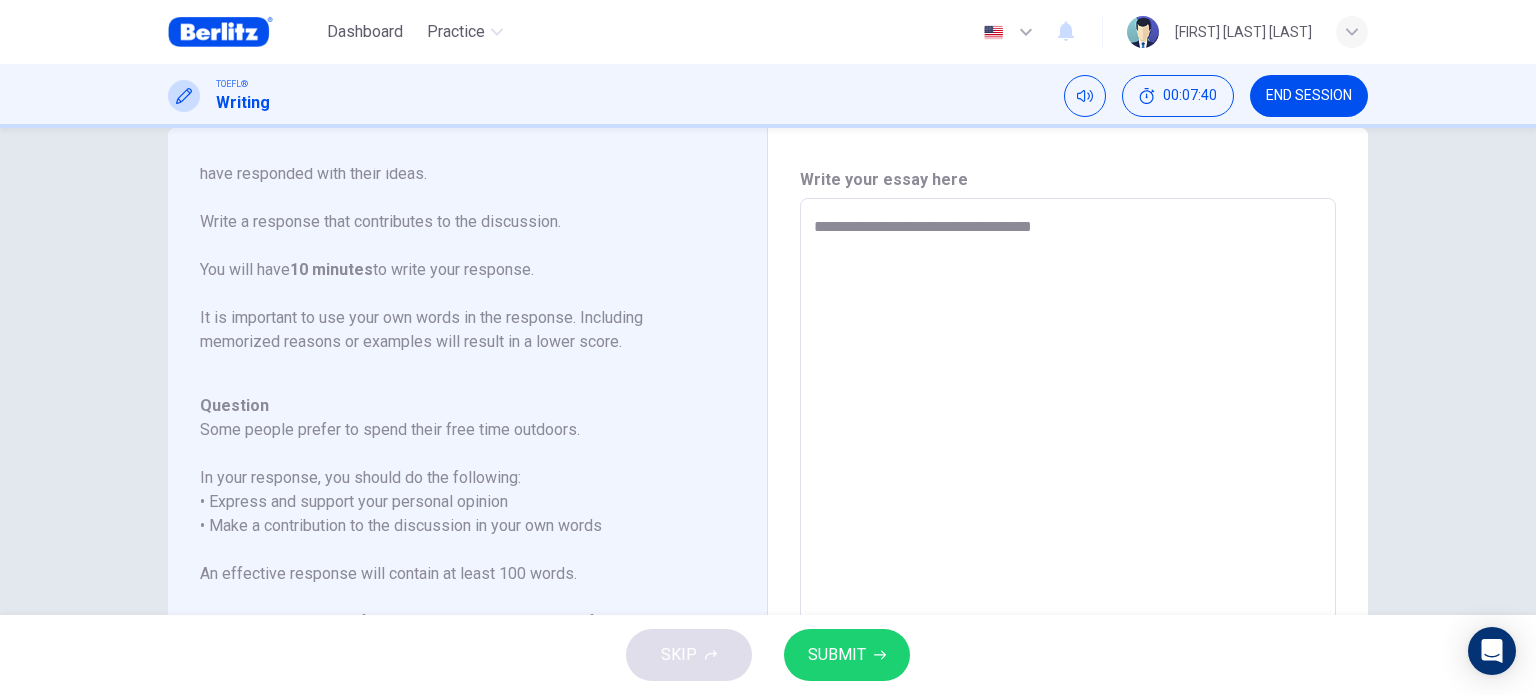 type on "**********" 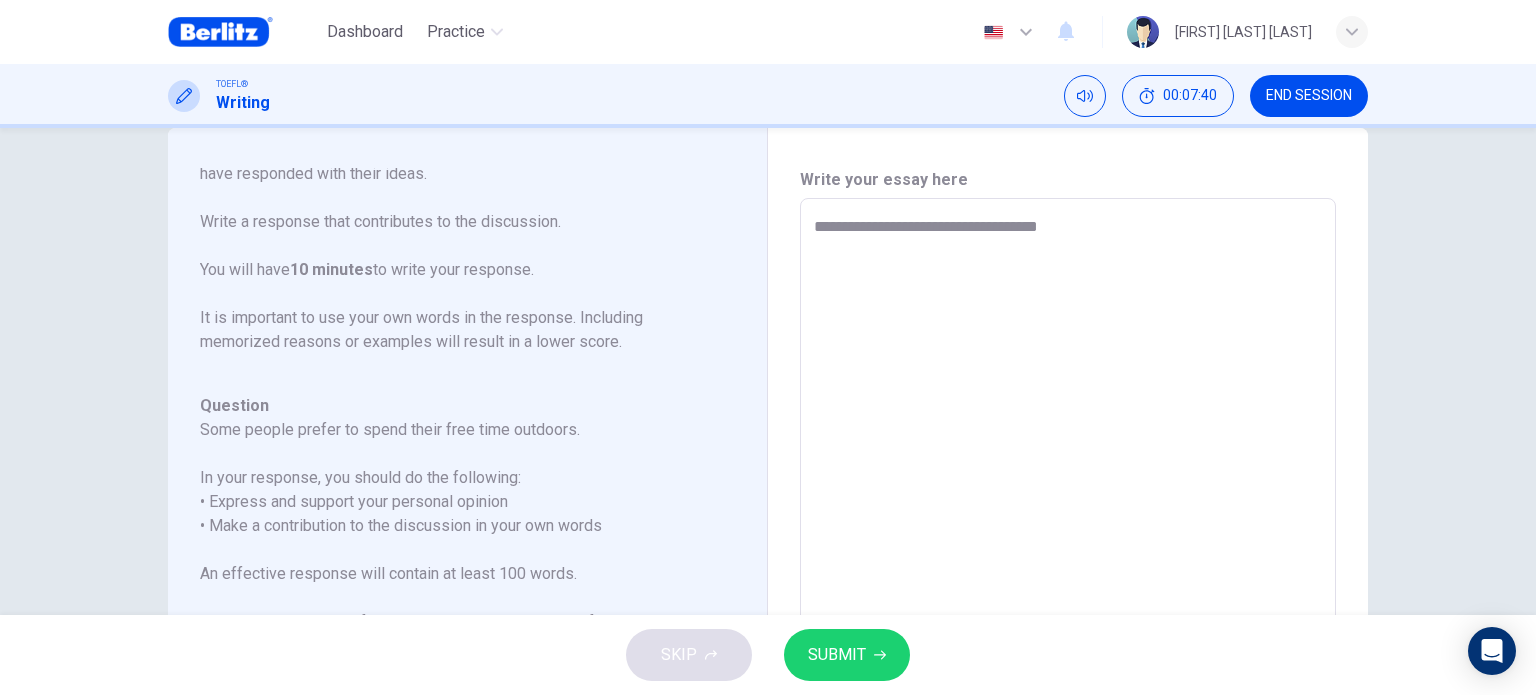 type on "*" 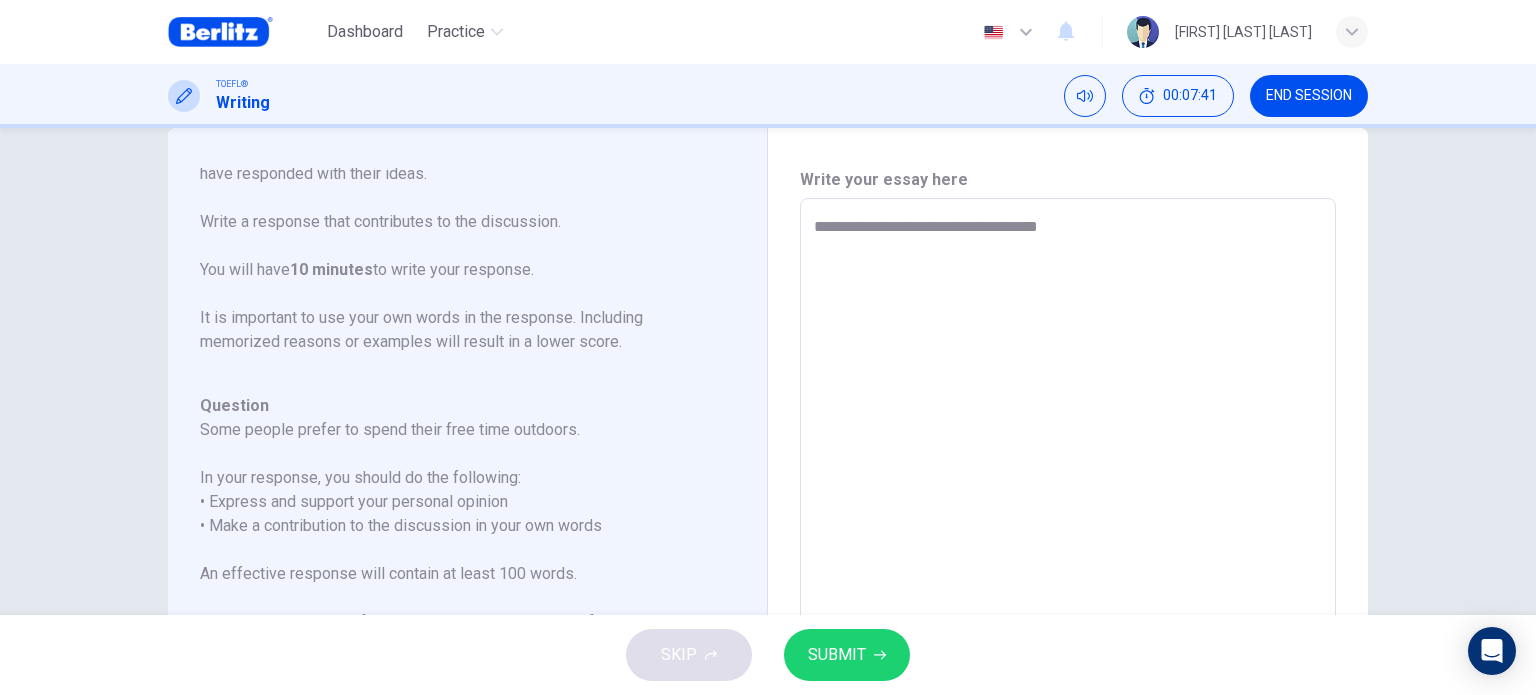 type on "**********" 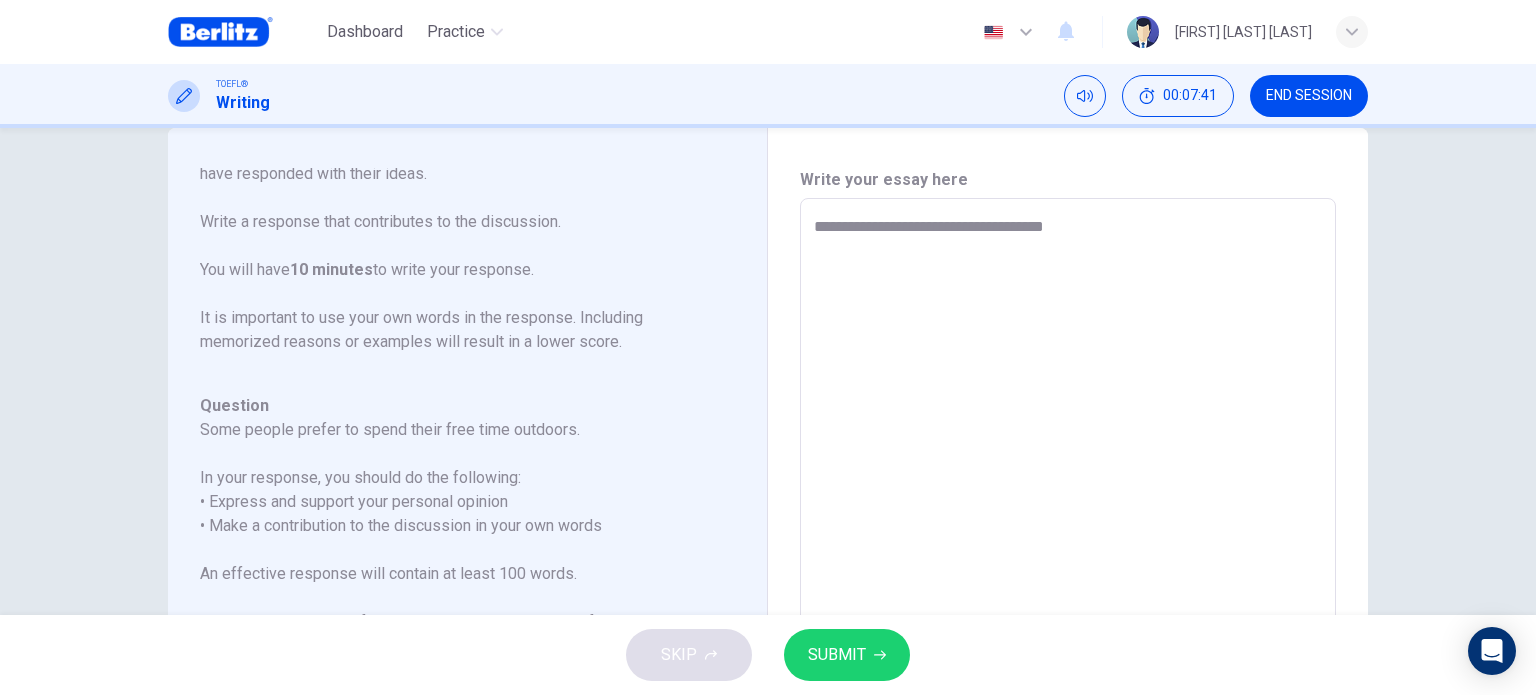 type on "*" 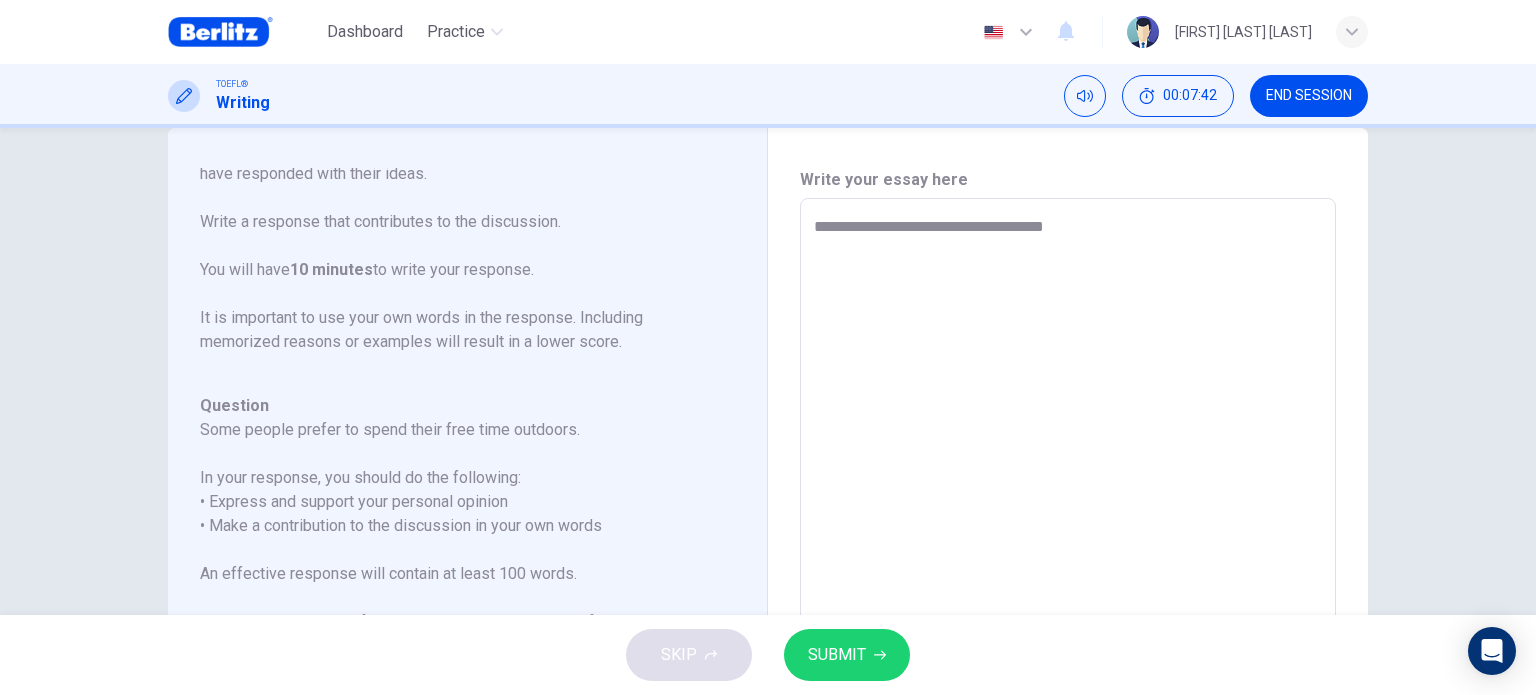 type on "**********" 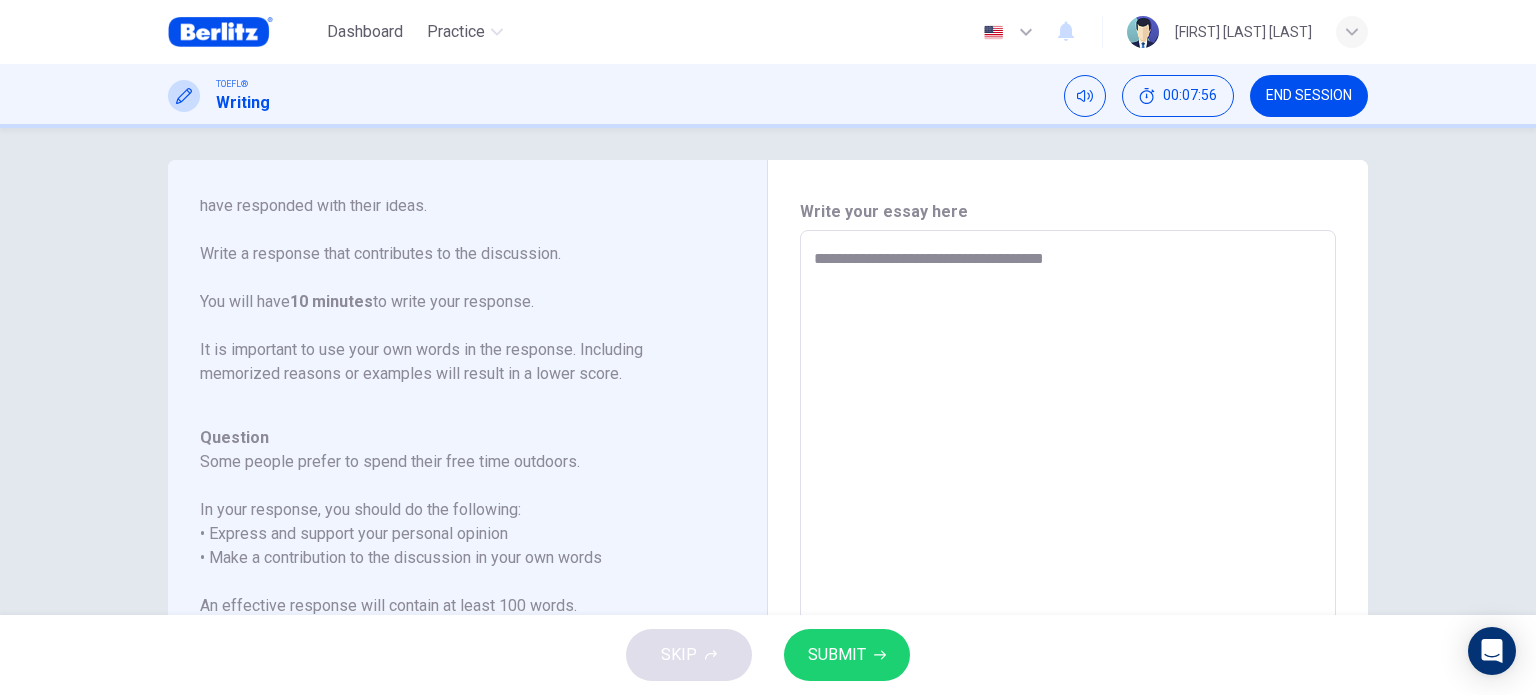 scroll, scrollTop: 3, scrollLeft: 0, axis: vertical 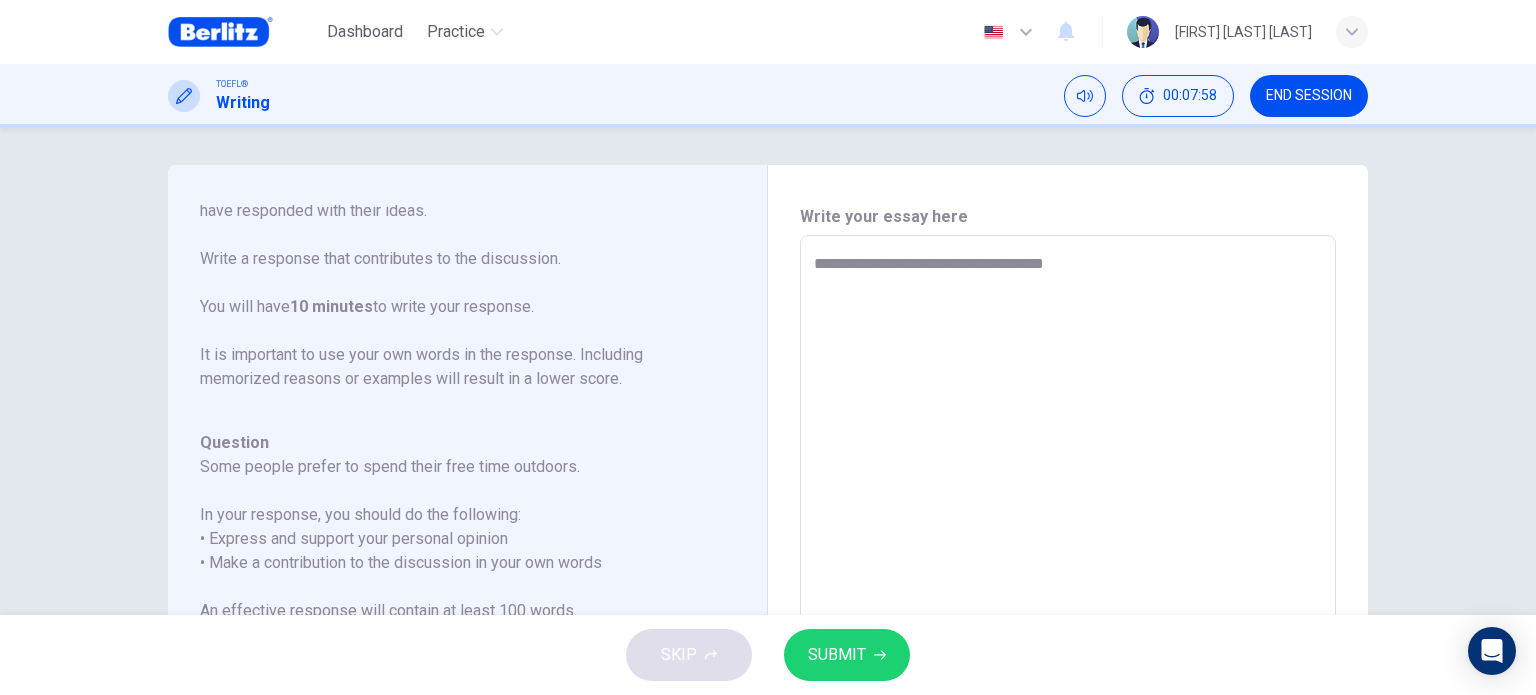 type on "*" 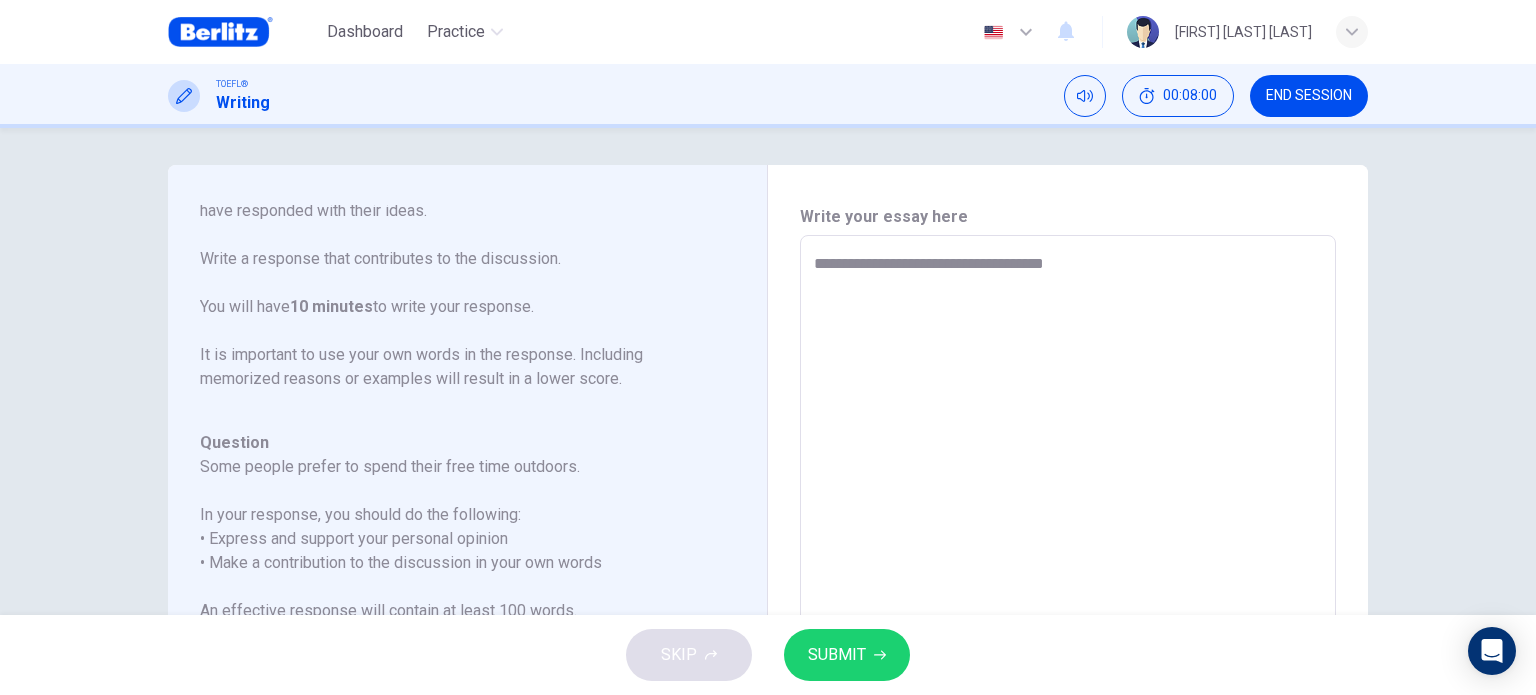 type on "**********" 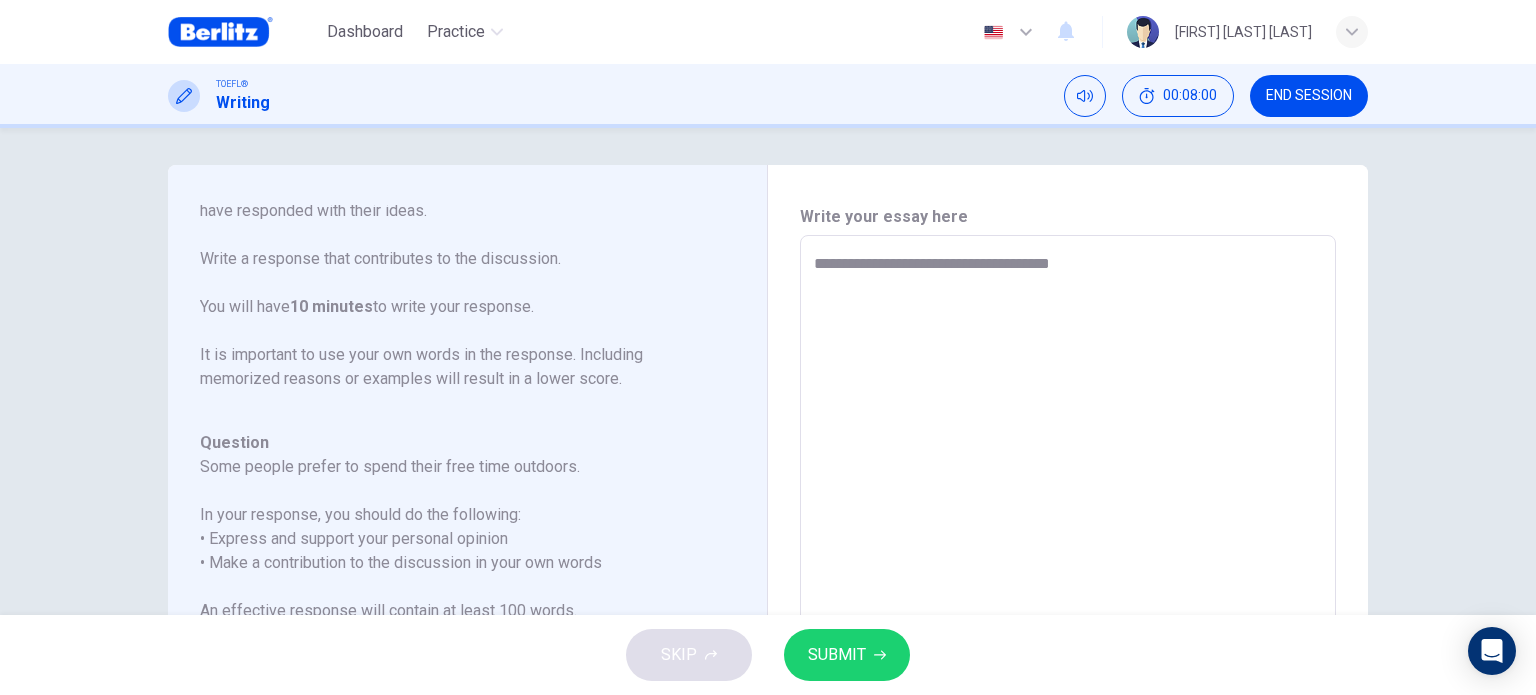 type on "**********" 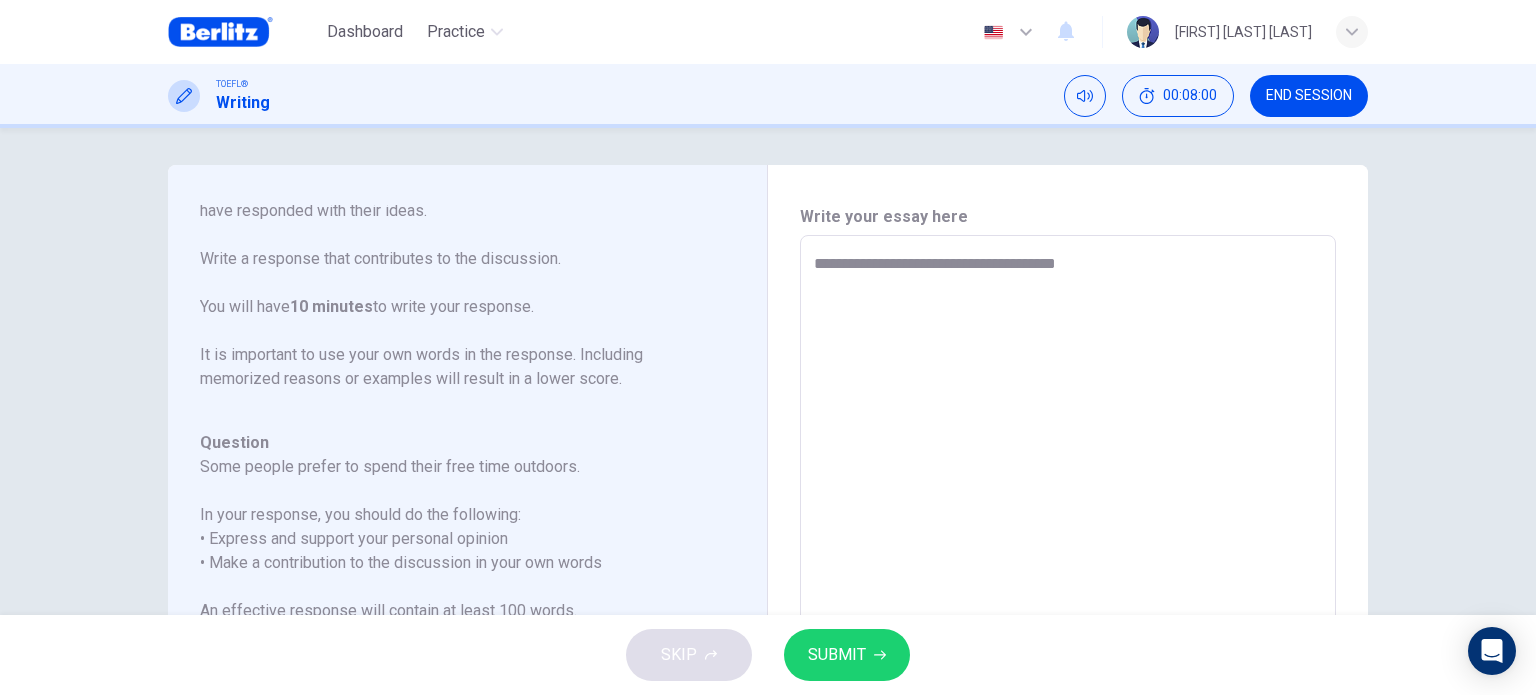 type on "*" 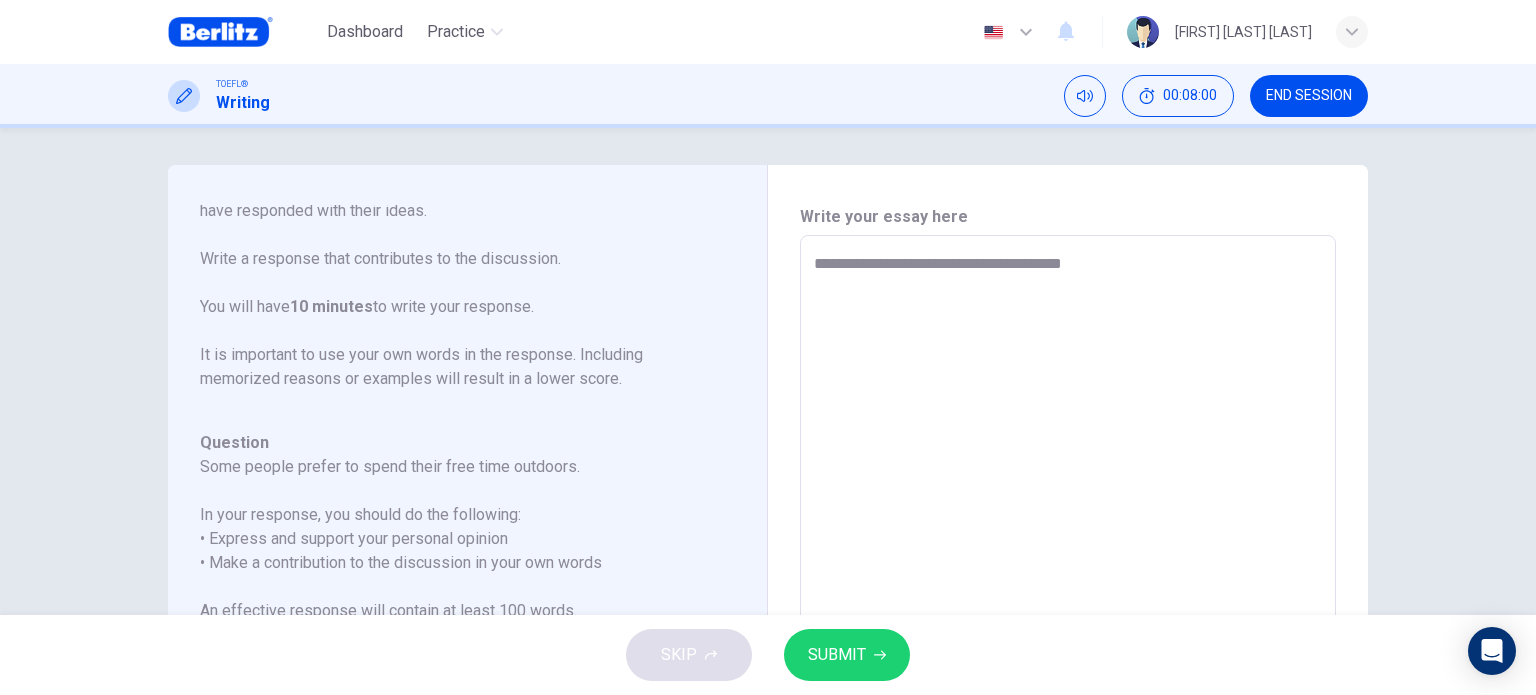 type on "*" 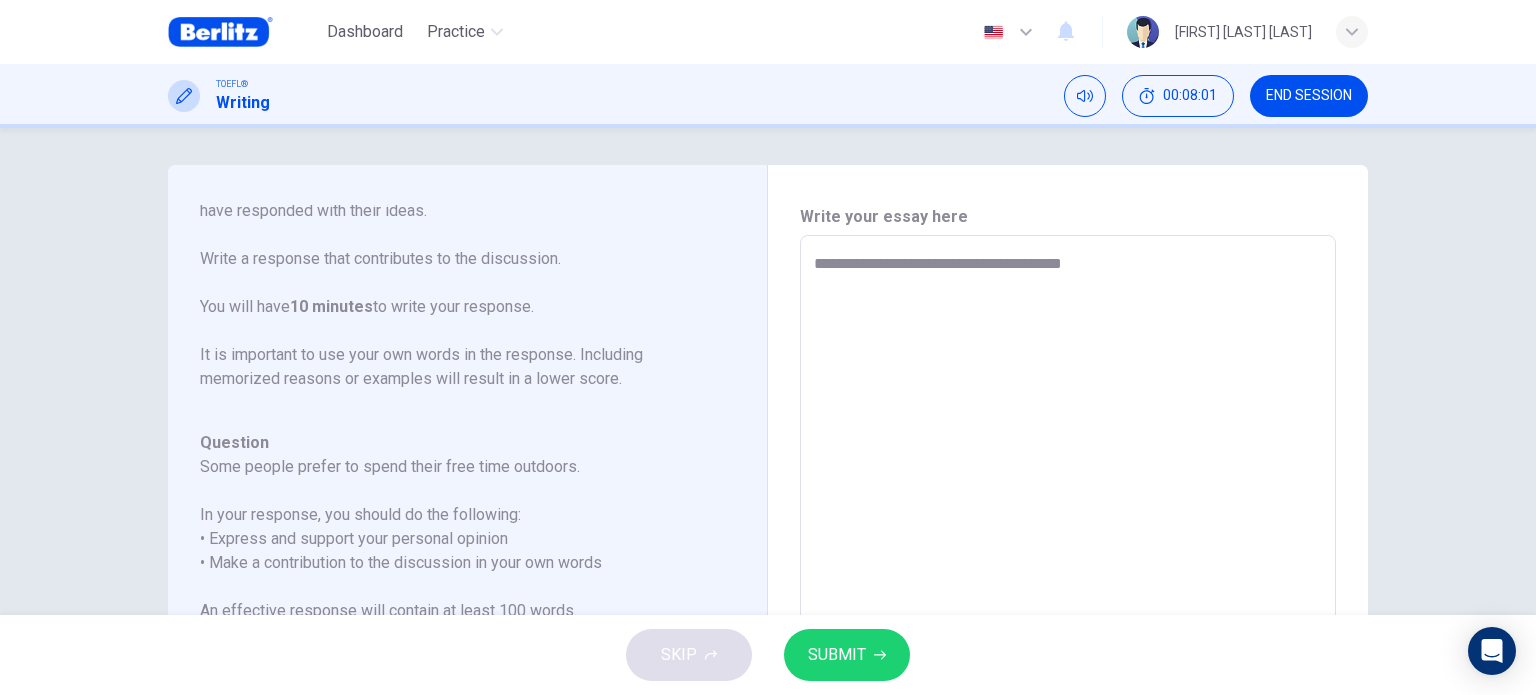 type on "**********" 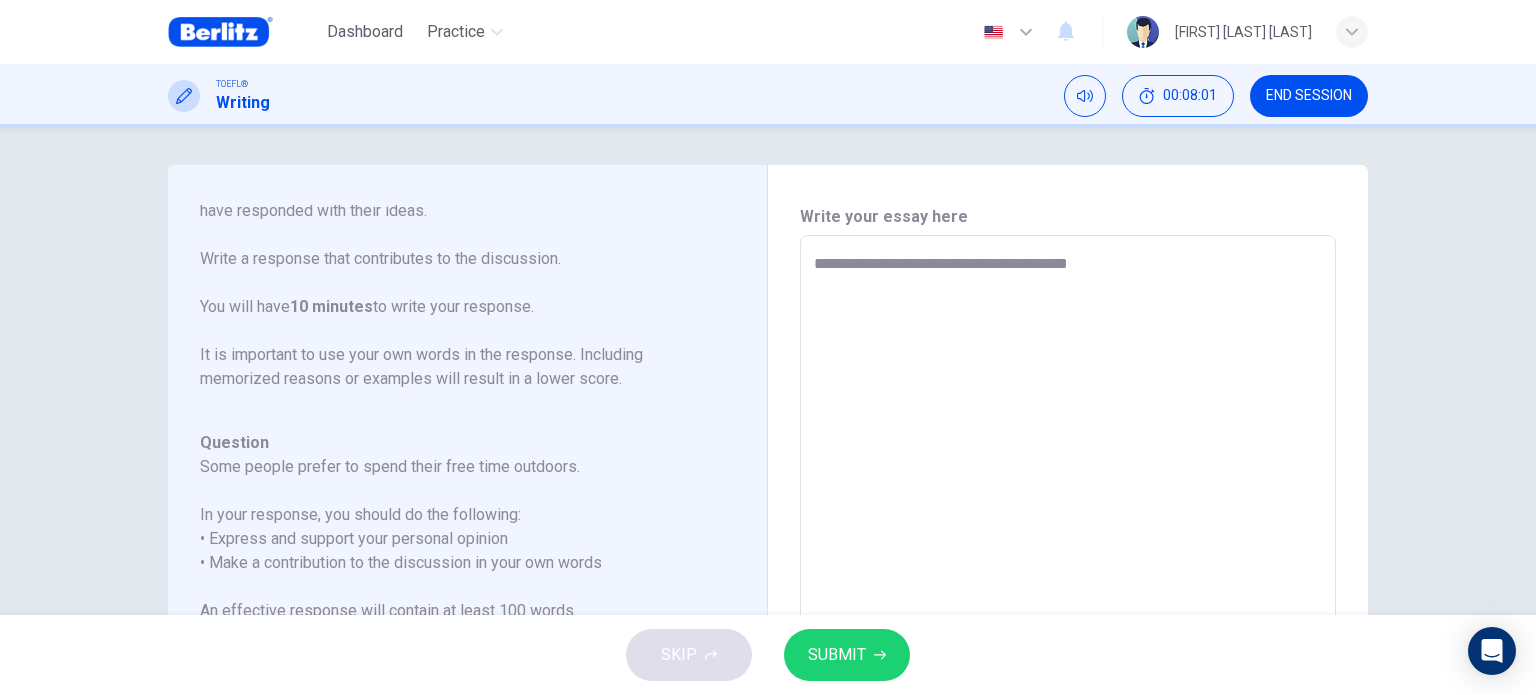 type on "**********" 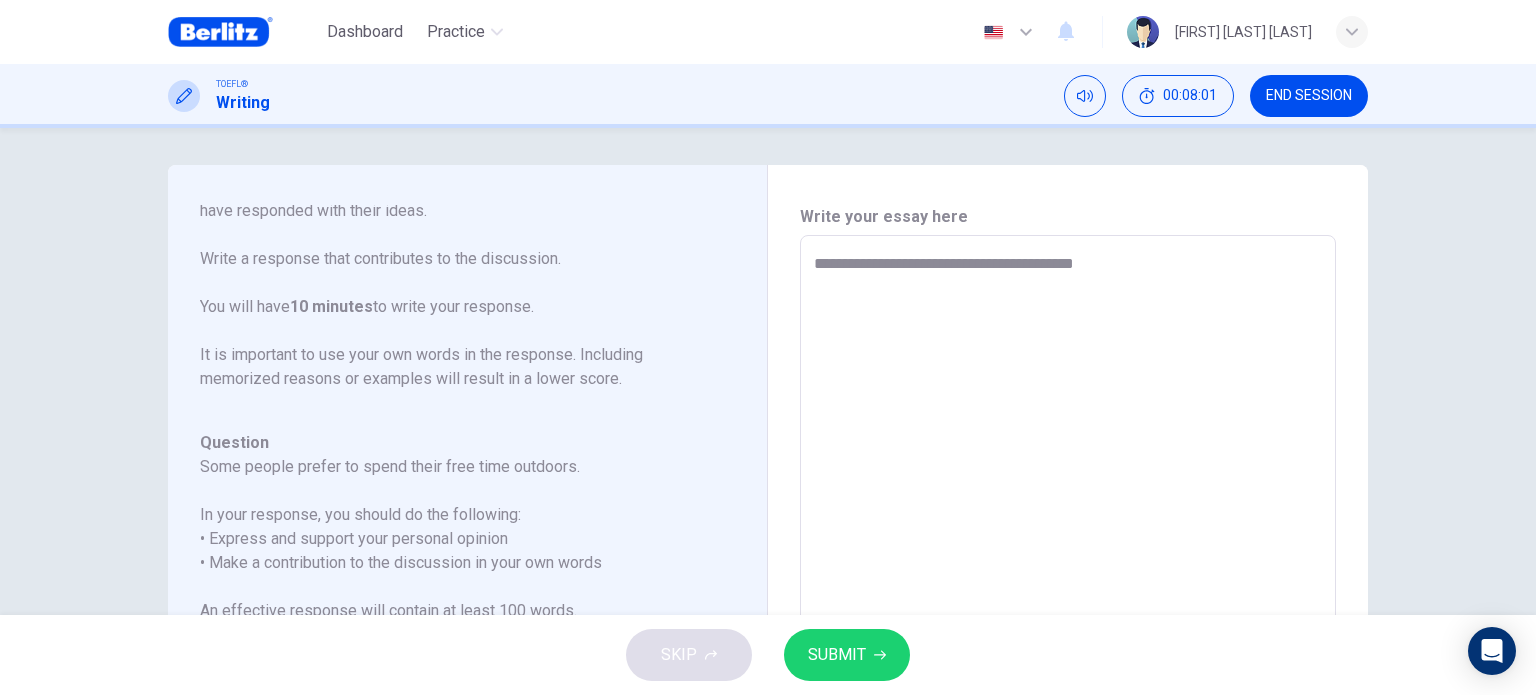 type on "*" 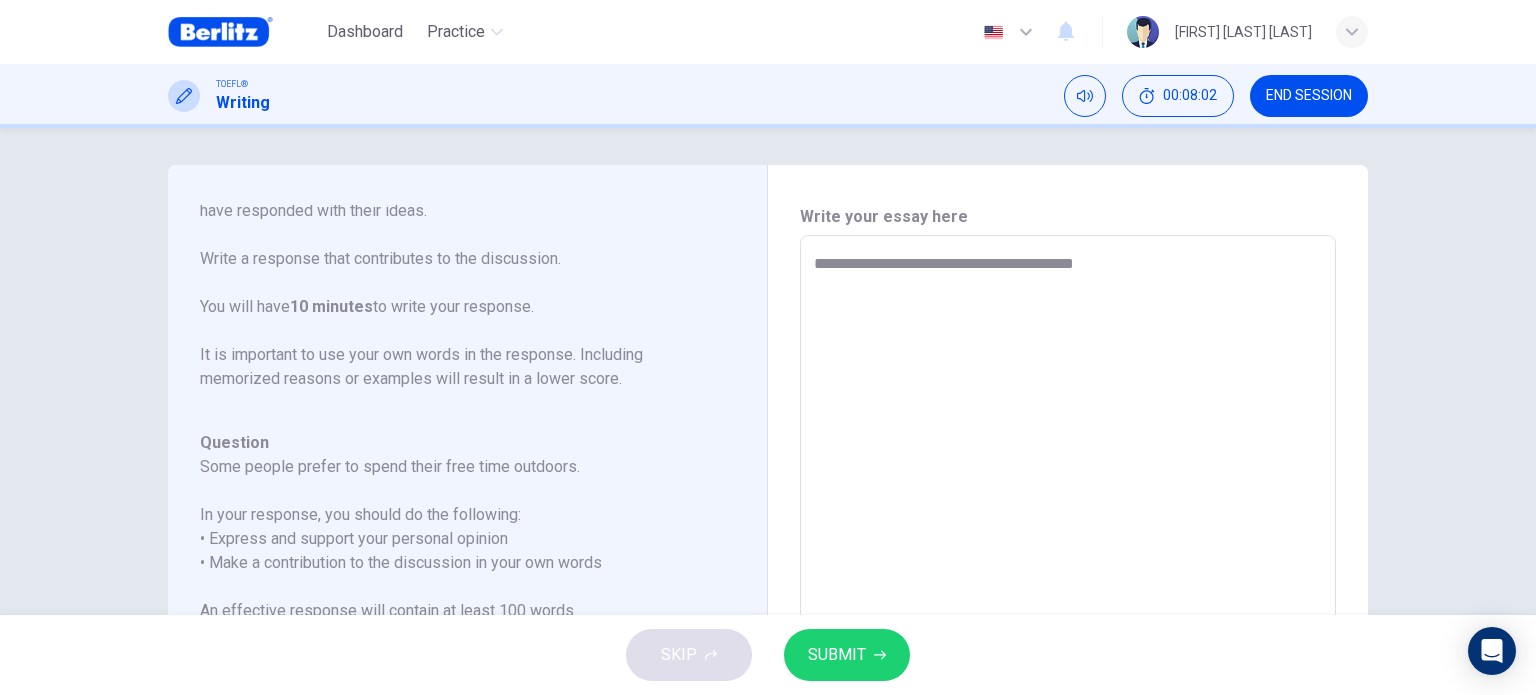type on "**********" 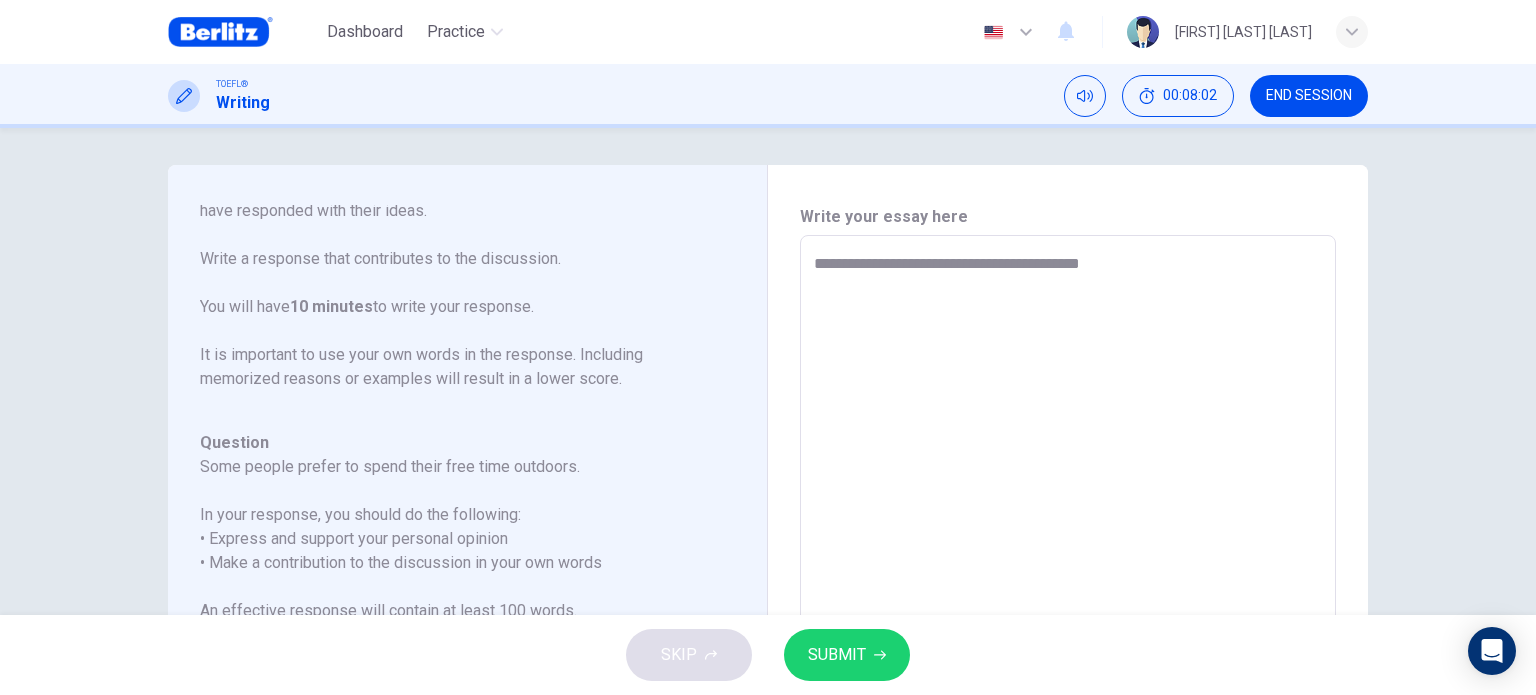 type on "*" 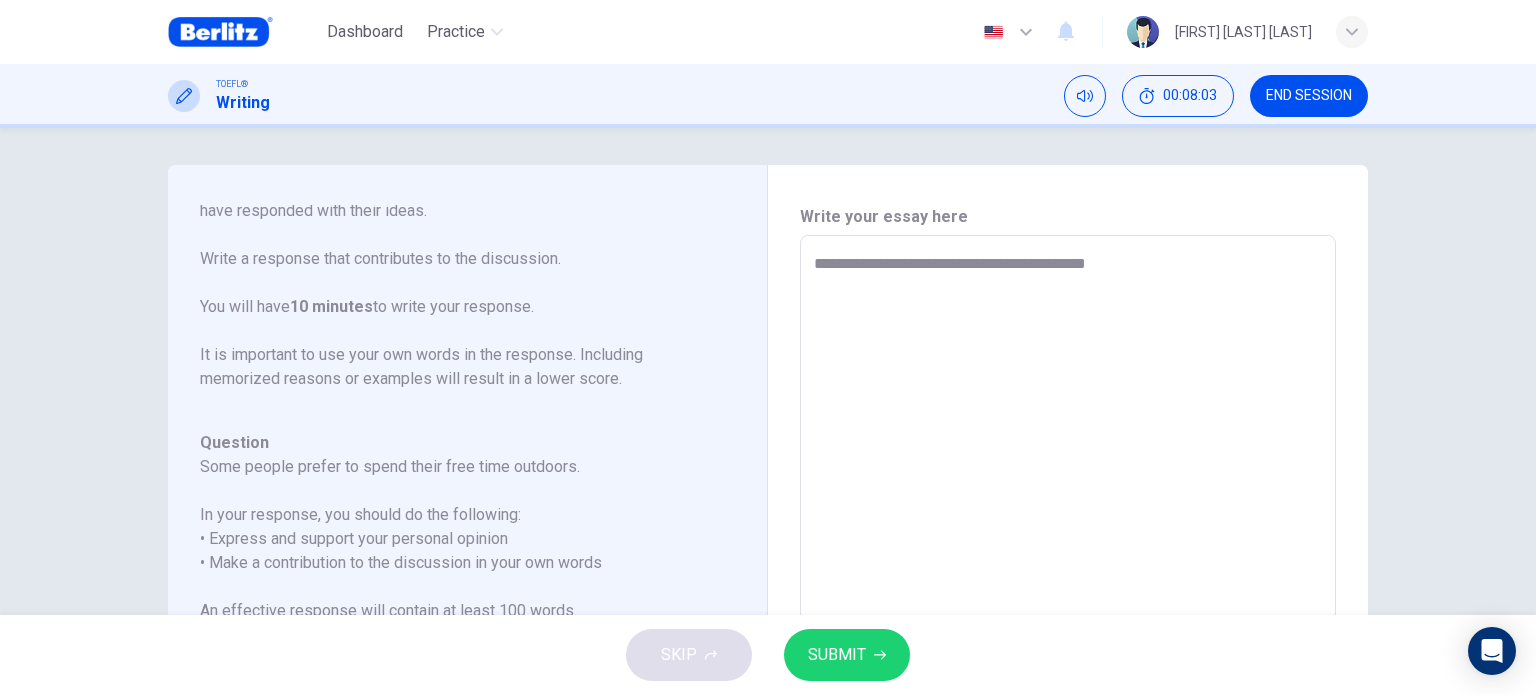 type on "**********" 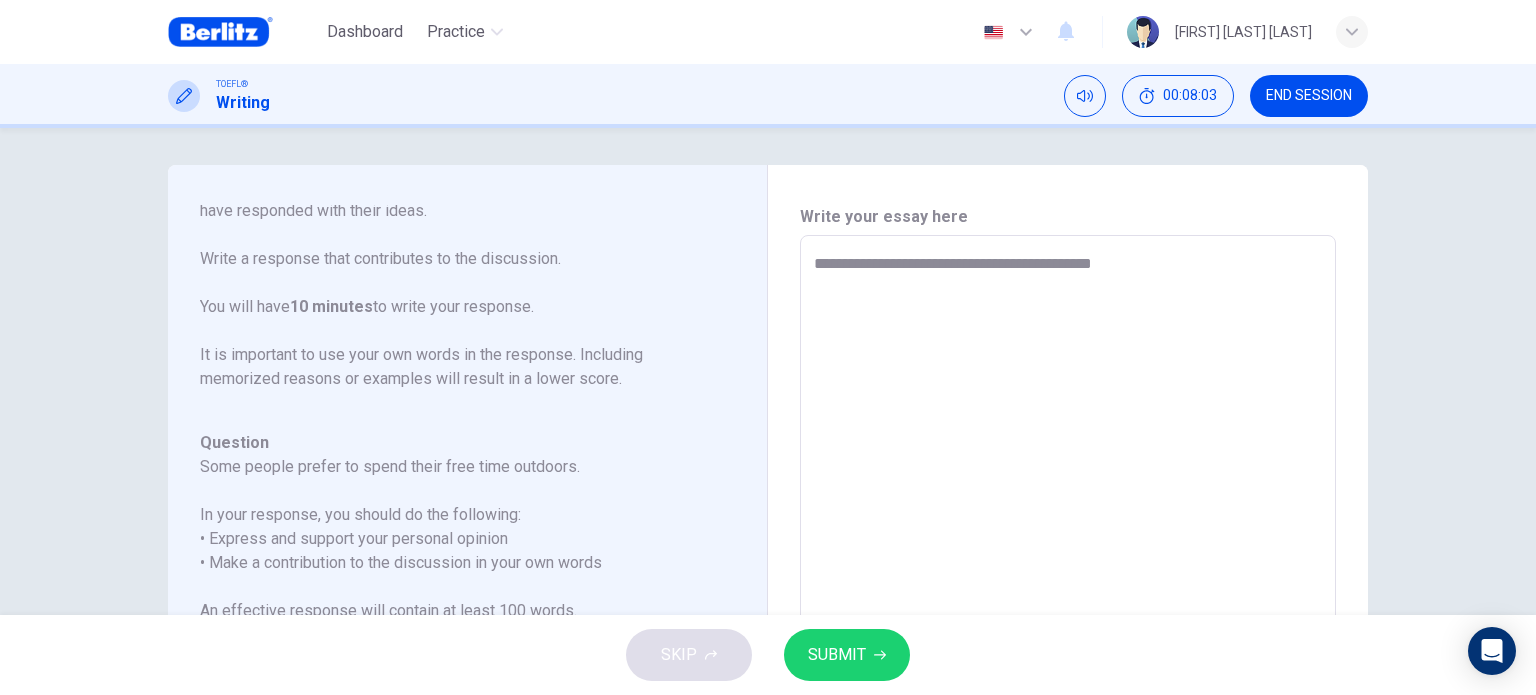 type on "**********" 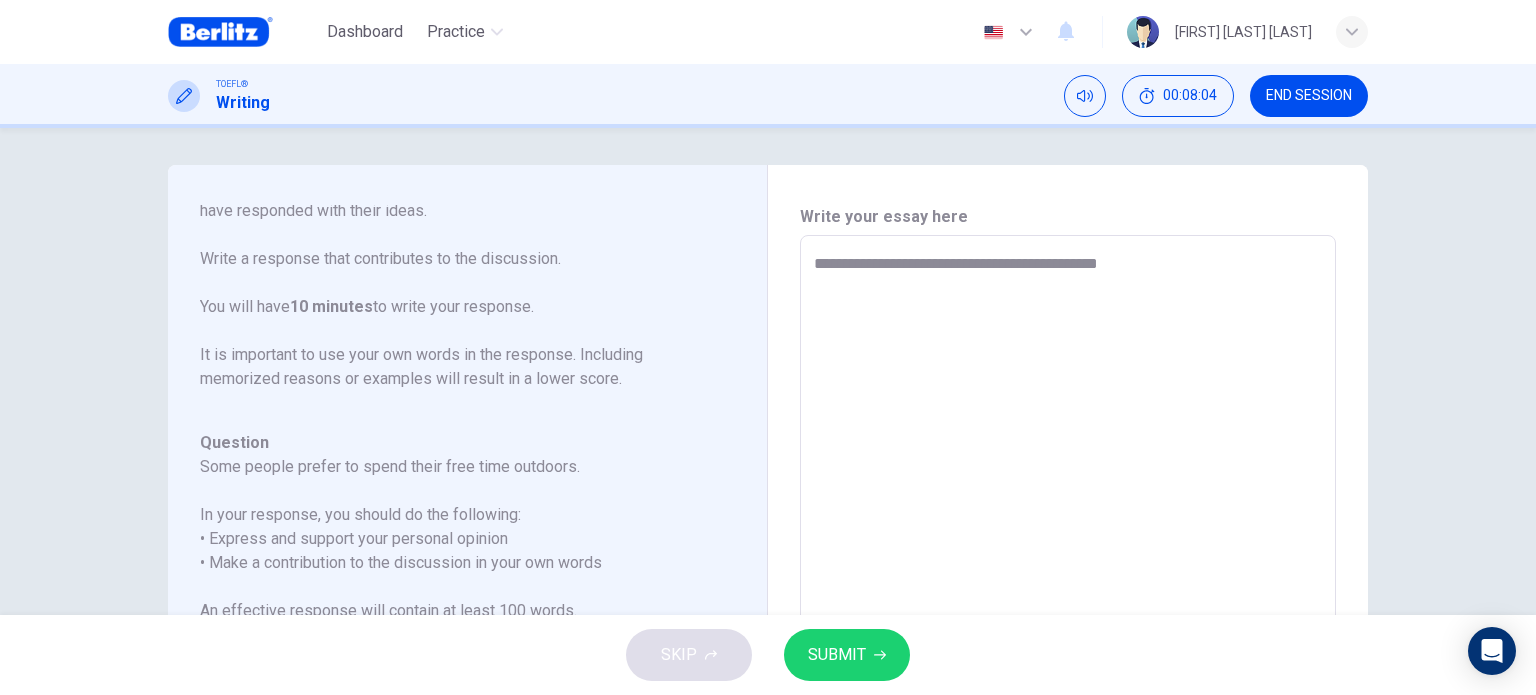 type on "*" 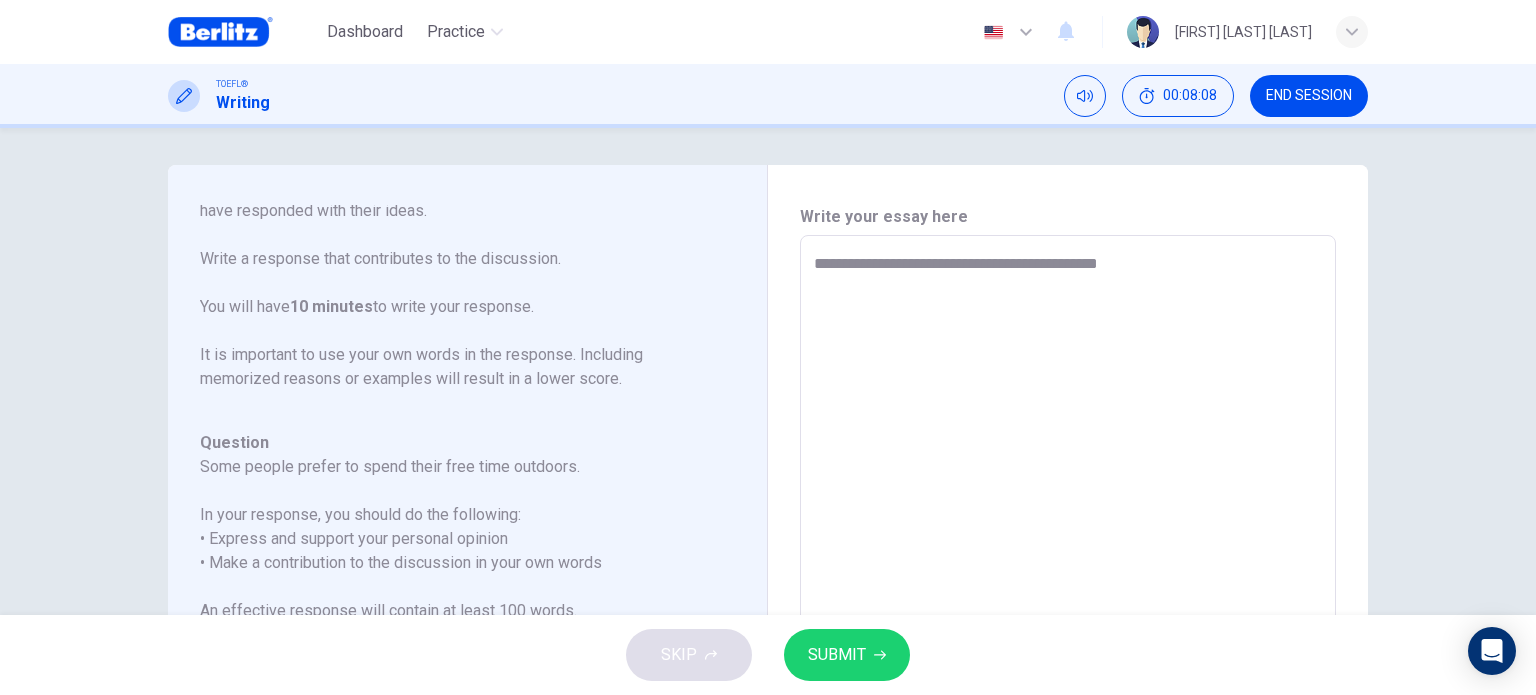 type on "**********" 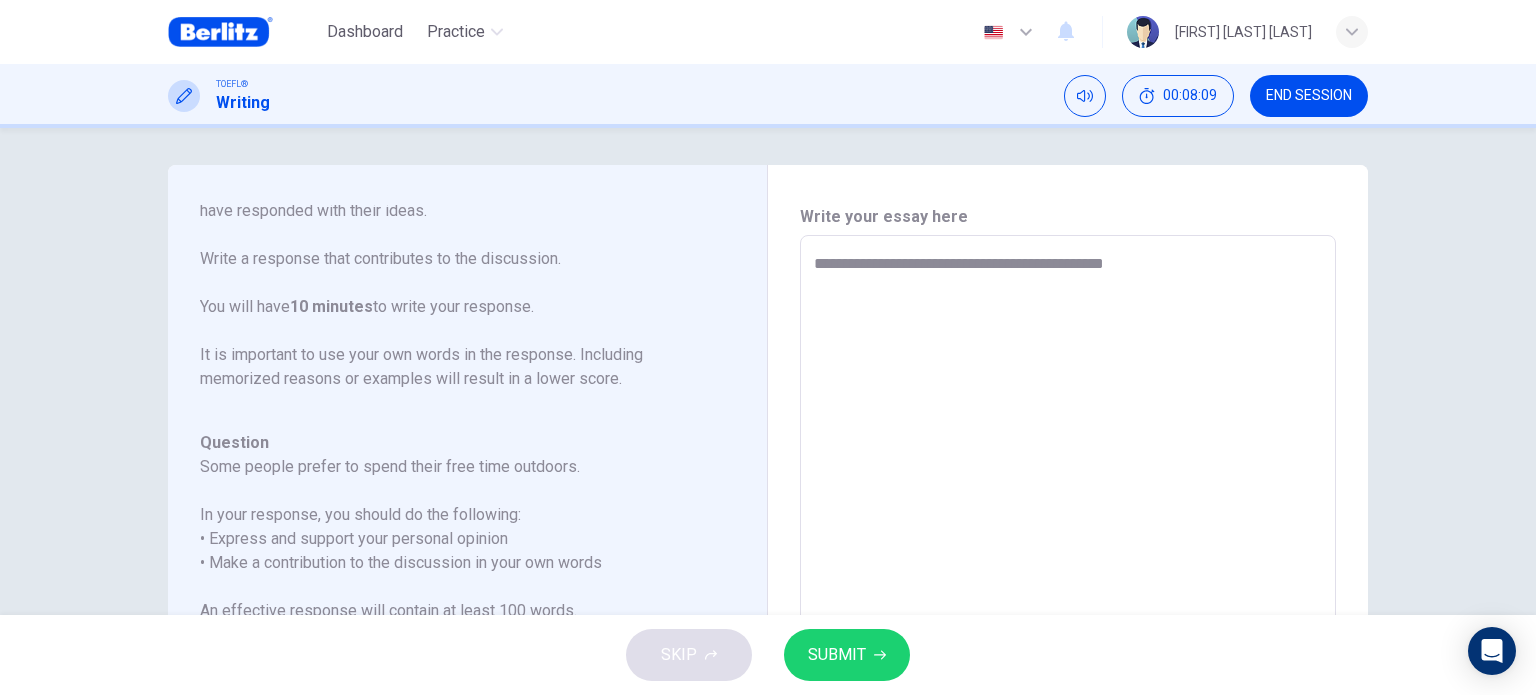 type on "**********" 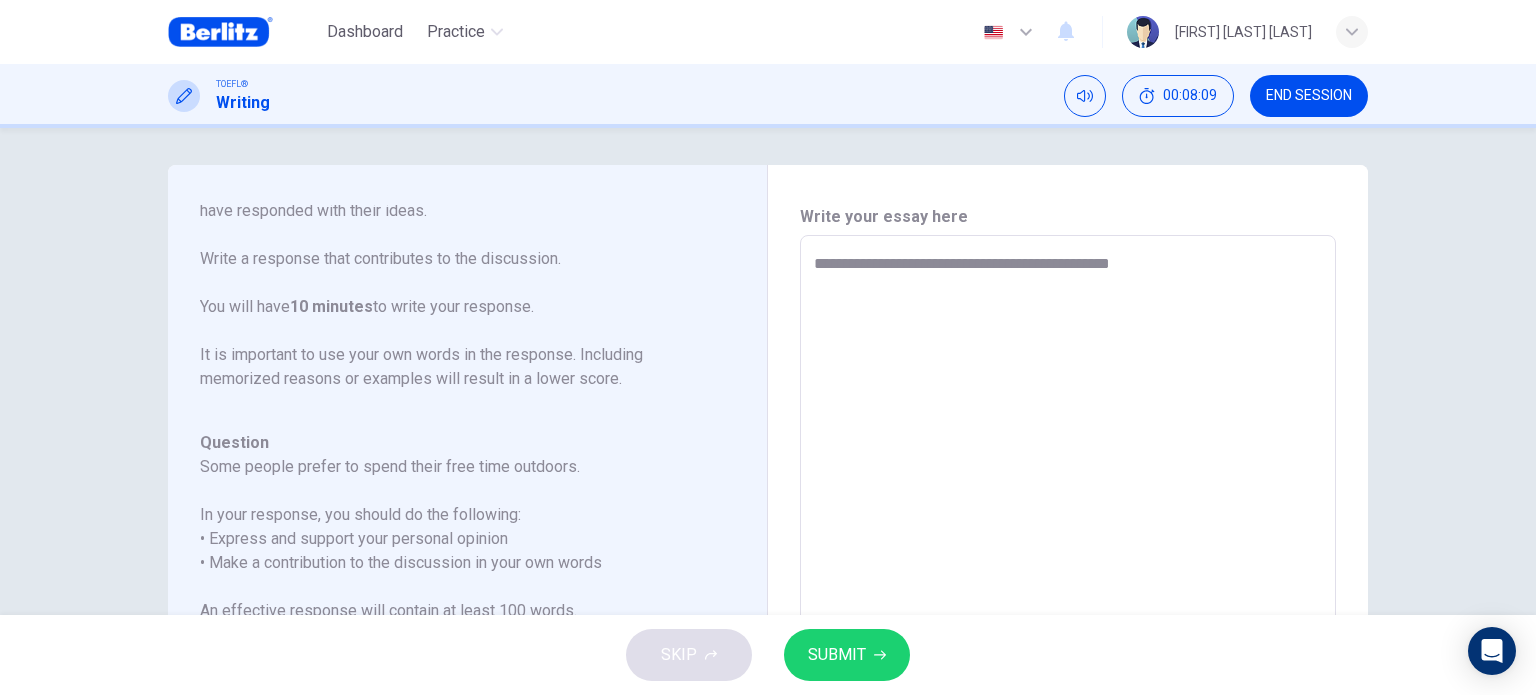type on "*" 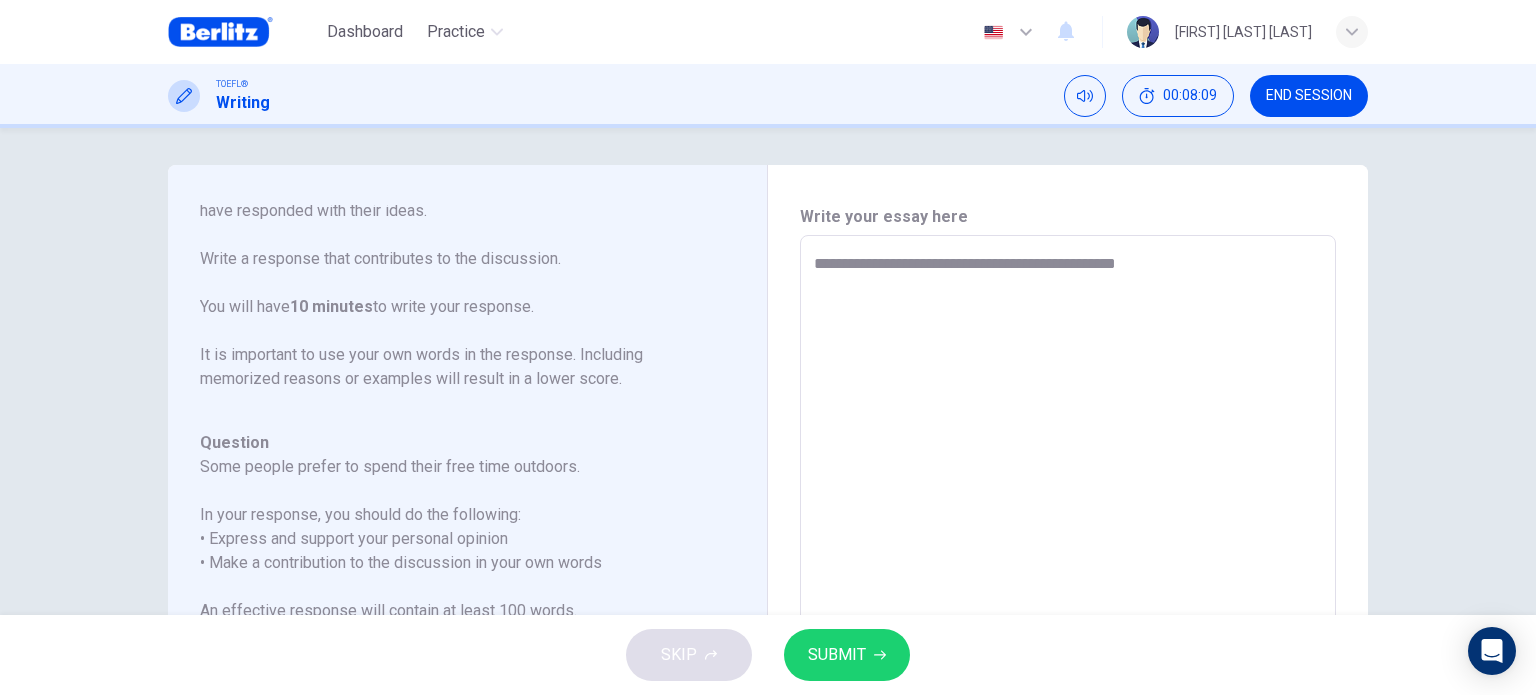 type on "*" 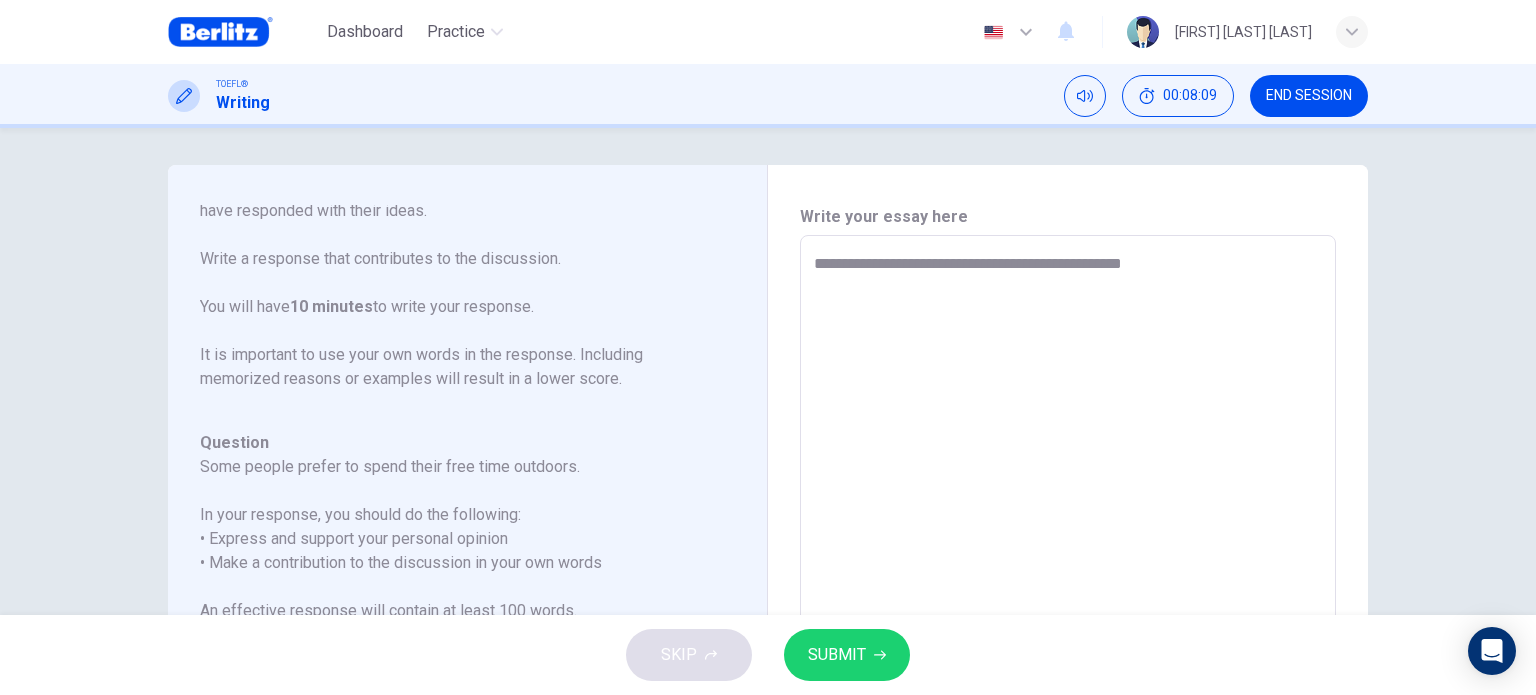 type on "**********" 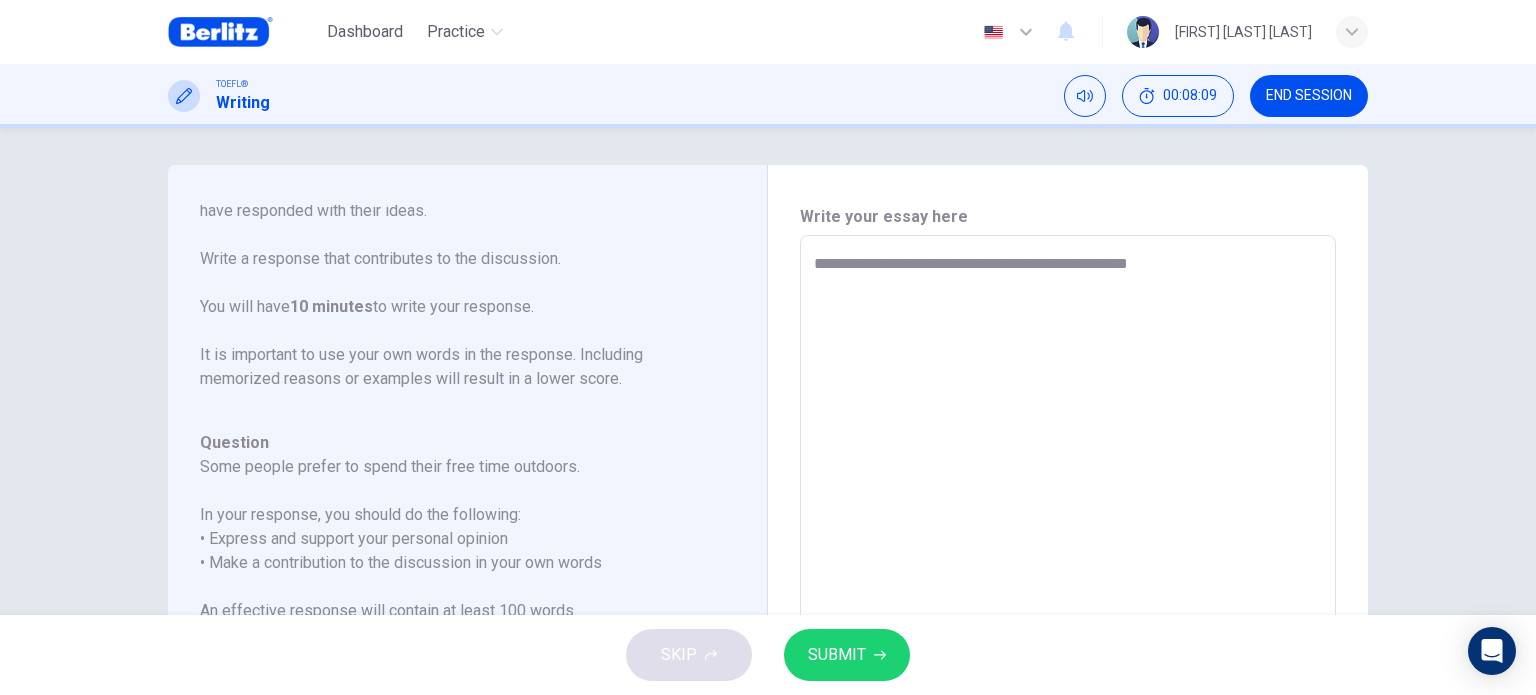 type on "*" 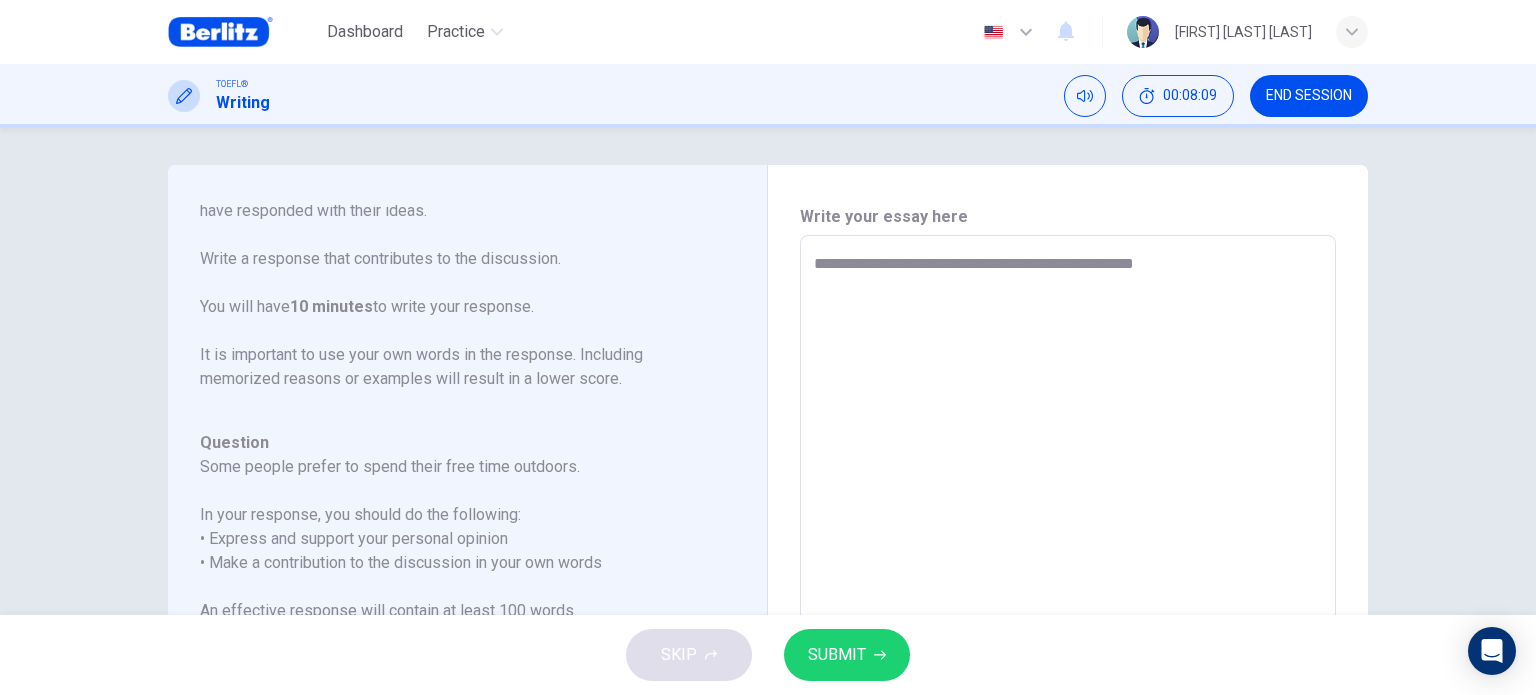 type on "*" 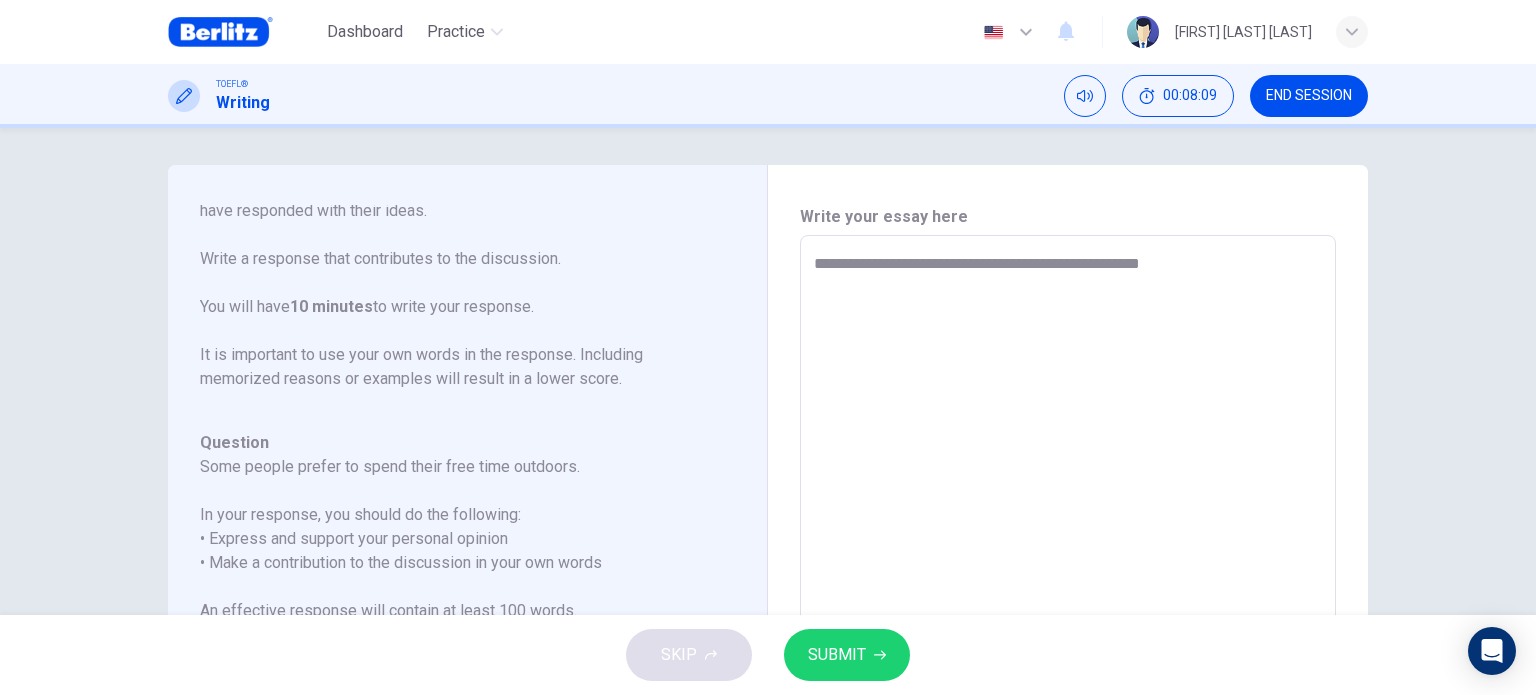 type on "*" 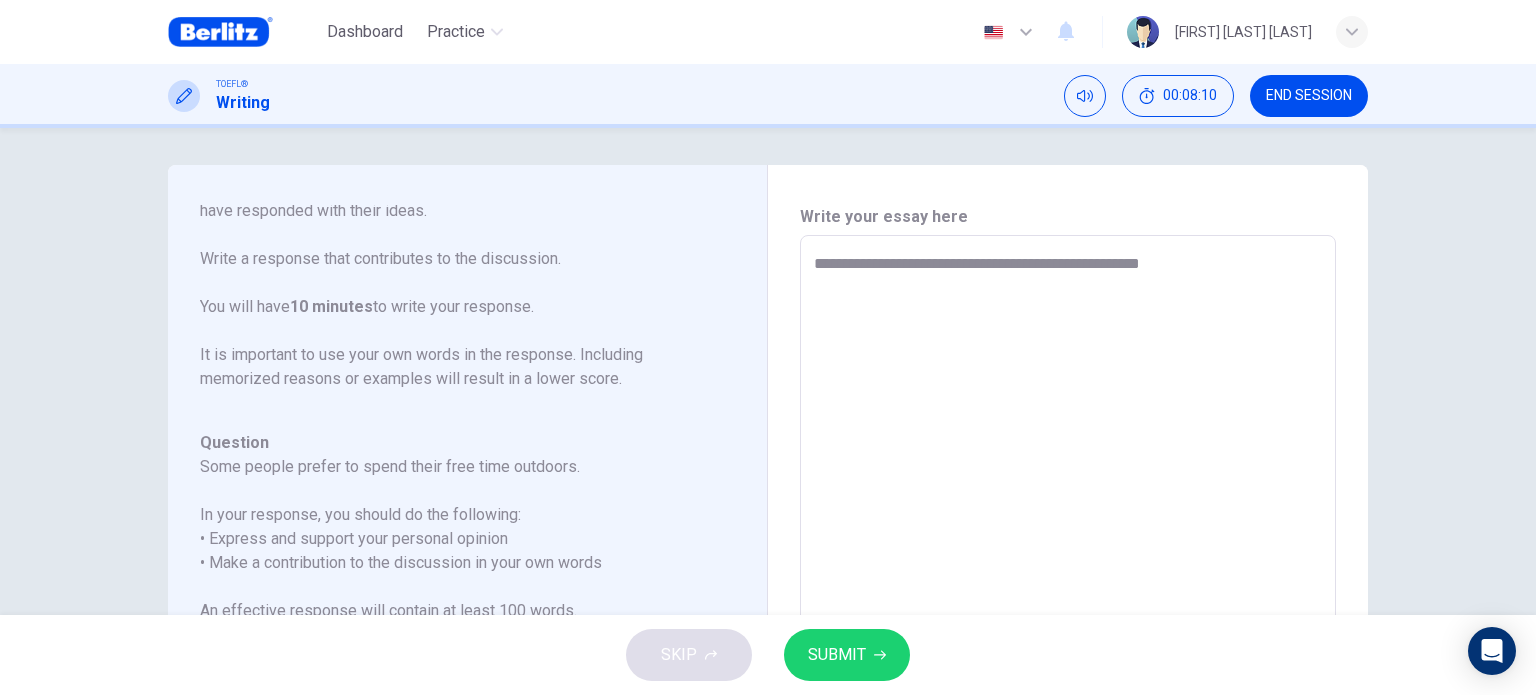 type on "**********" 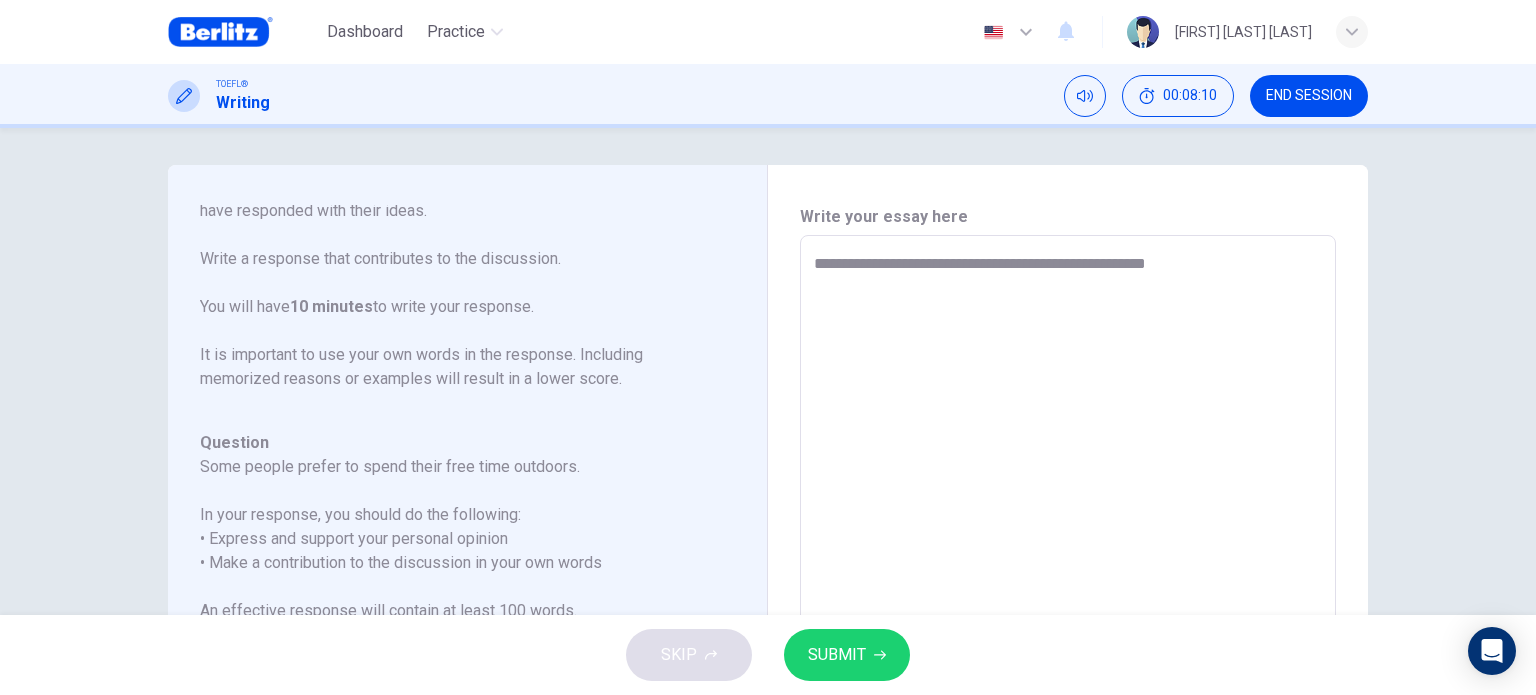 type on "**********" 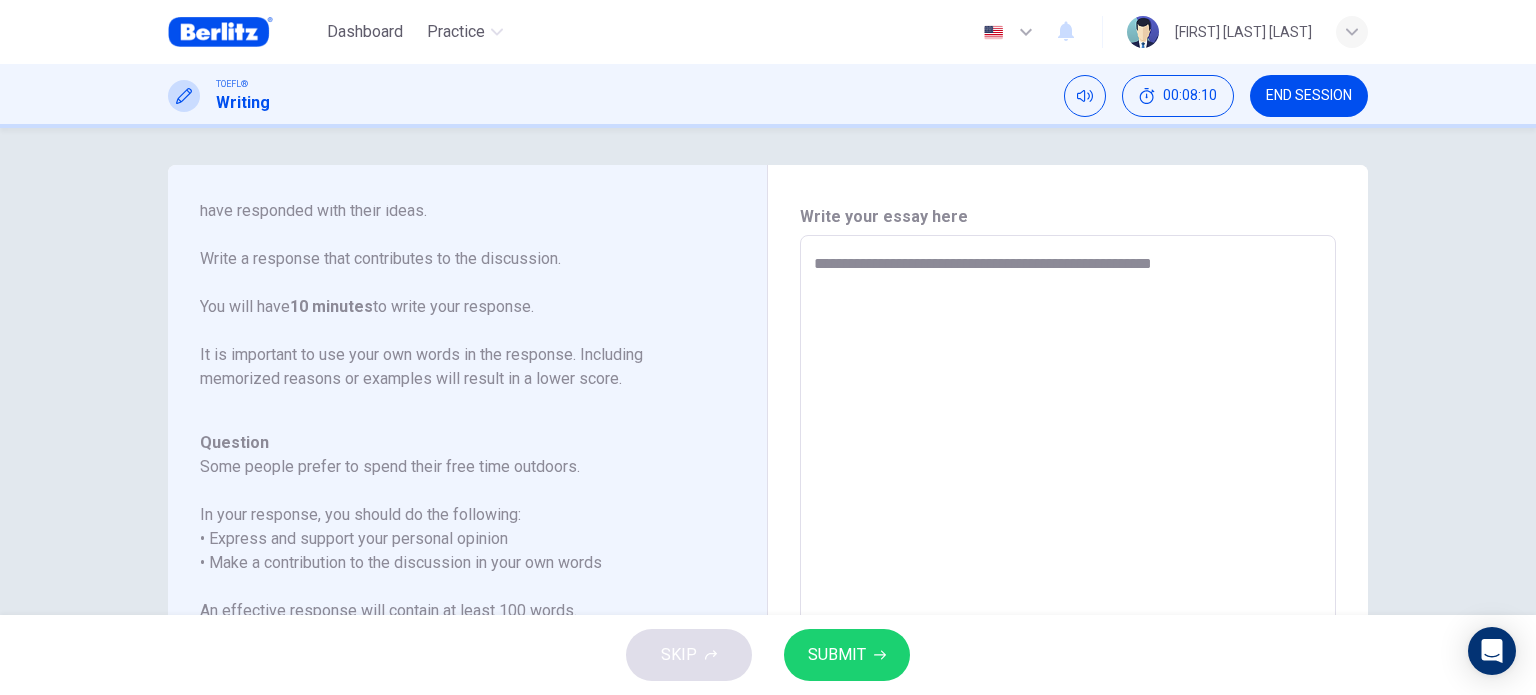 type on "*" 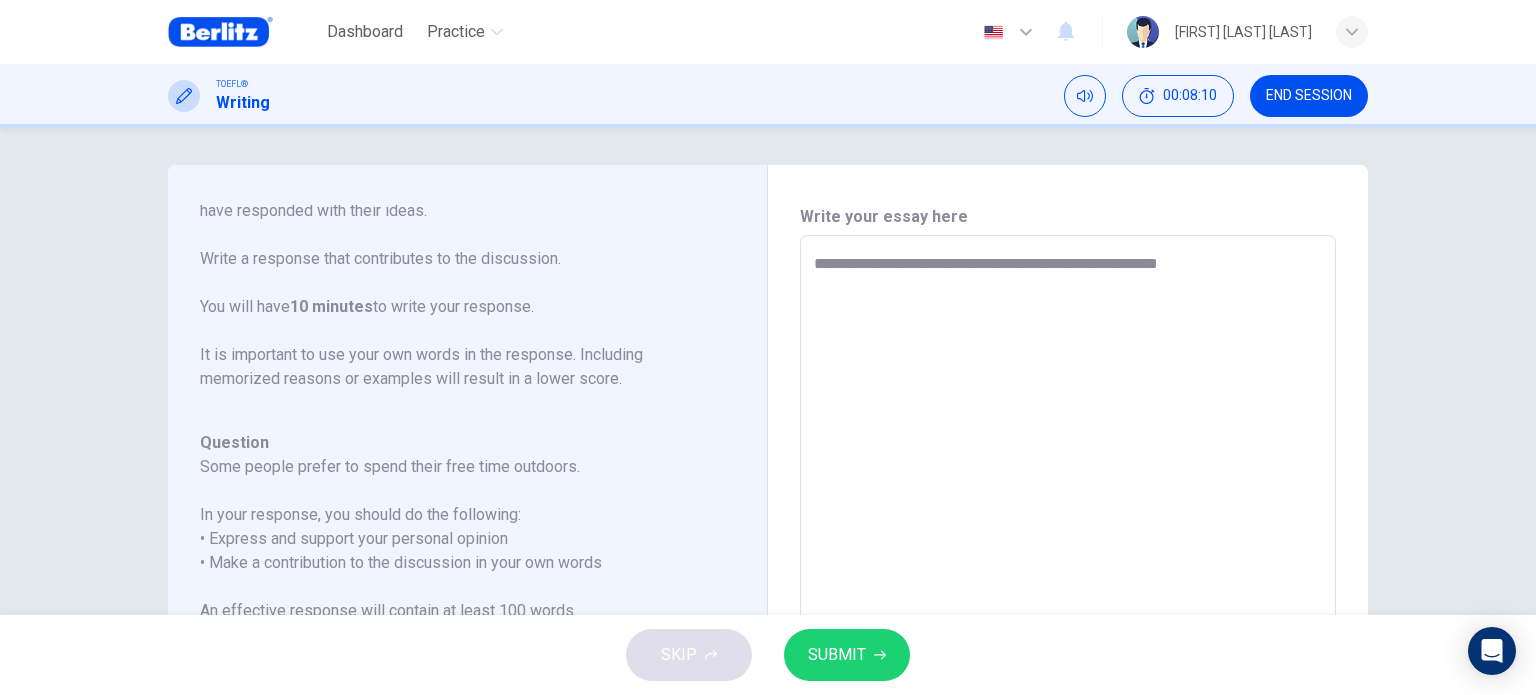 type on "*" 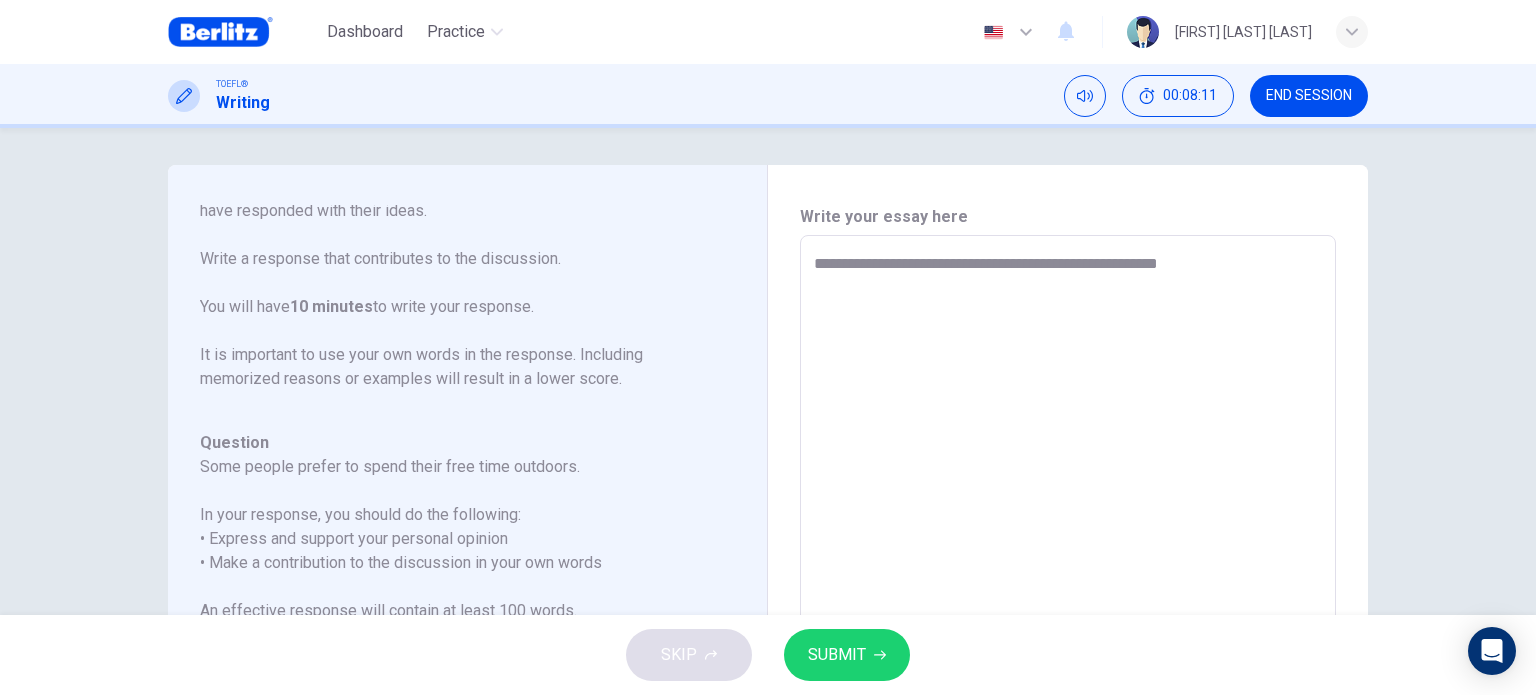 type on "**********" 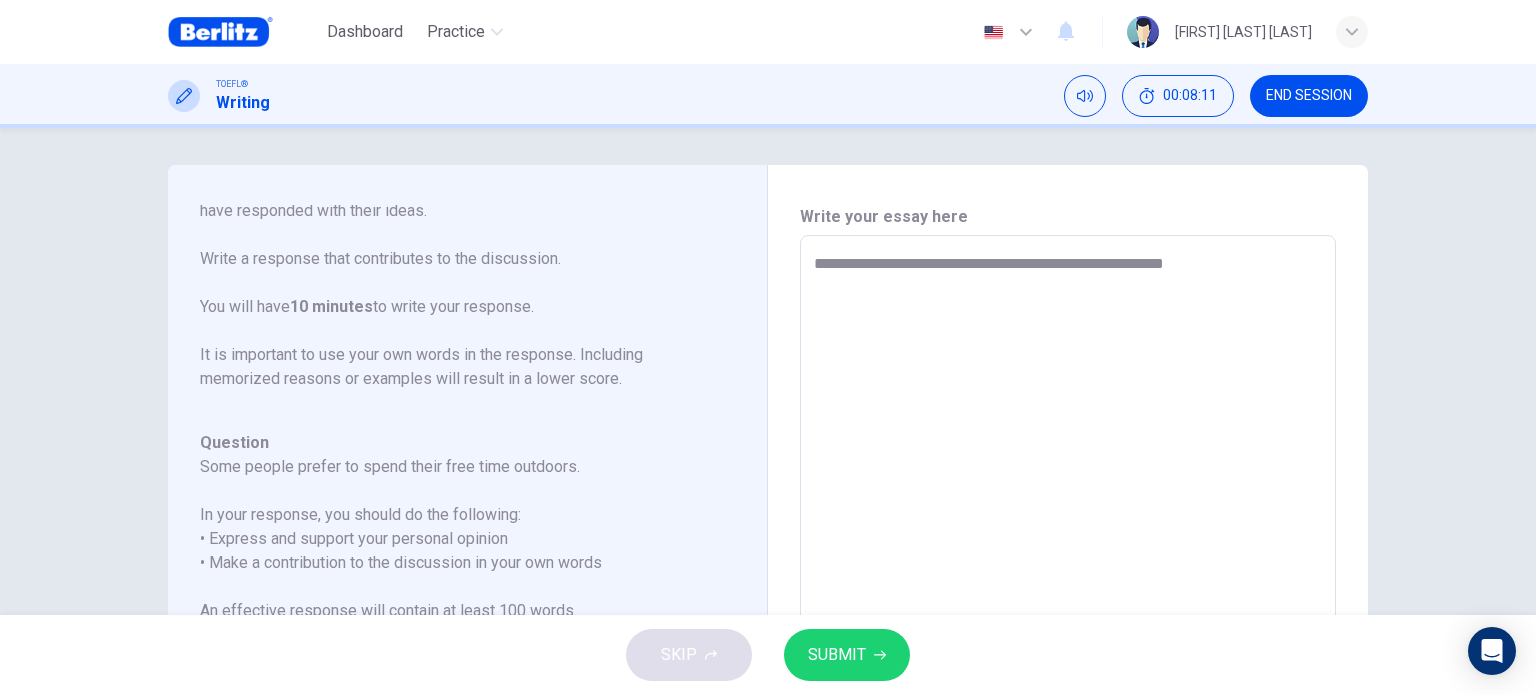 type on "*" 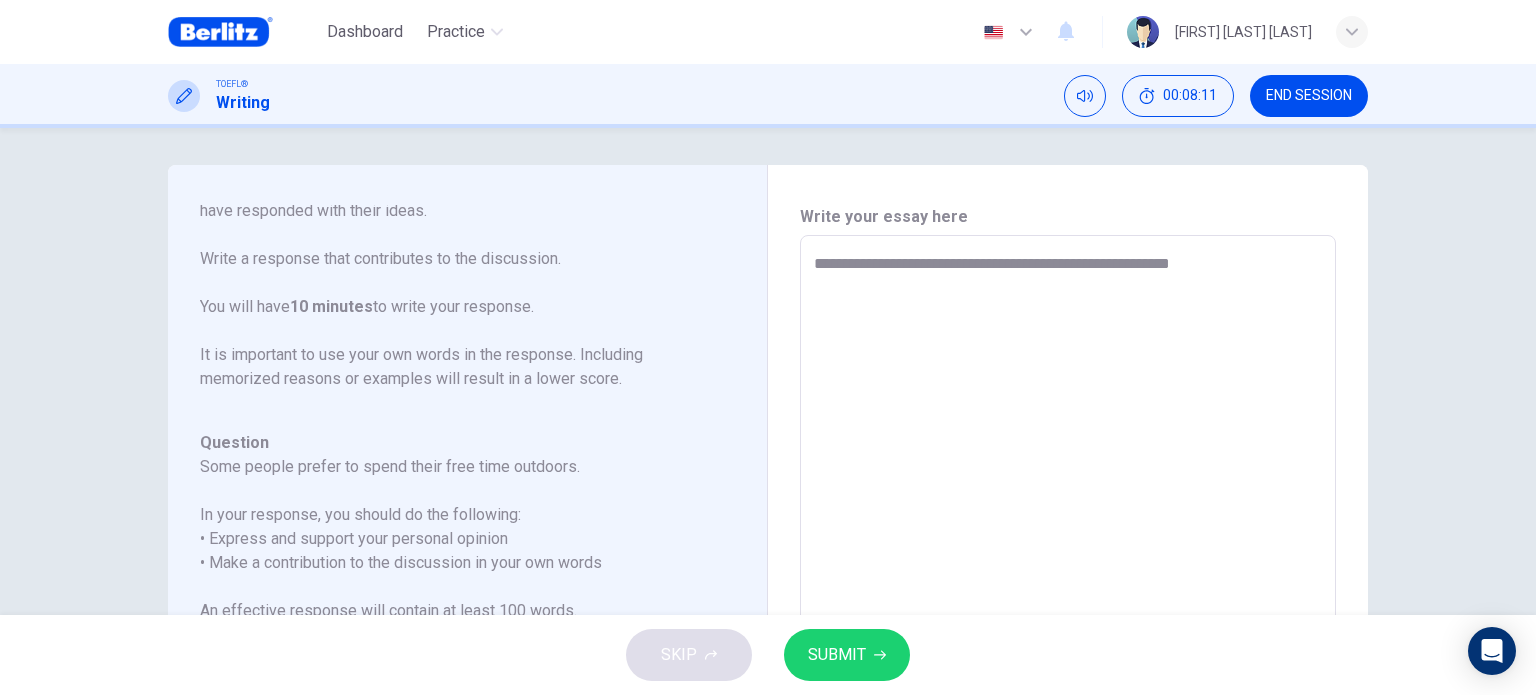 type on "**********" 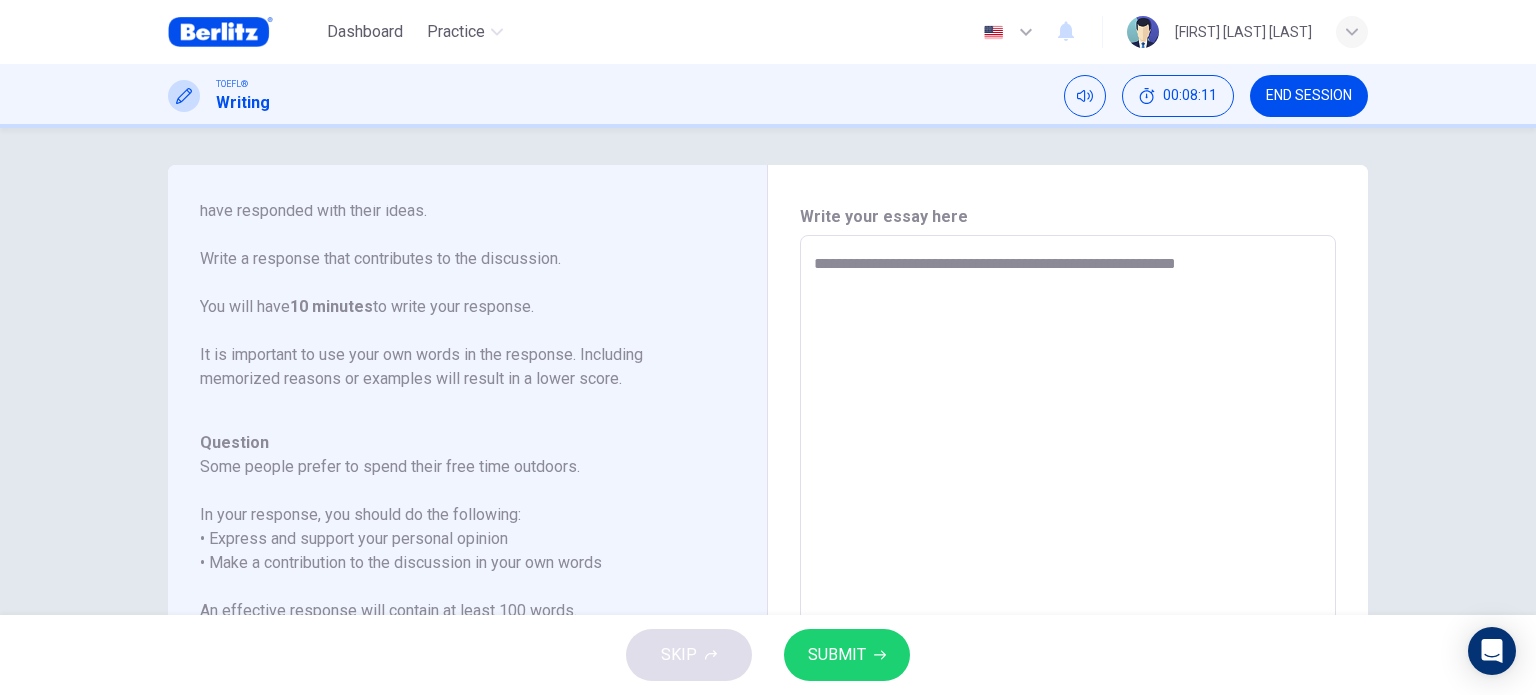 type on "*" 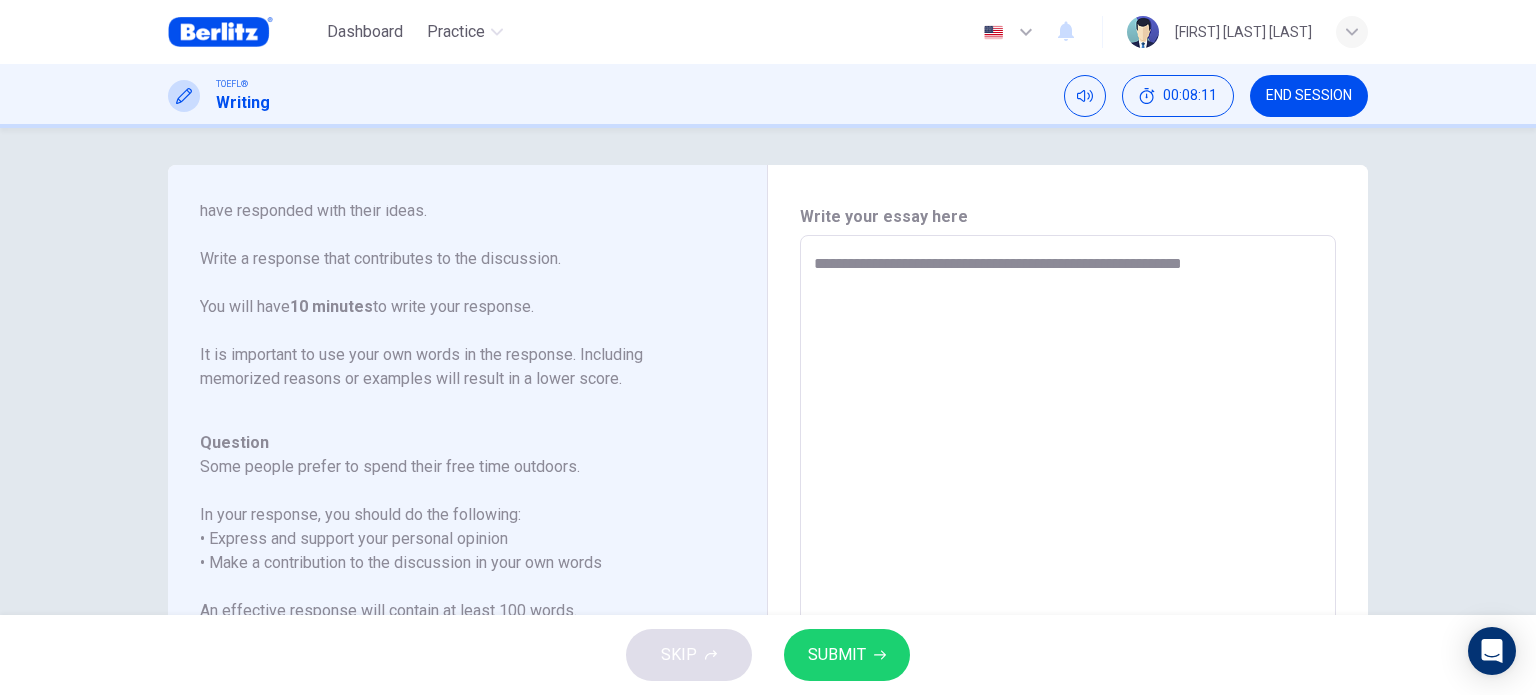 type on "*" 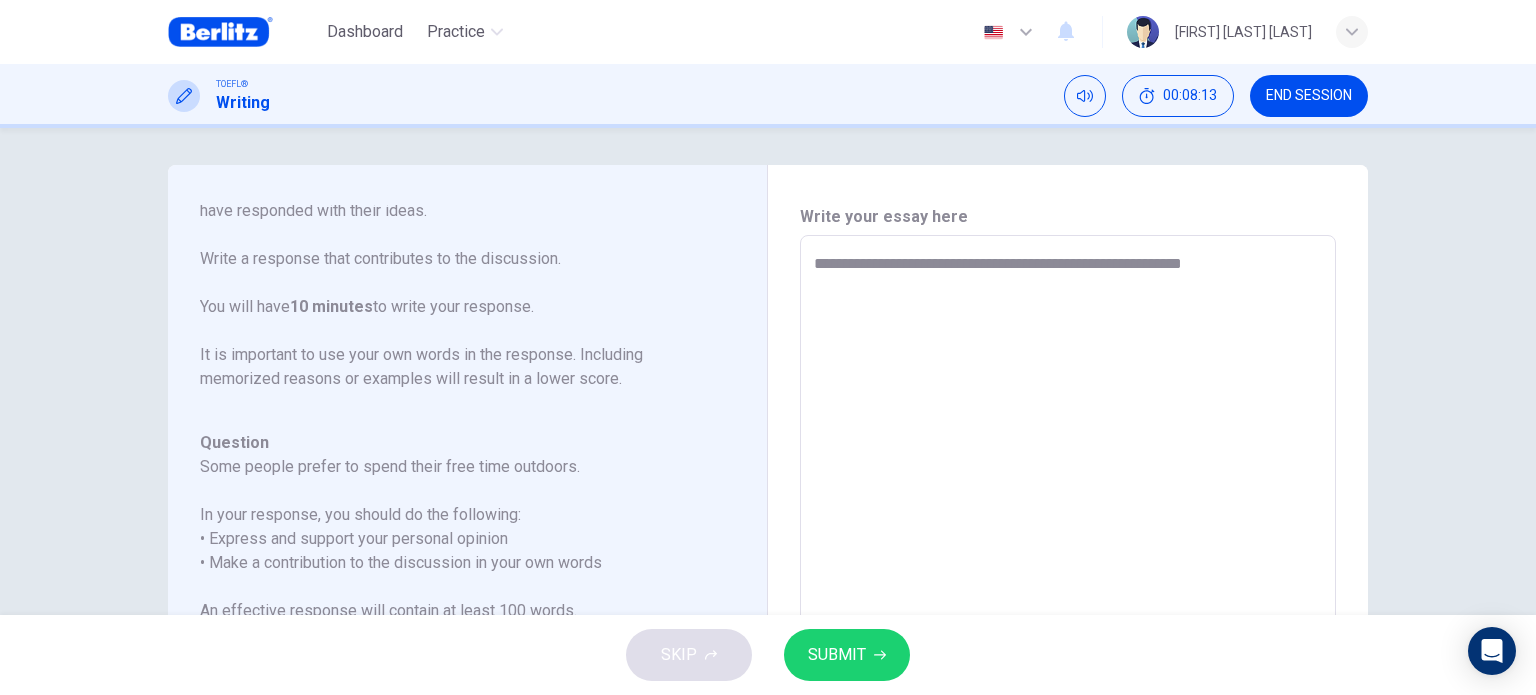 type on "**********" 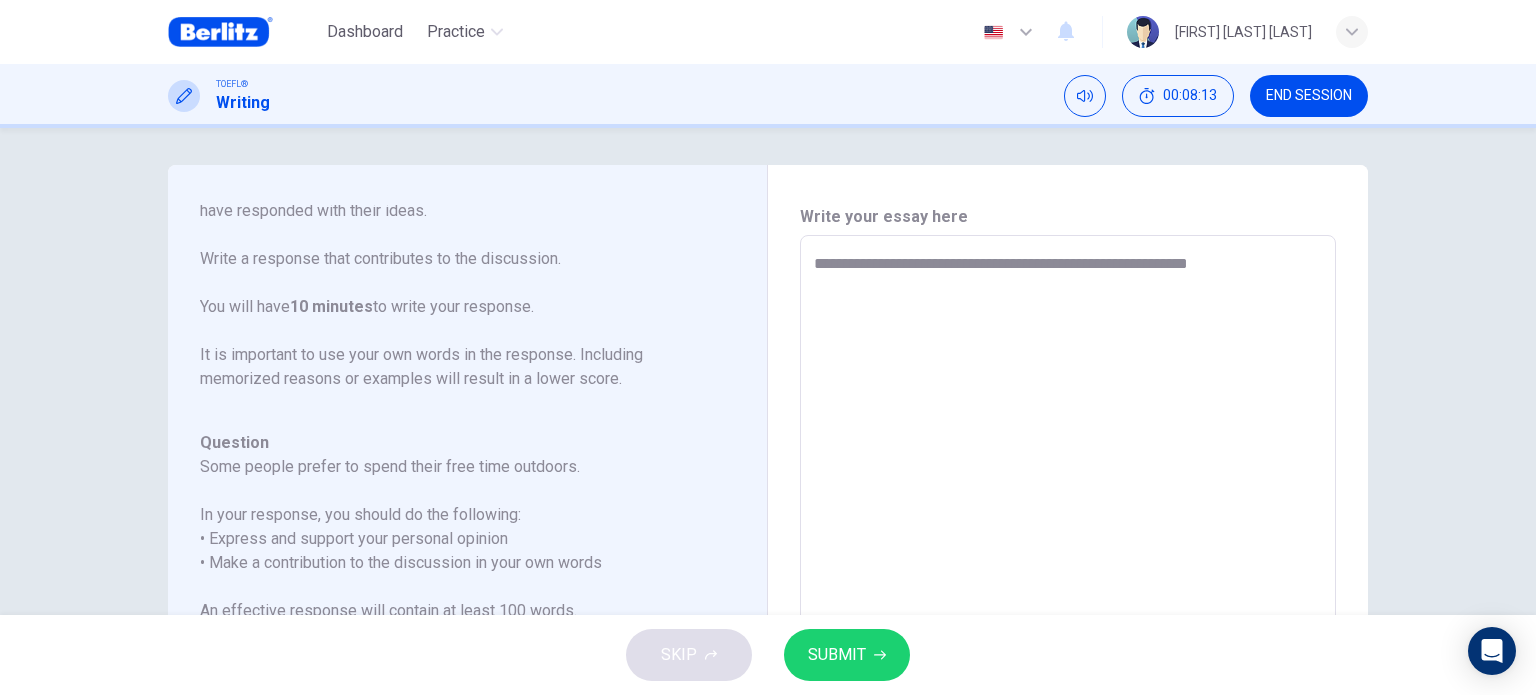 type on "**********" 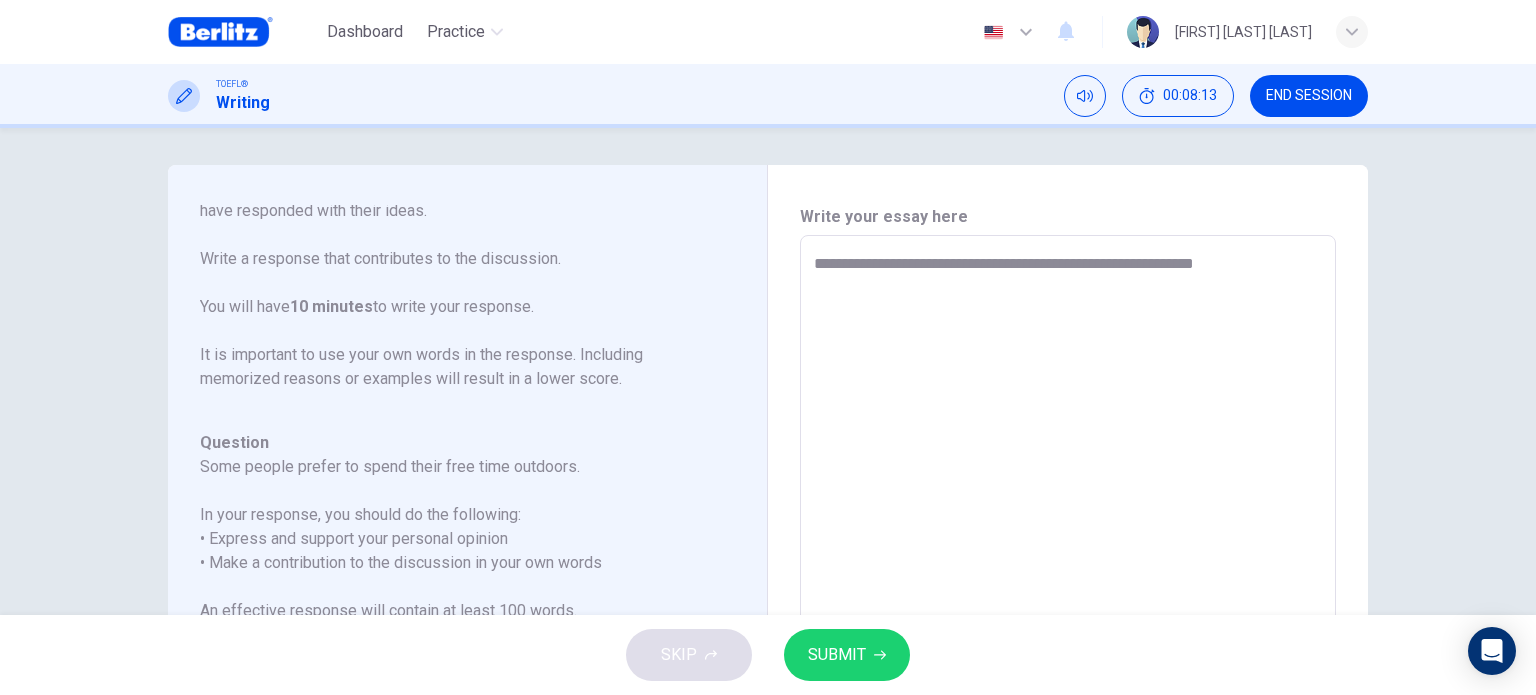type on "*" 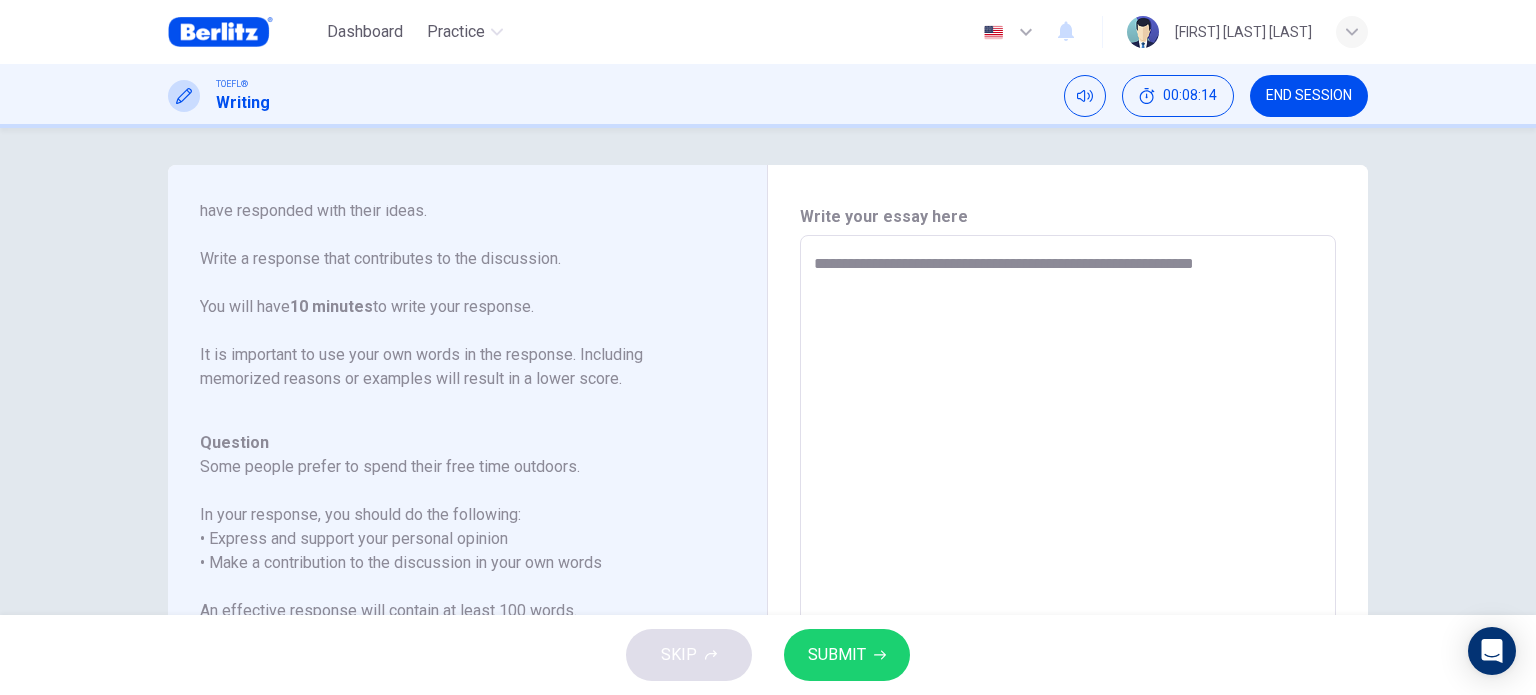 type on "**********" 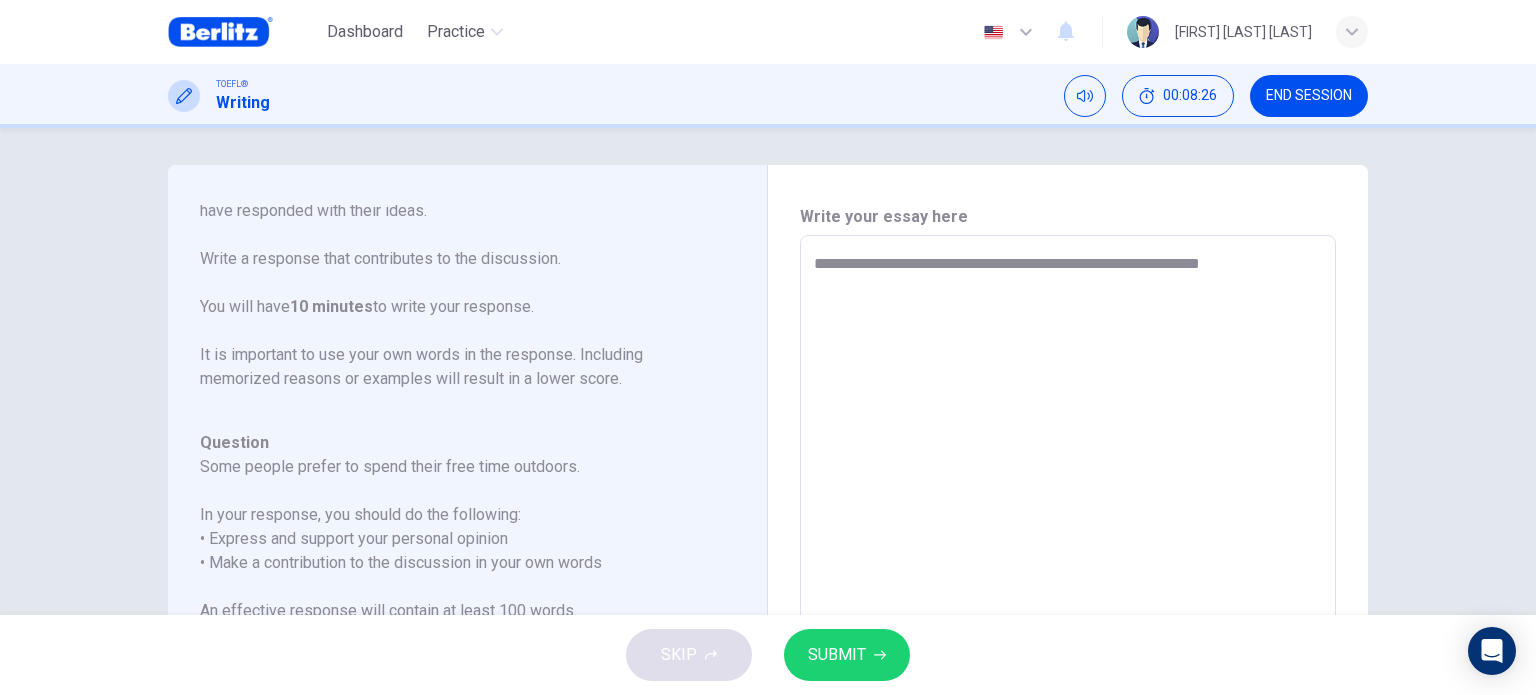 click on "**********" at bounding box center [1068, 569] 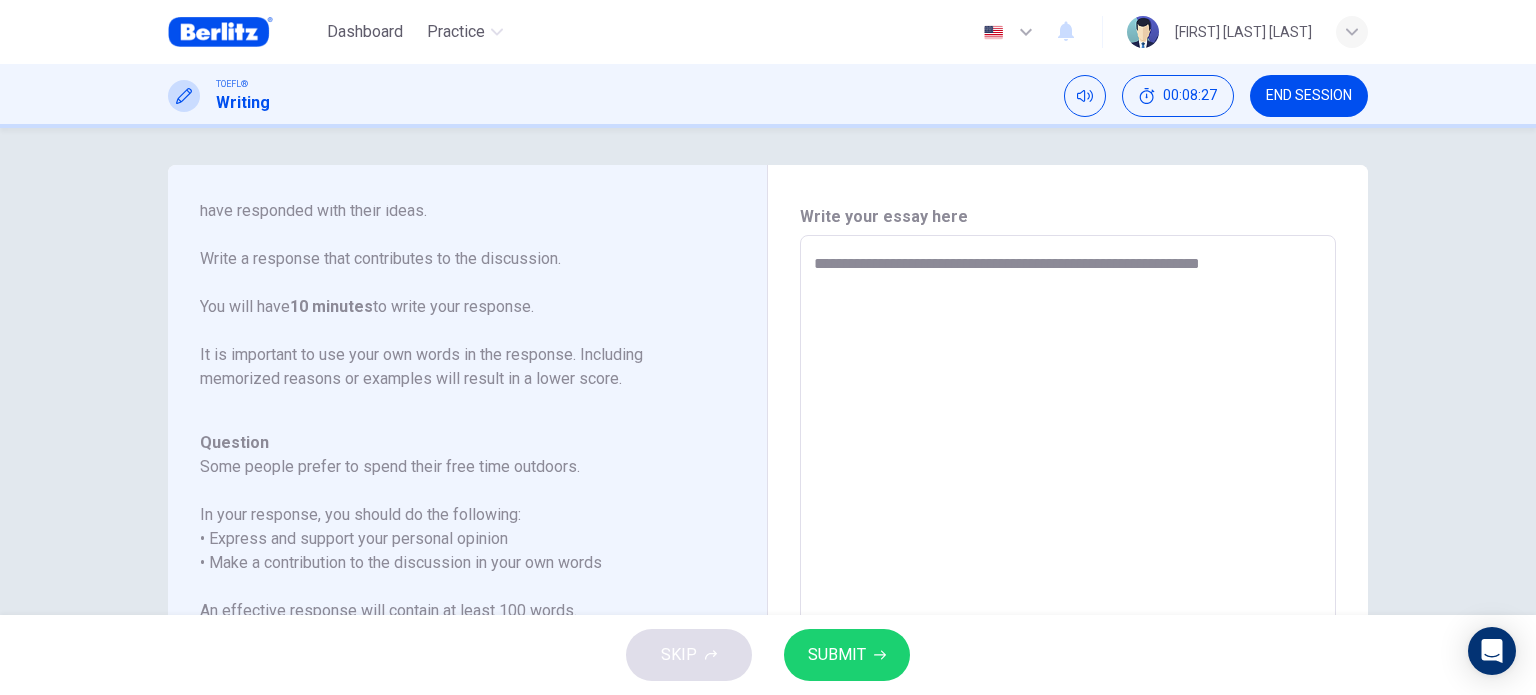 type on "**********" 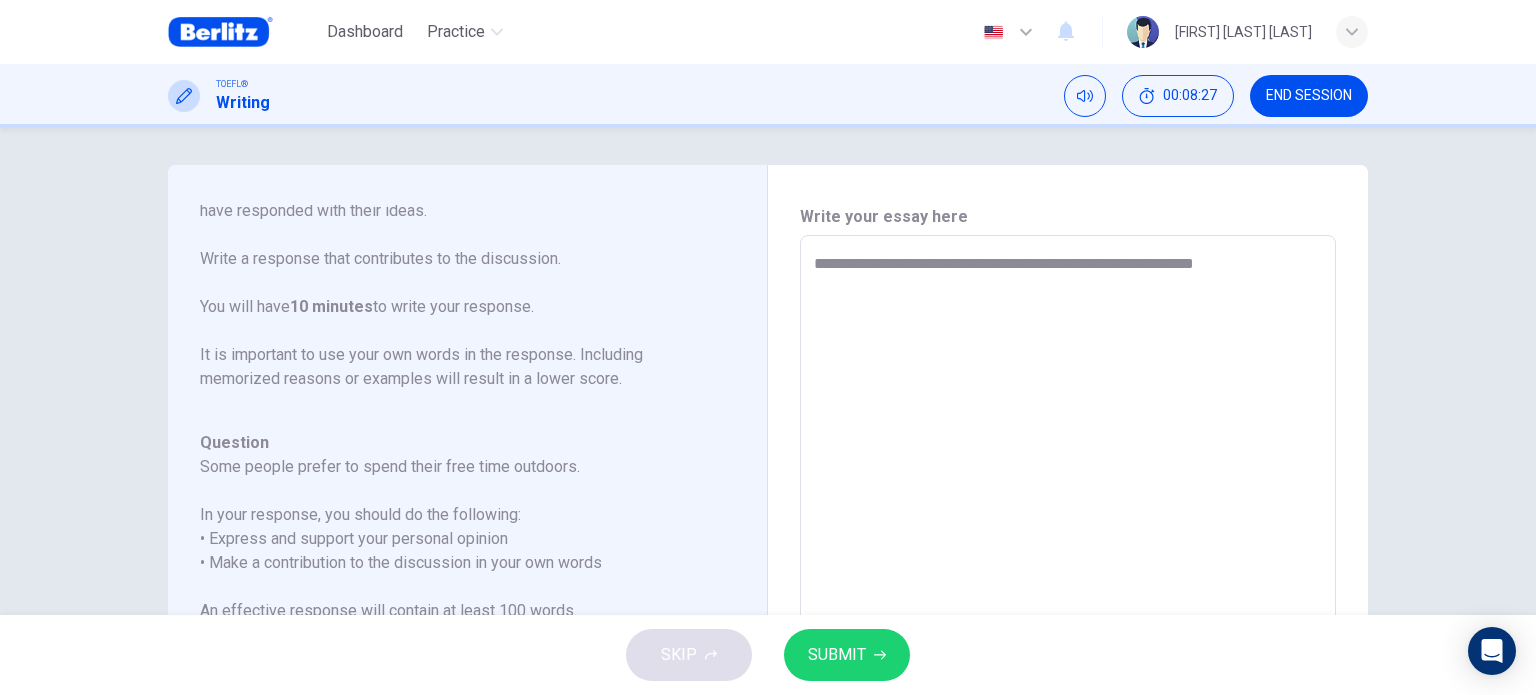 type on "**********" 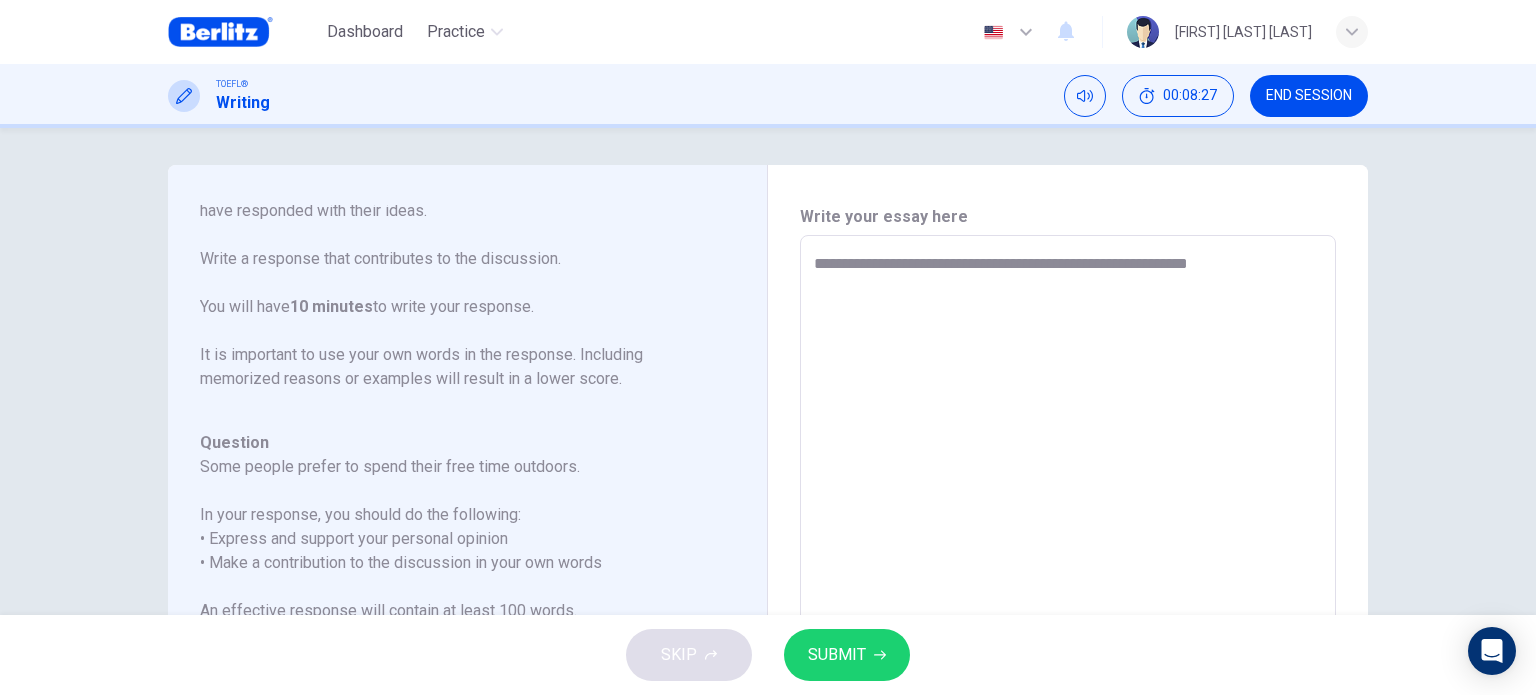 type on "*" 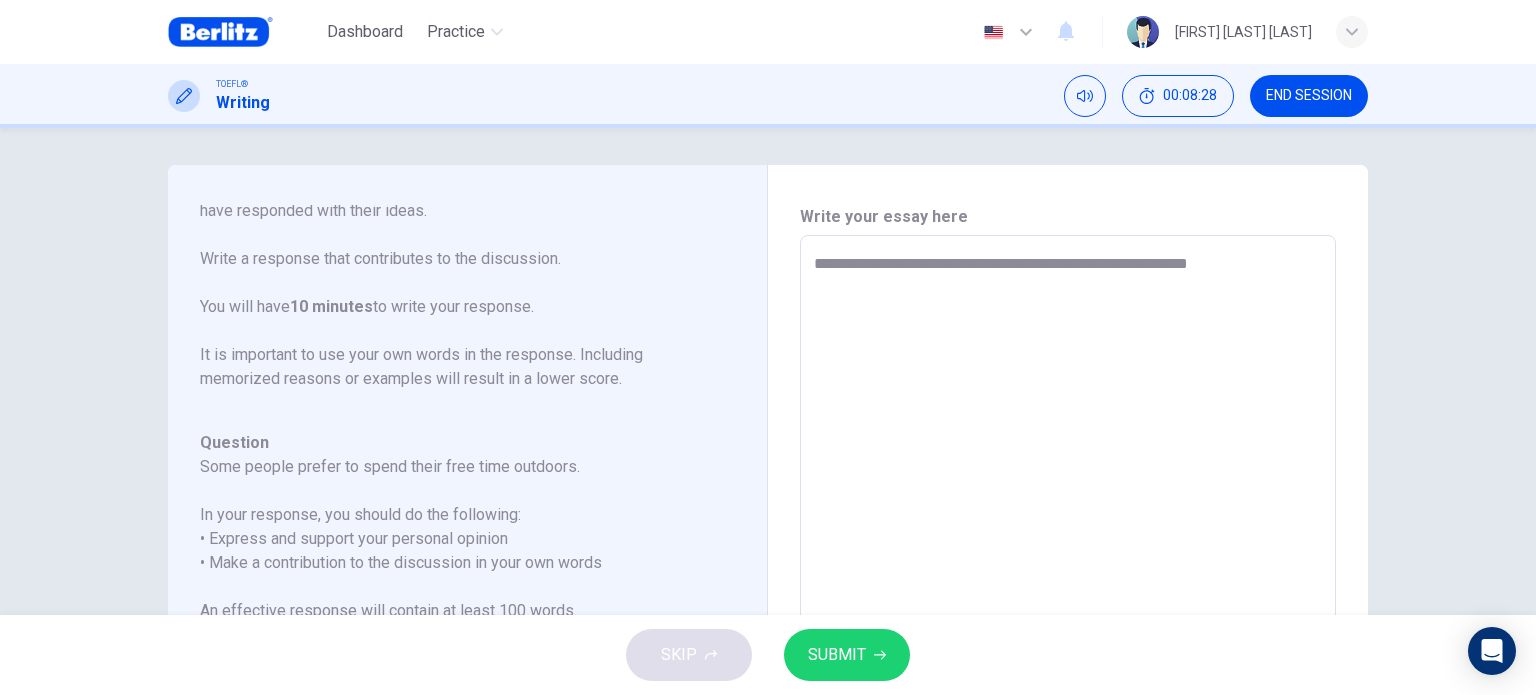 type on "**********" 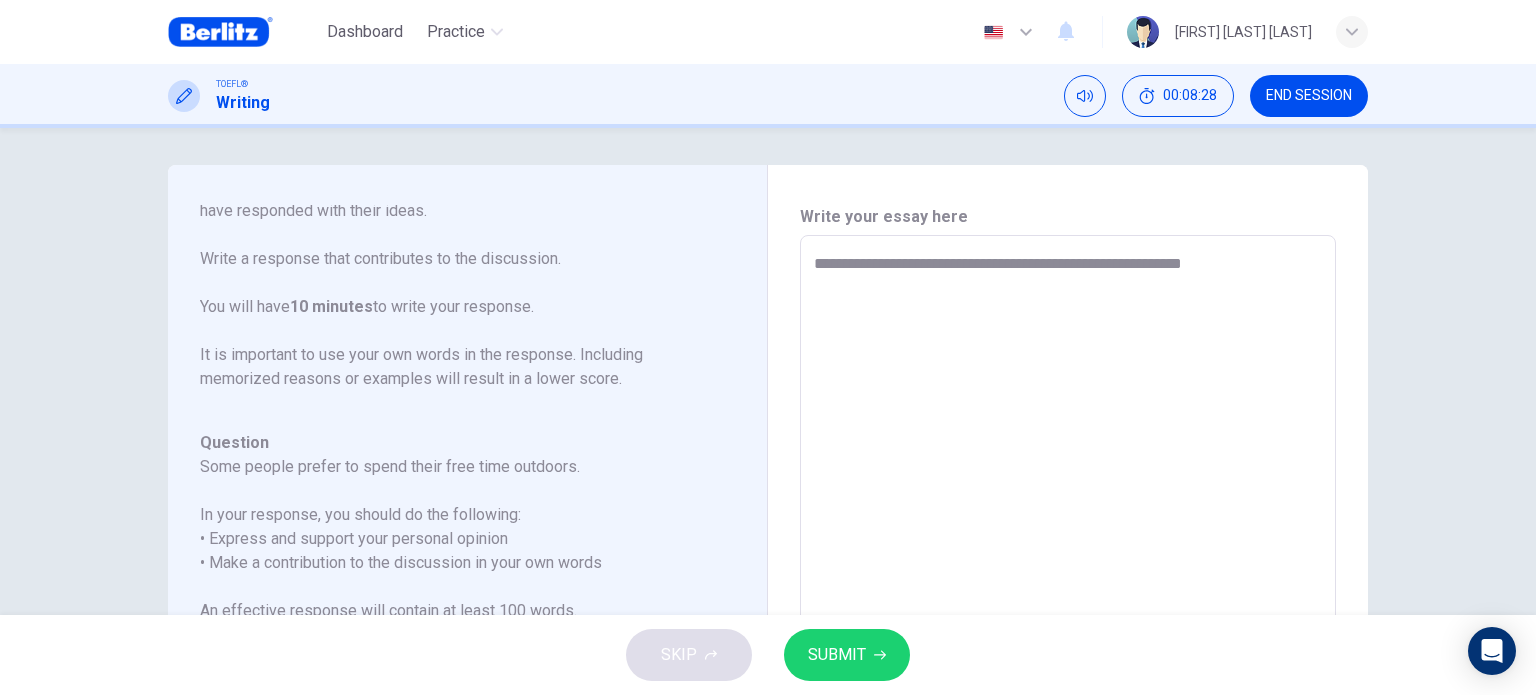 type on "*" 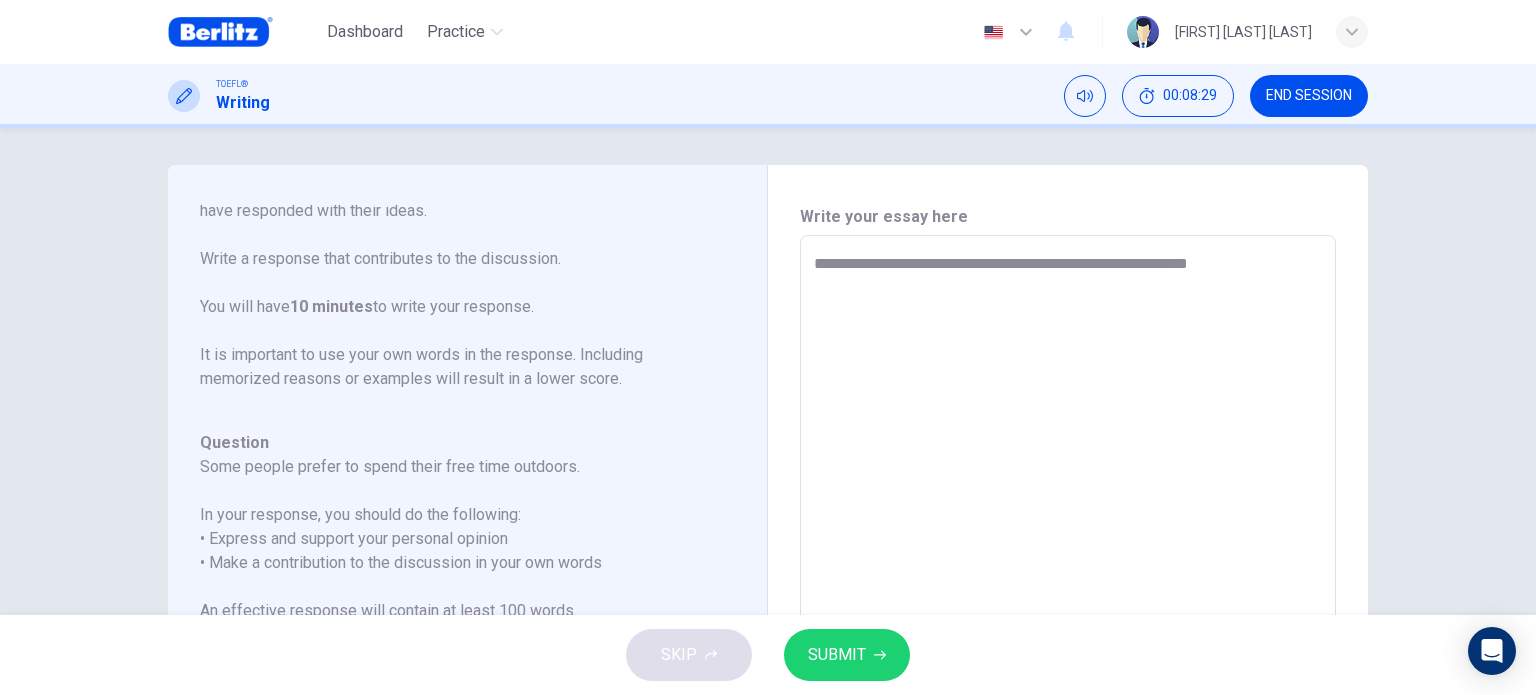 type on "**********" 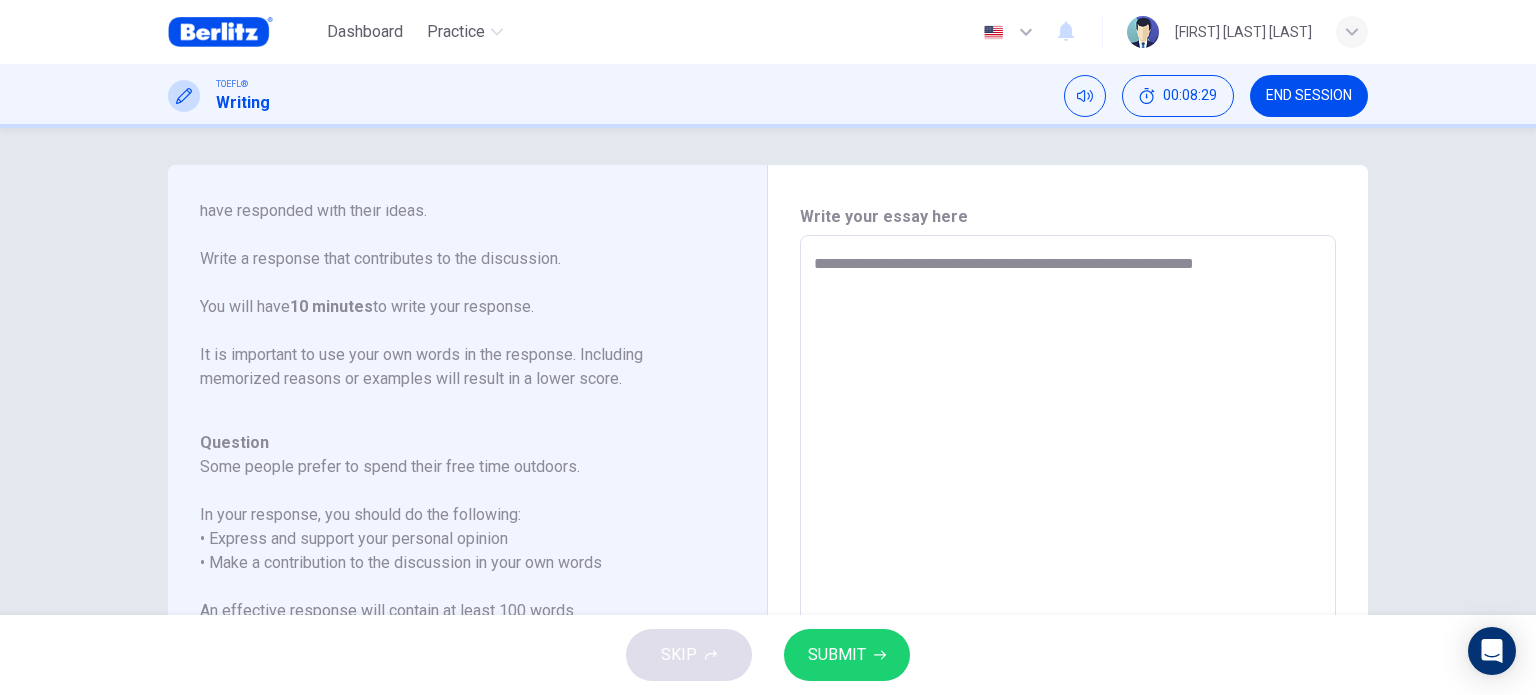 type on "*" 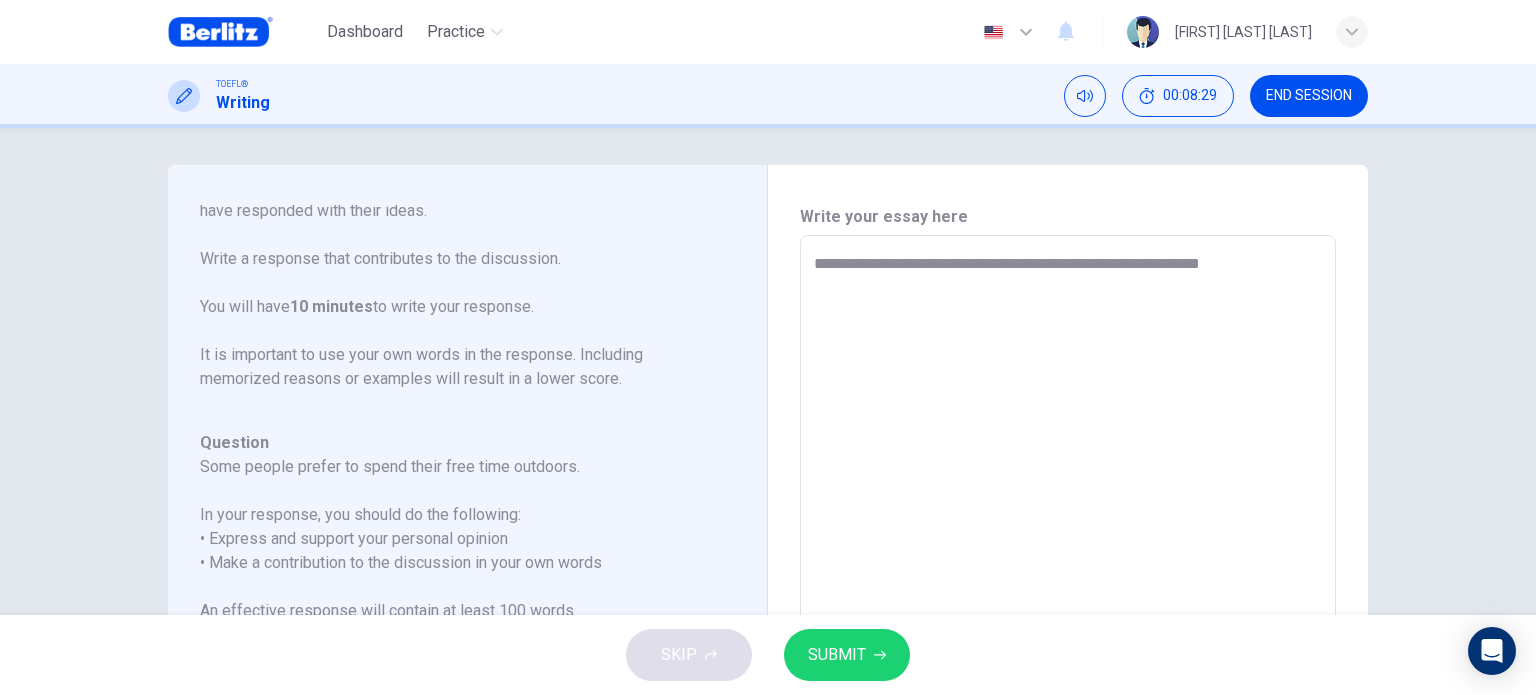 type on "*" 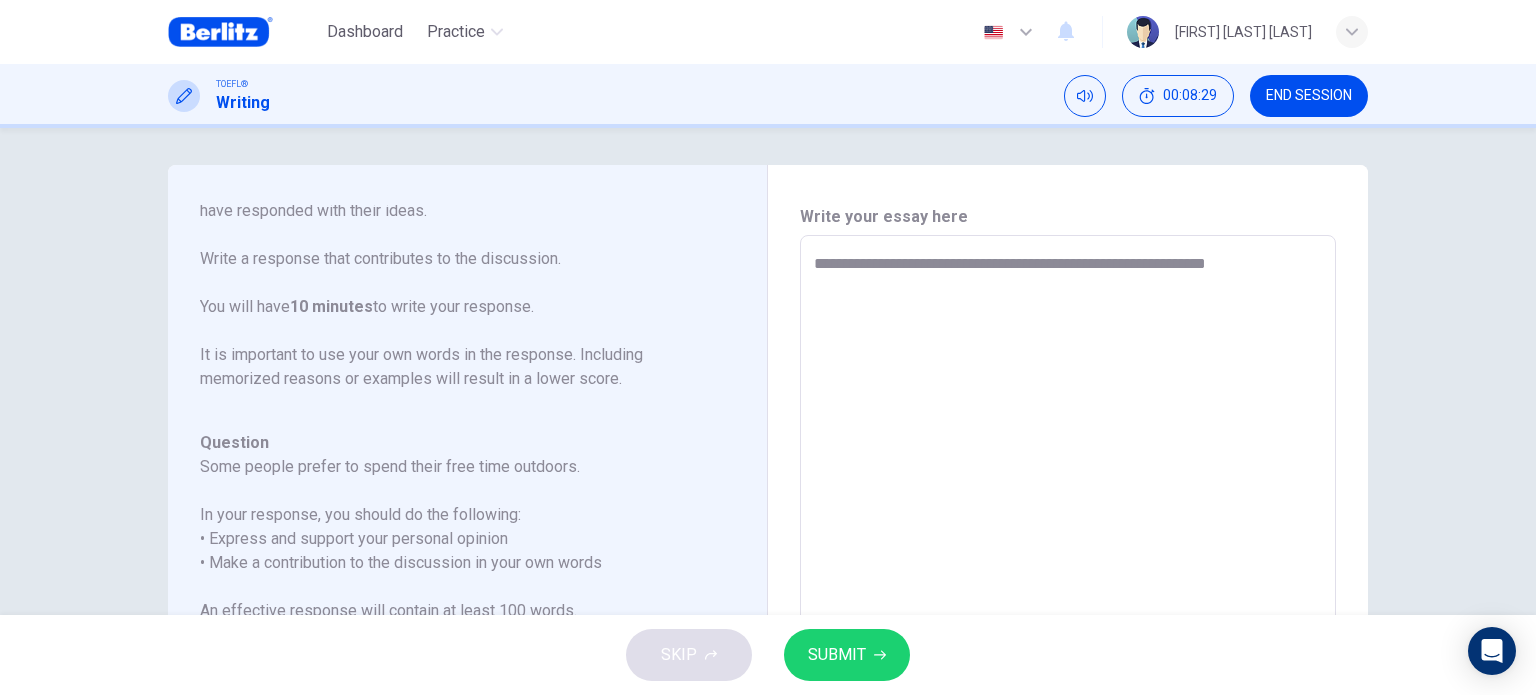 type on "*" 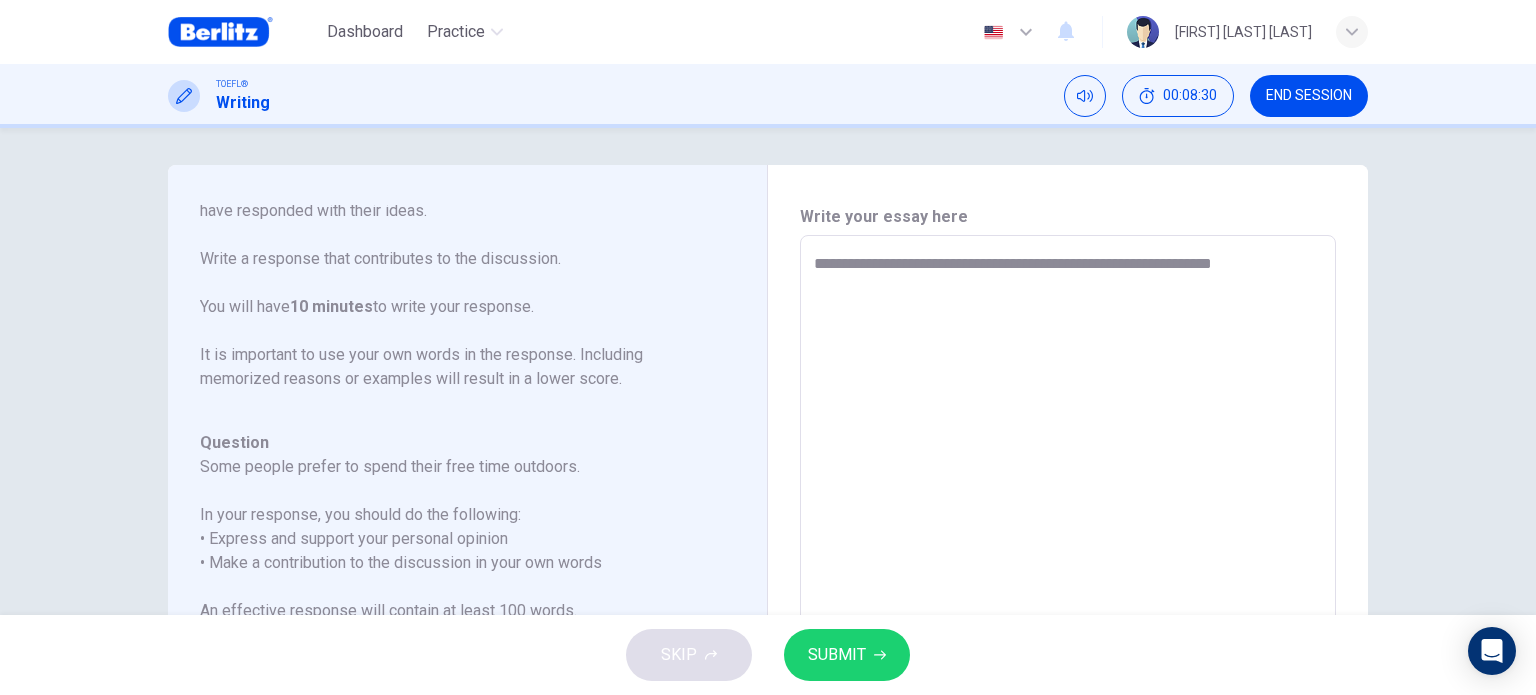 type on "*" 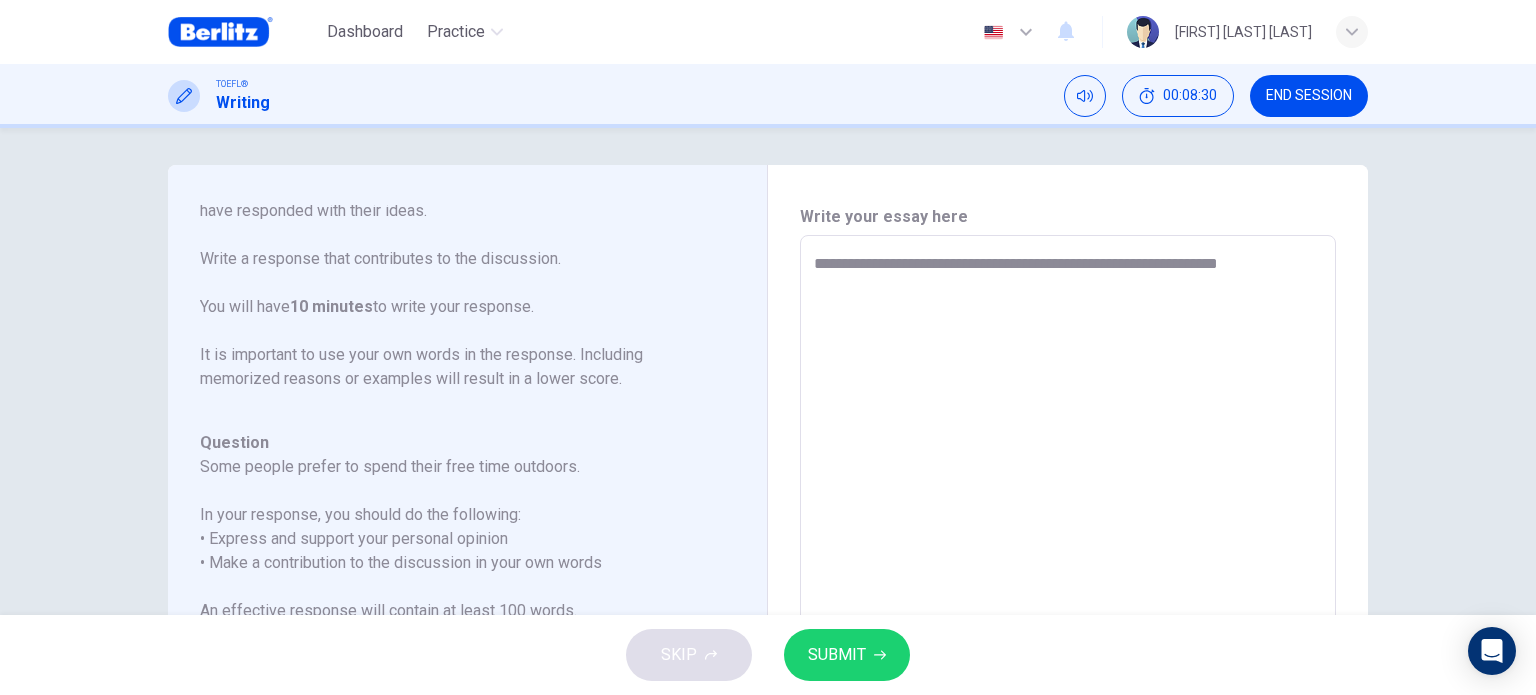 type on "*" 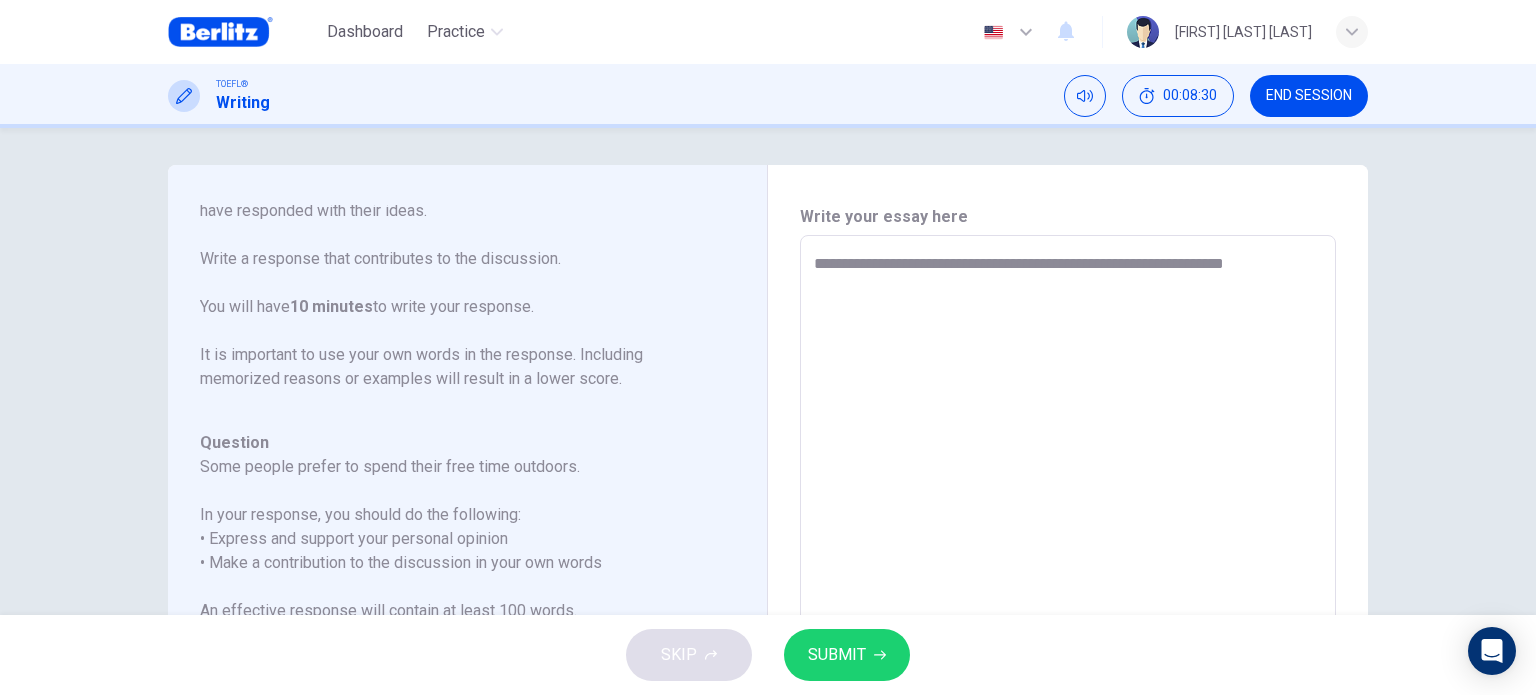 type on "*" 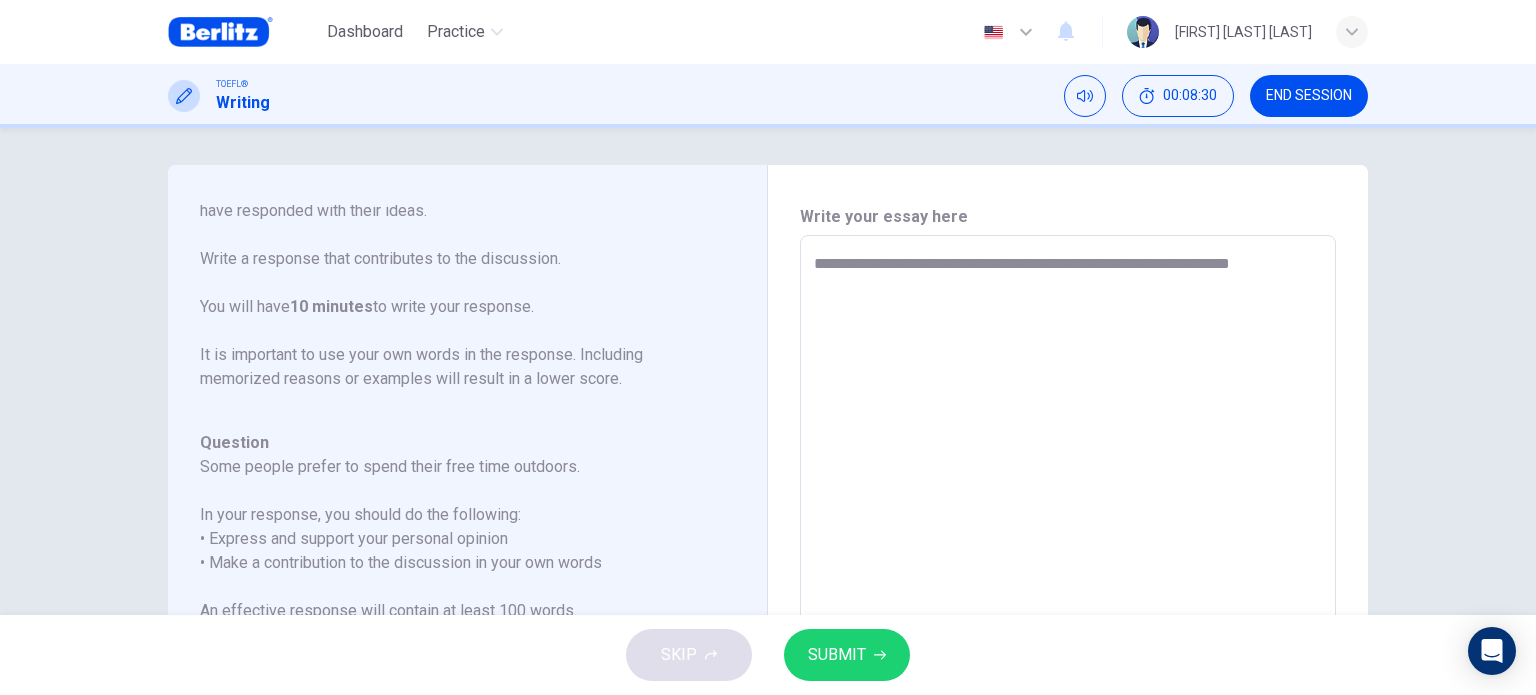 type on "*" 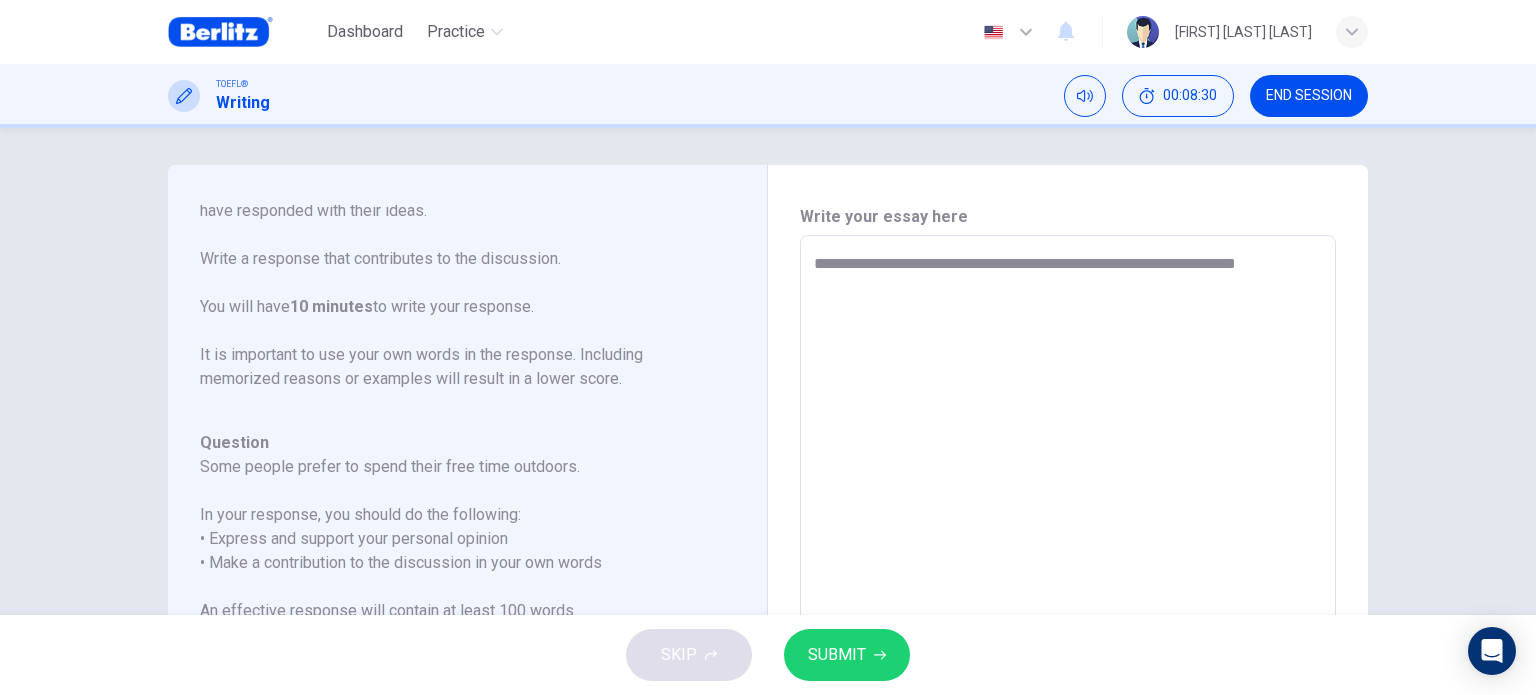 type on "*" 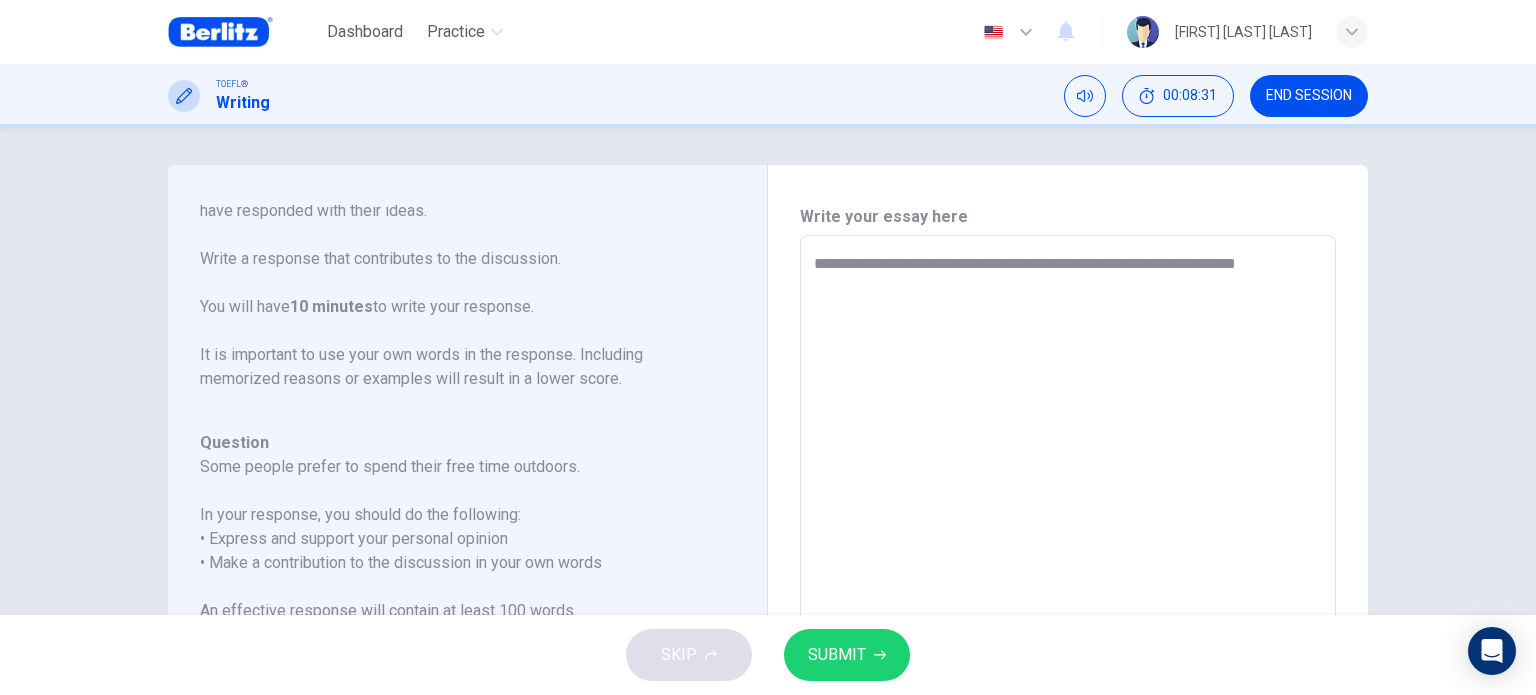 type on "**********" 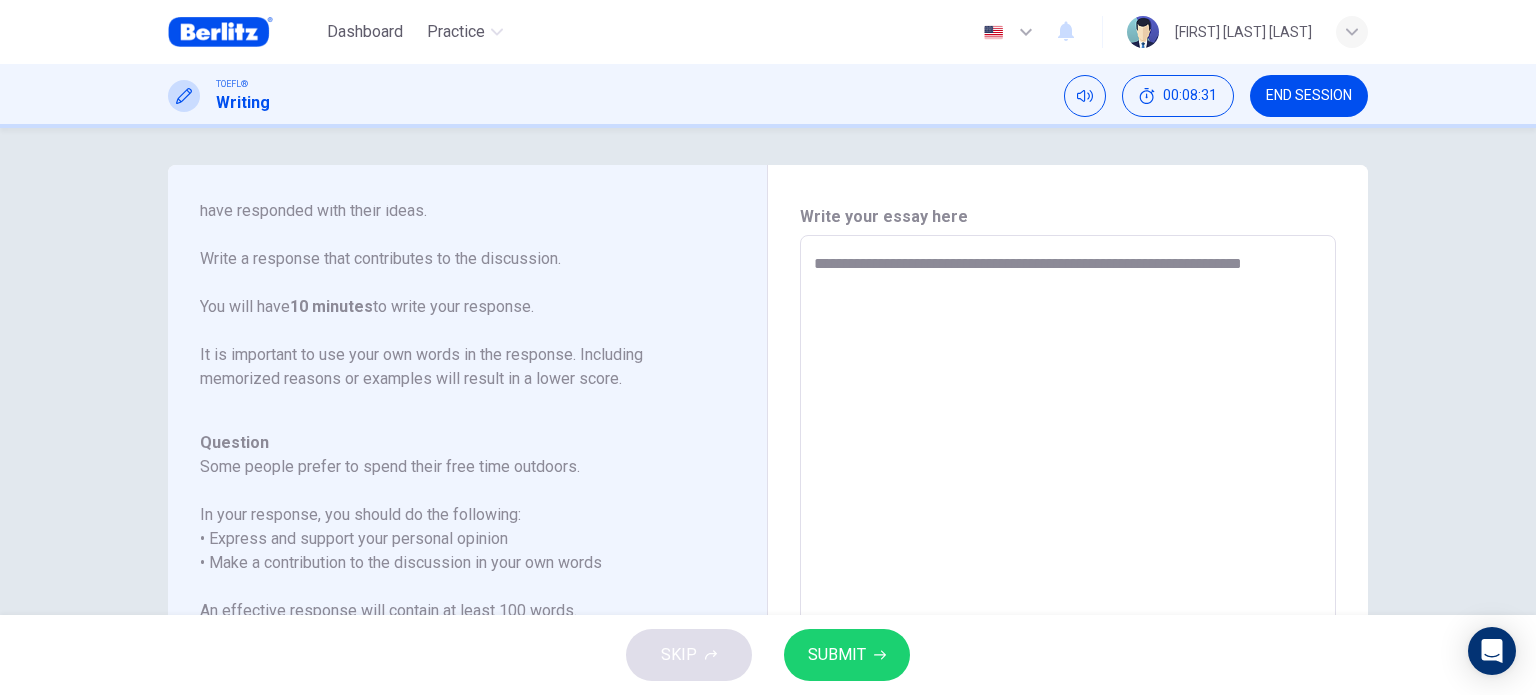 type on "*" 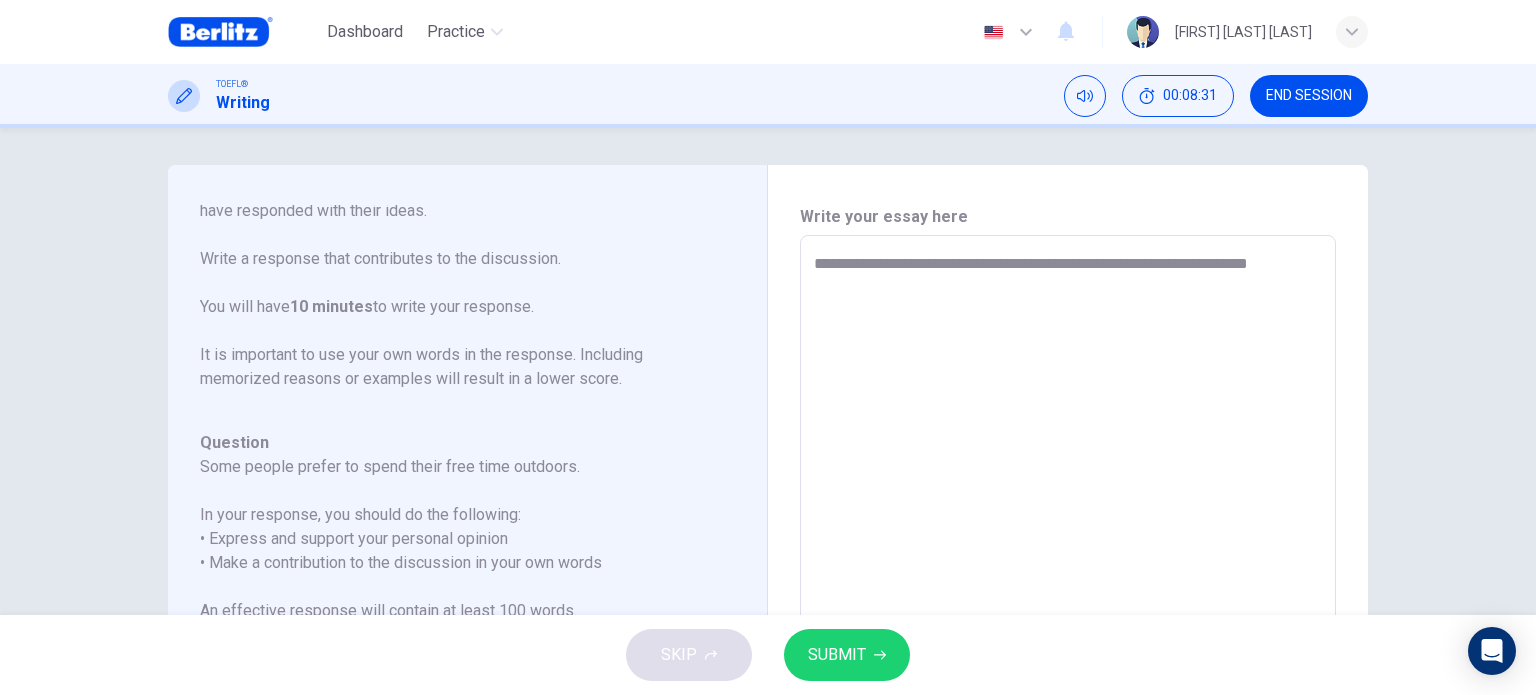 type on "**********" 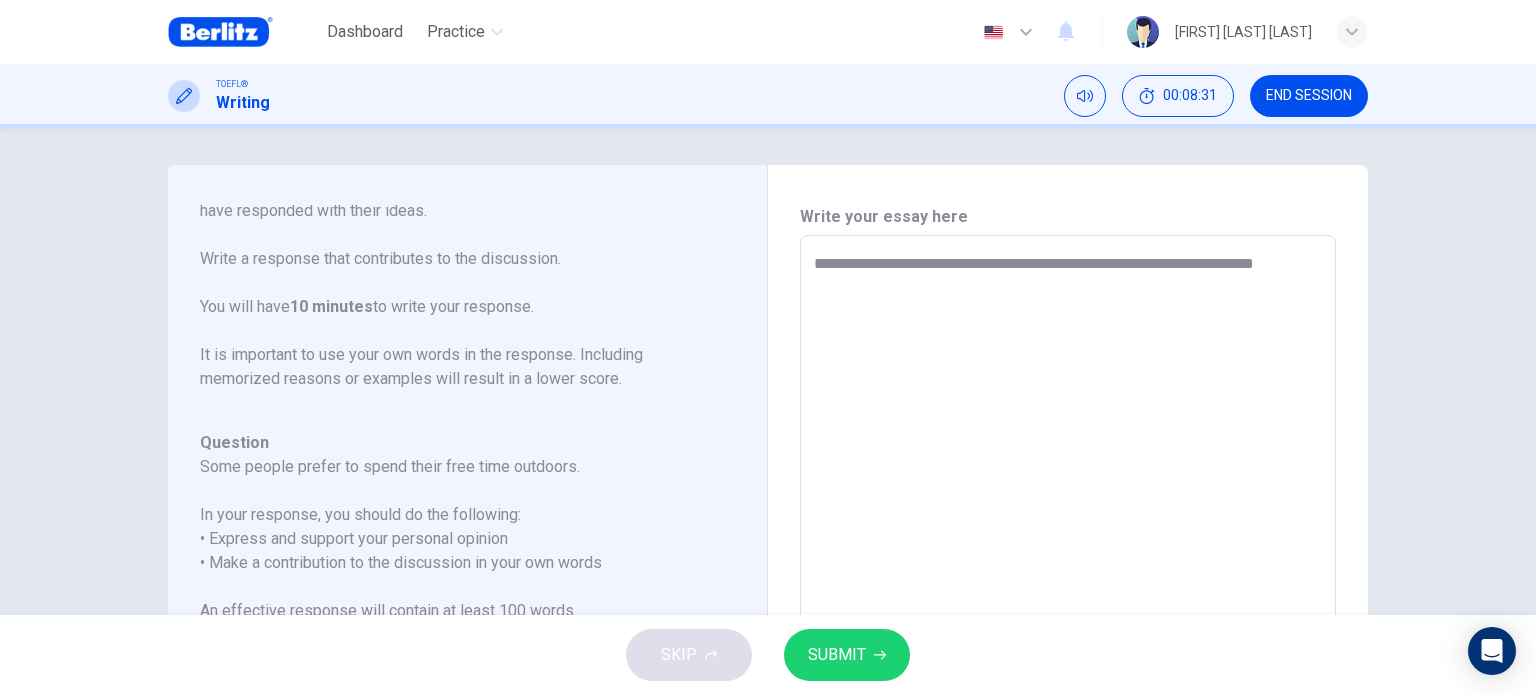 type on "*" 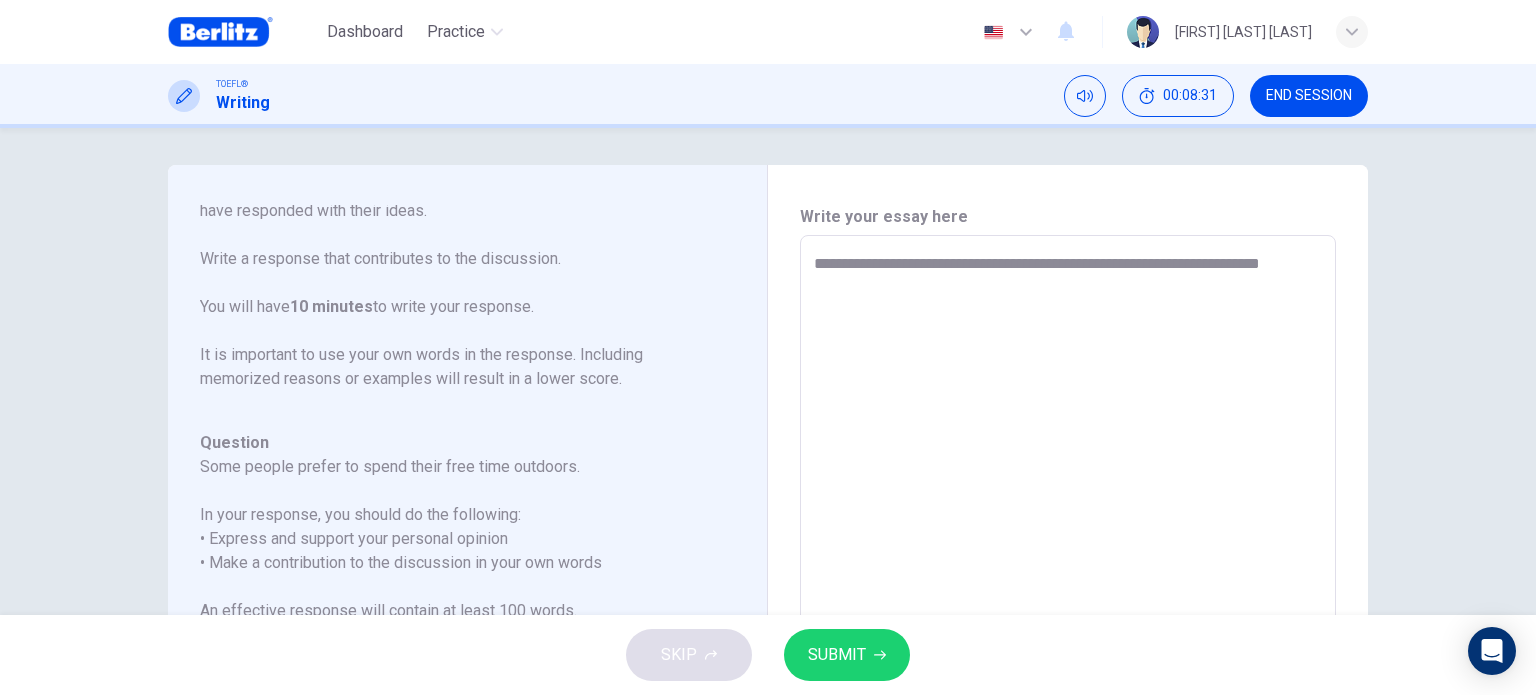 type on "*" 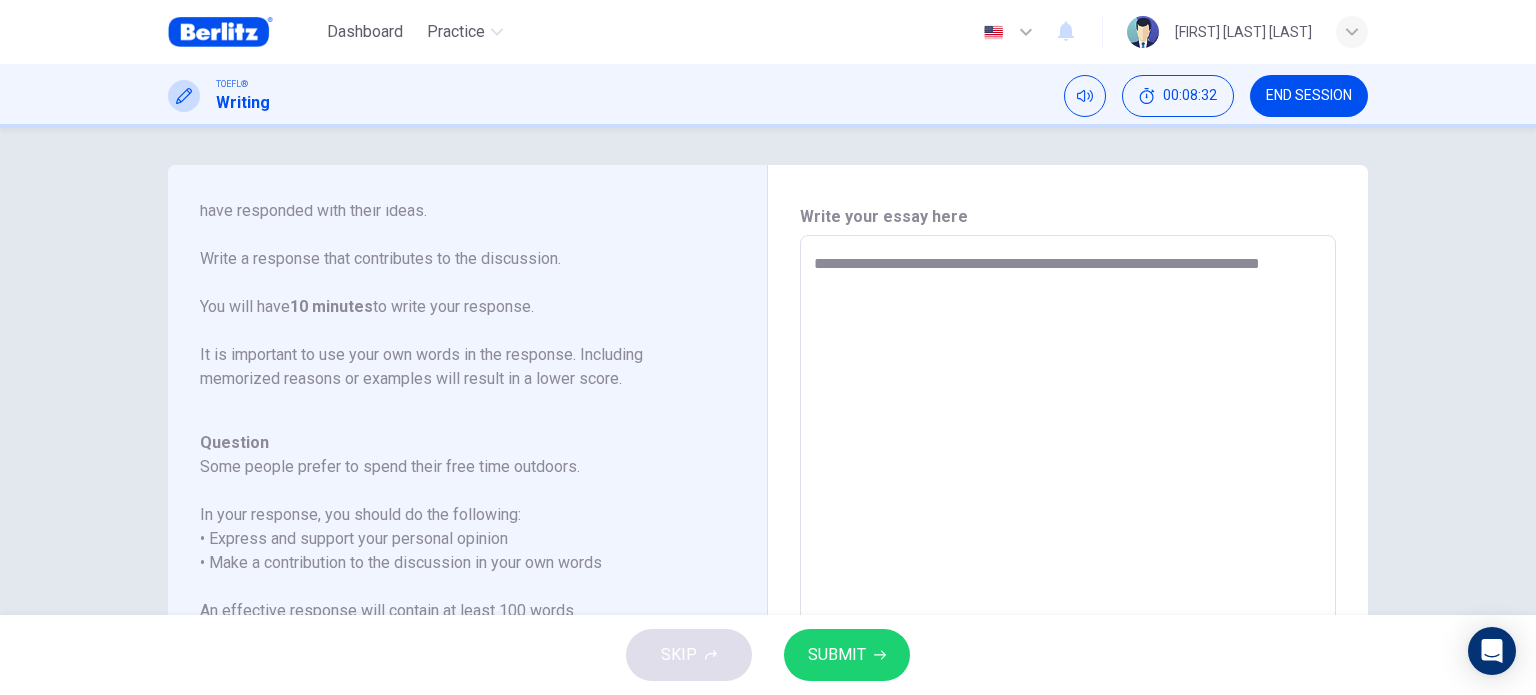 type on "**********" 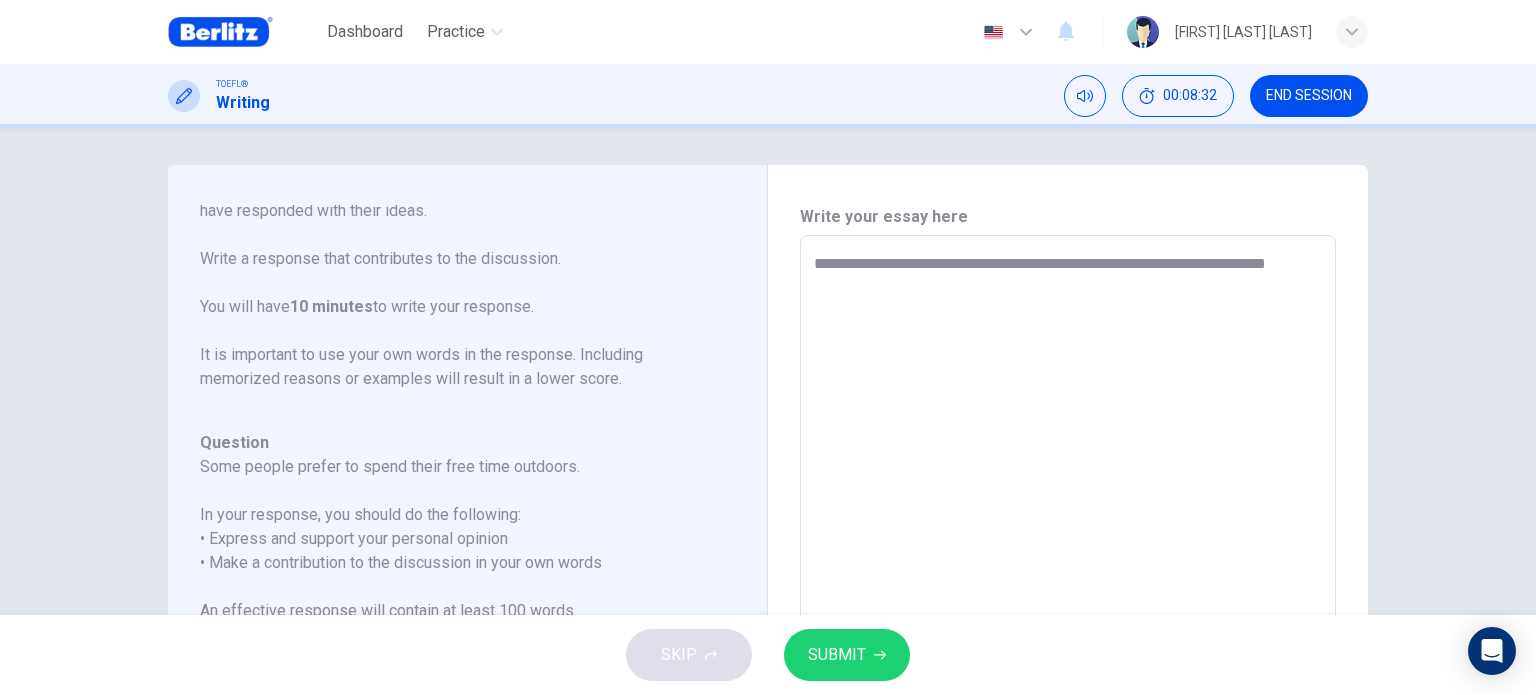 type on "*" 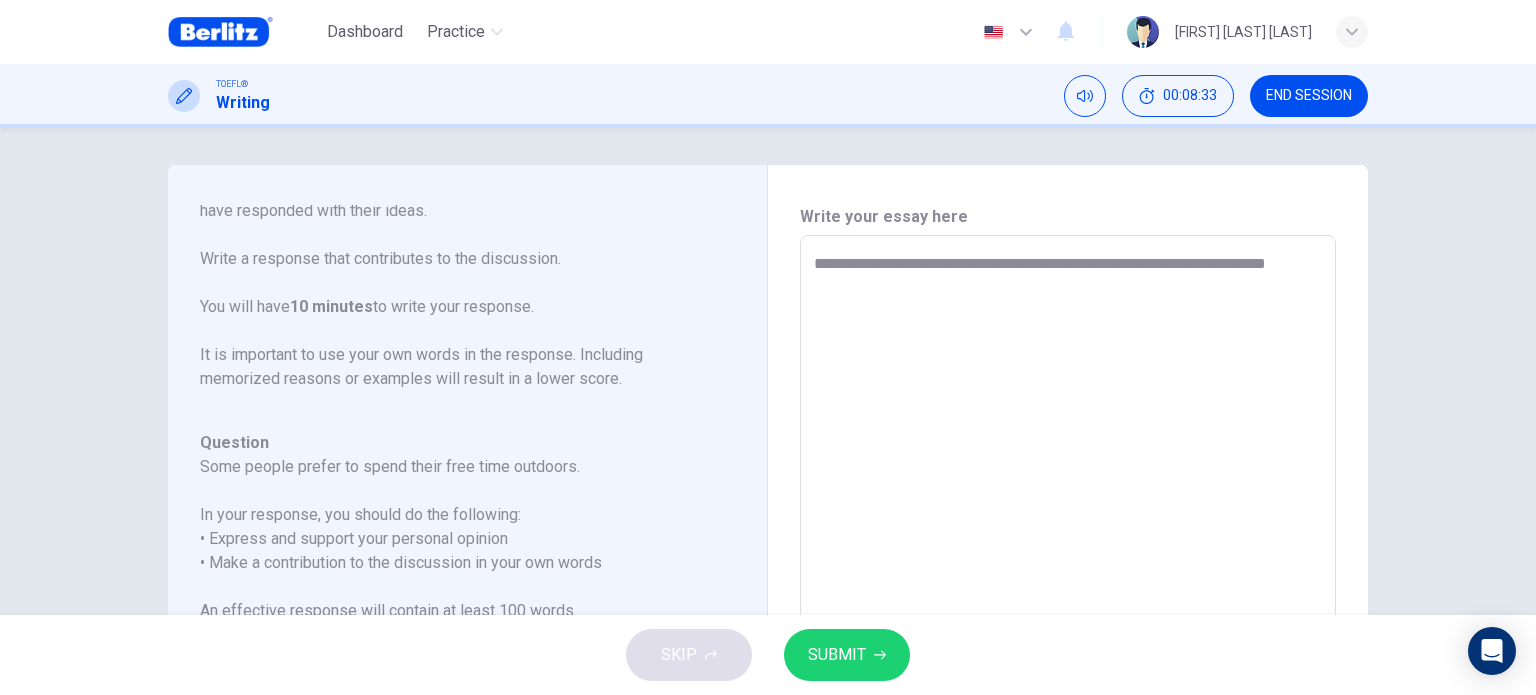 type on "**********" 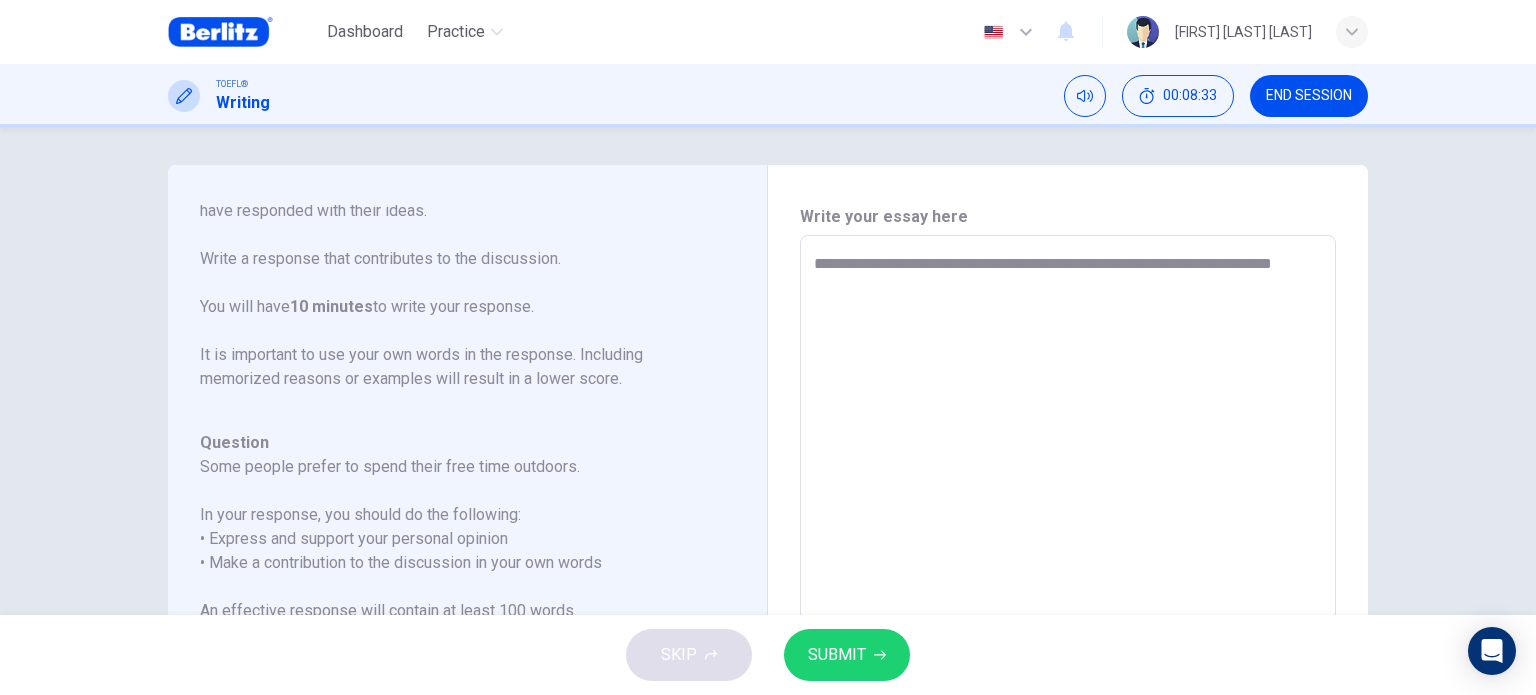 type on "**********" 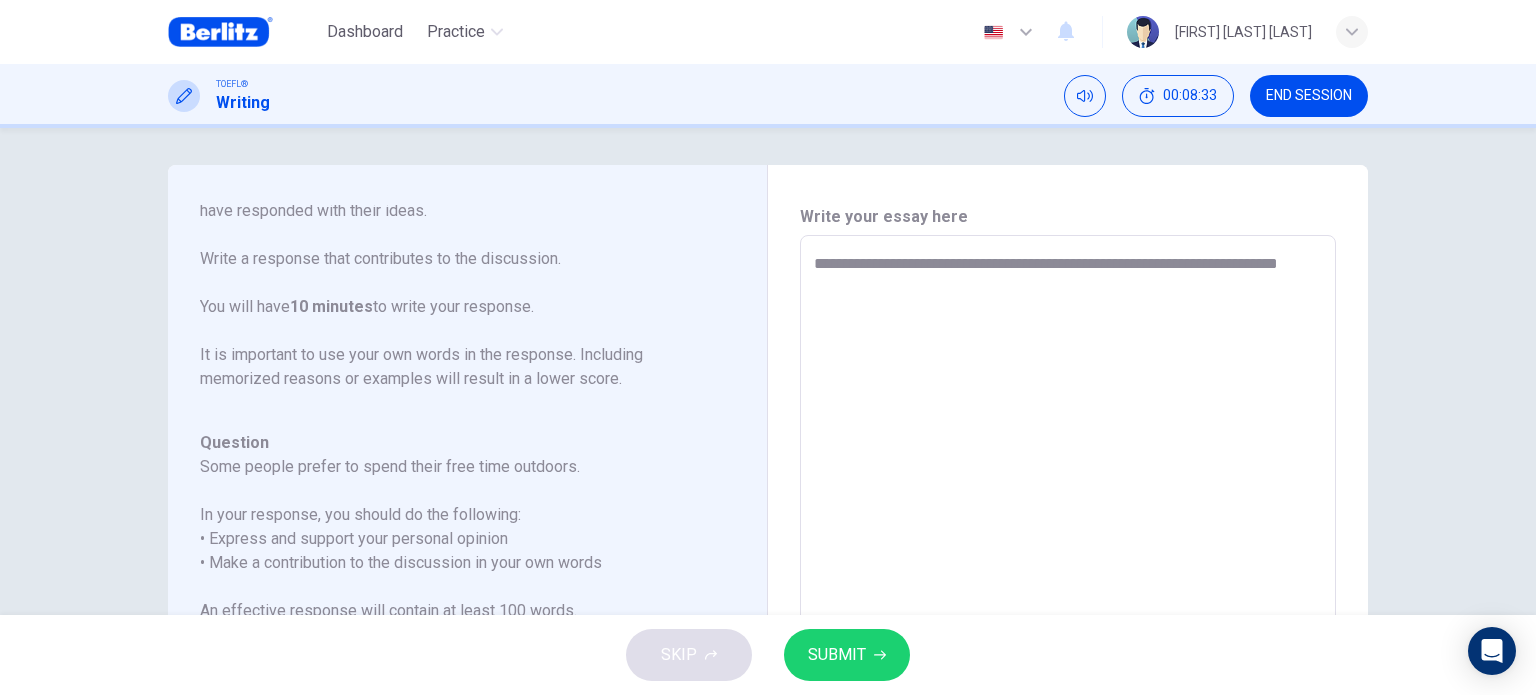 type on "*" 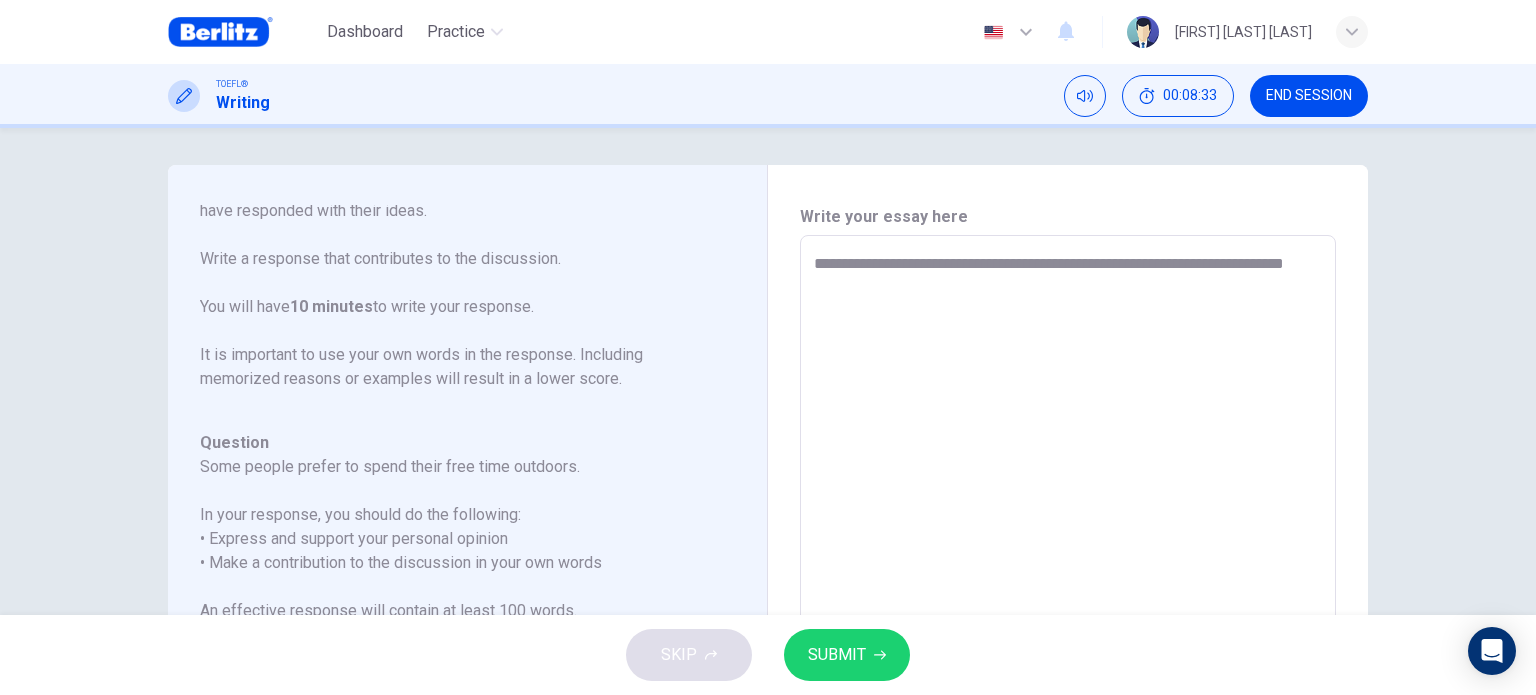 type on "*" 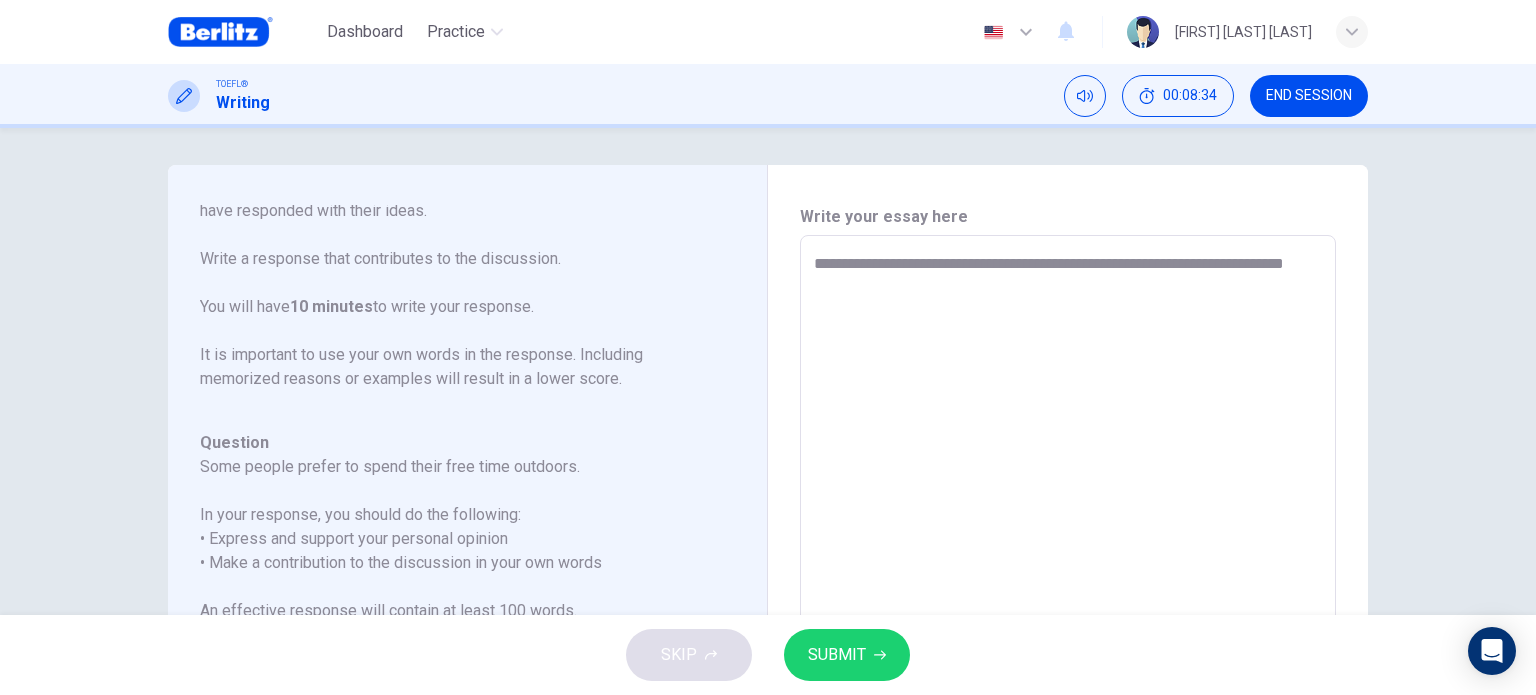 type on "**********" 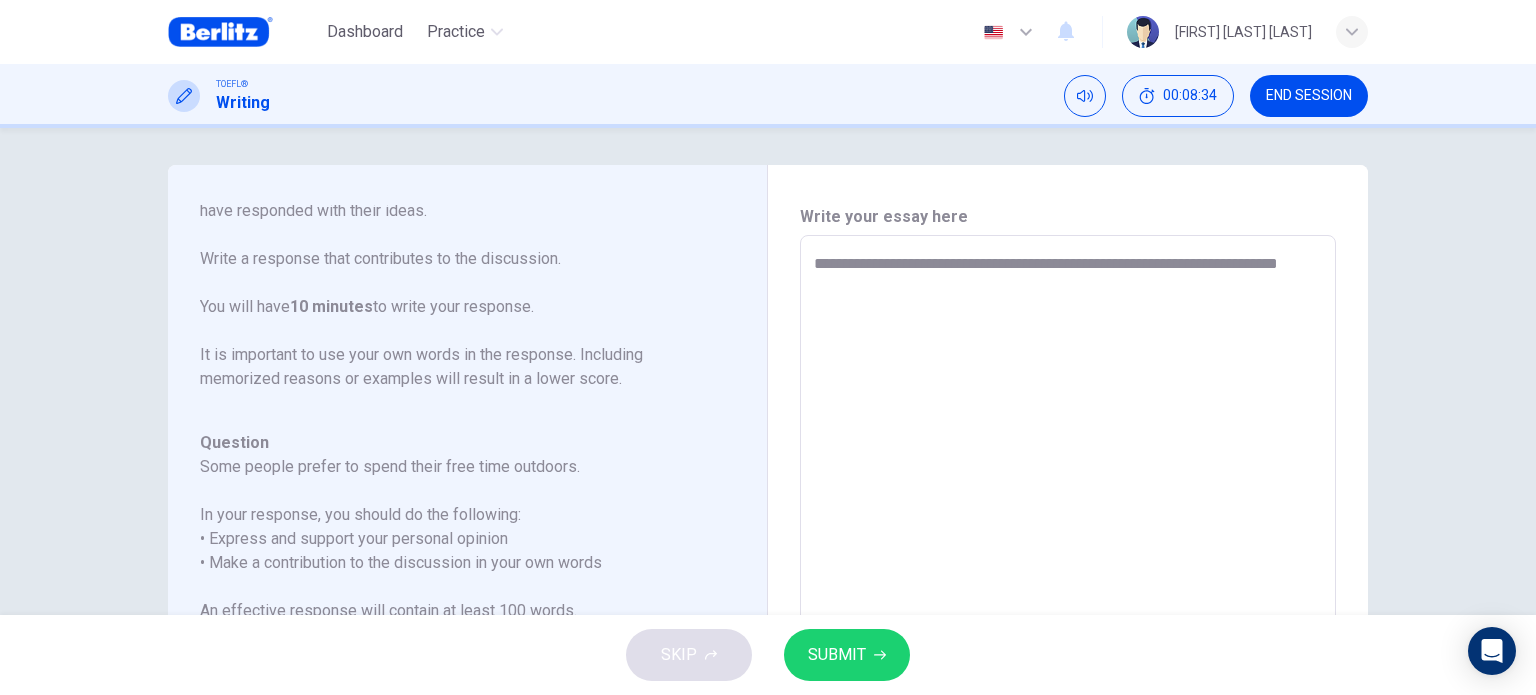 type on "**********" 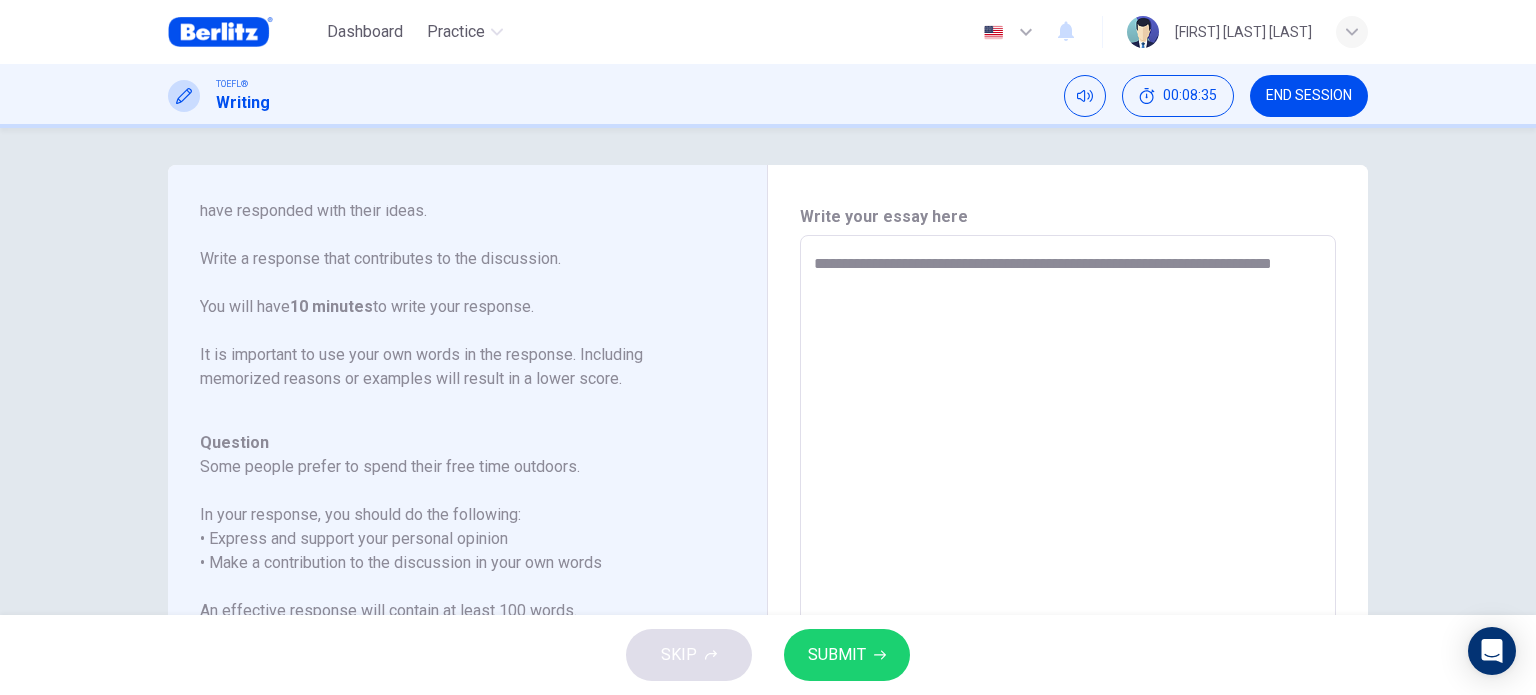 type on "**********" 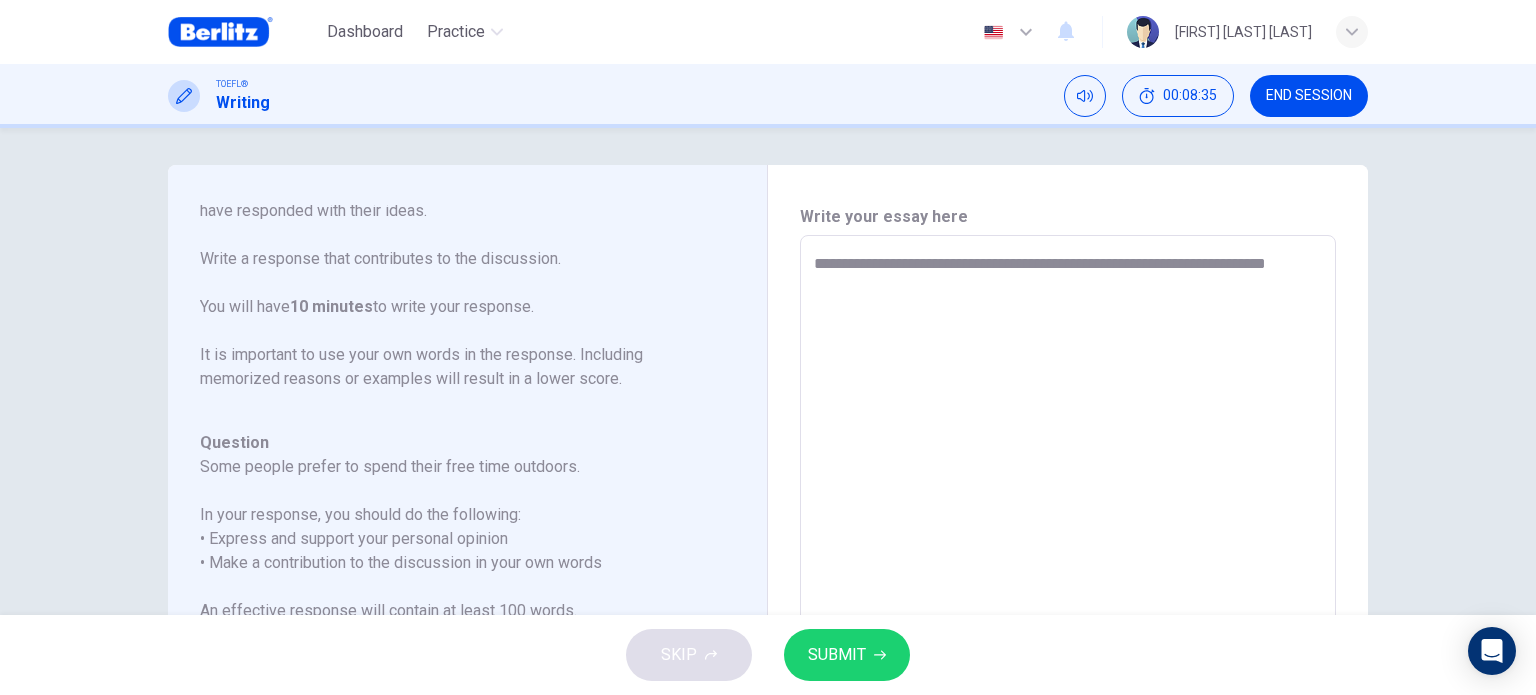 type on "*" 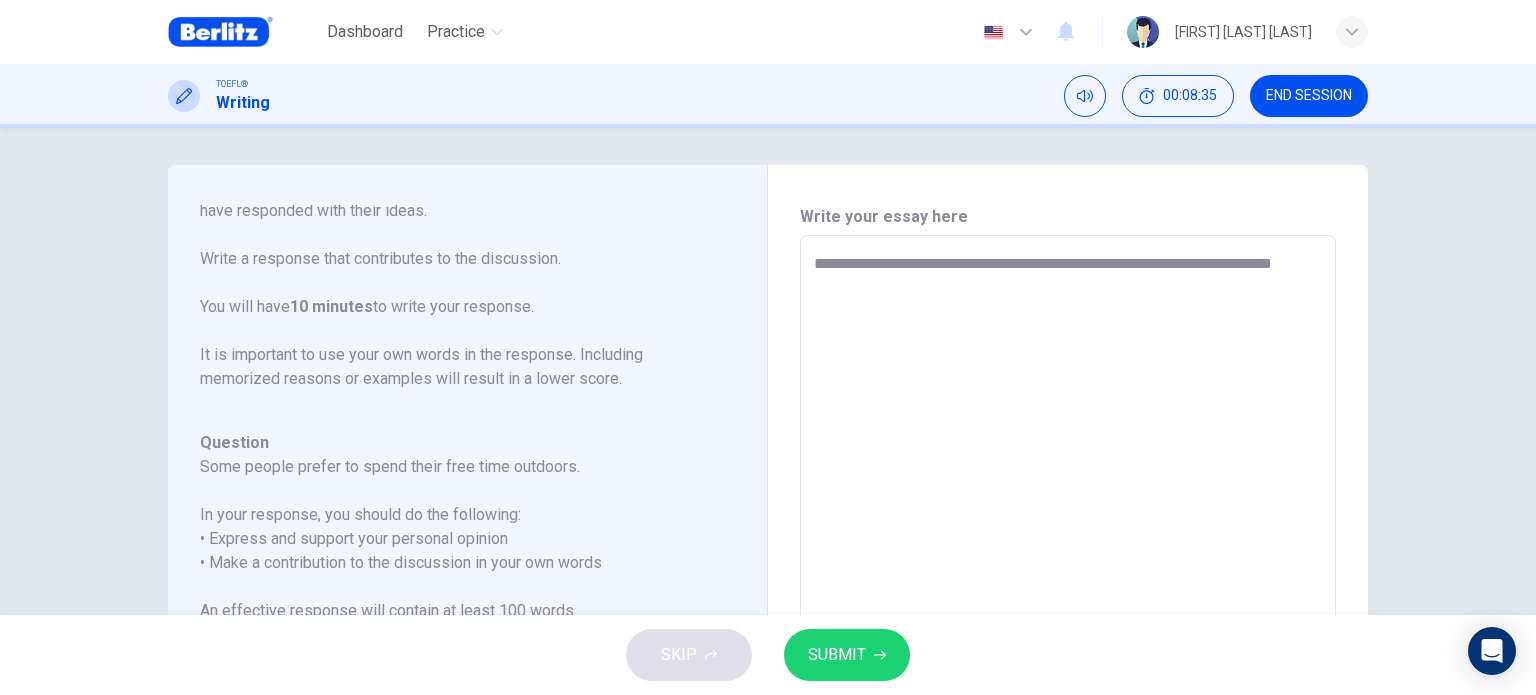 type on "**********" 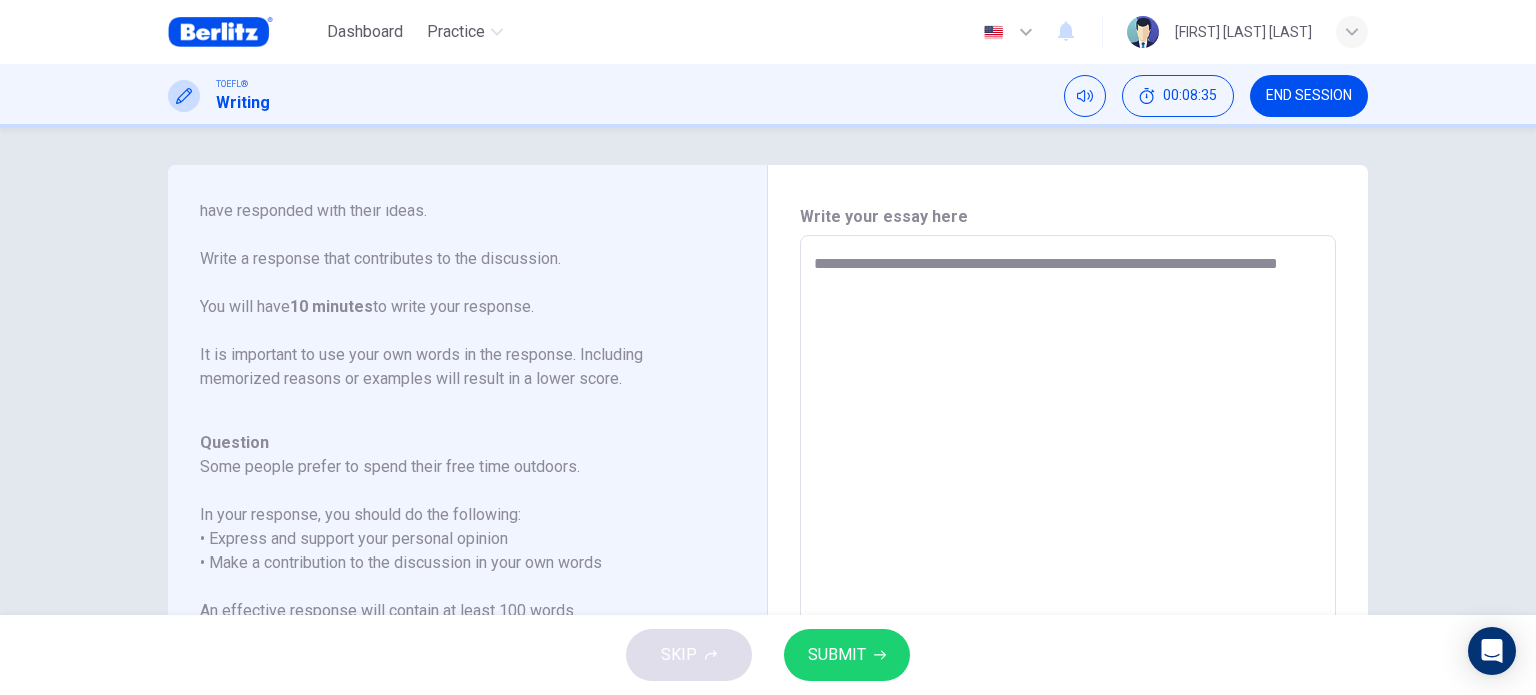type on "*" 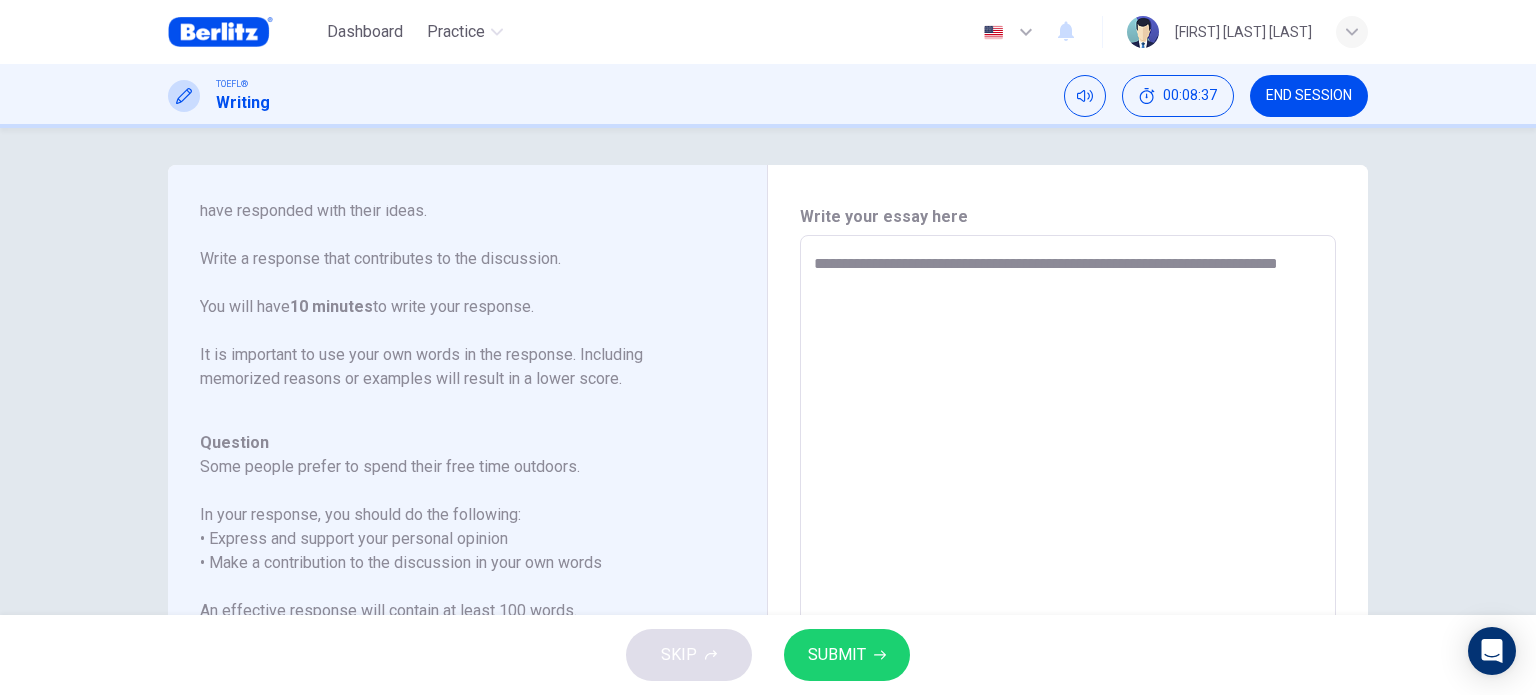 type on "**********" 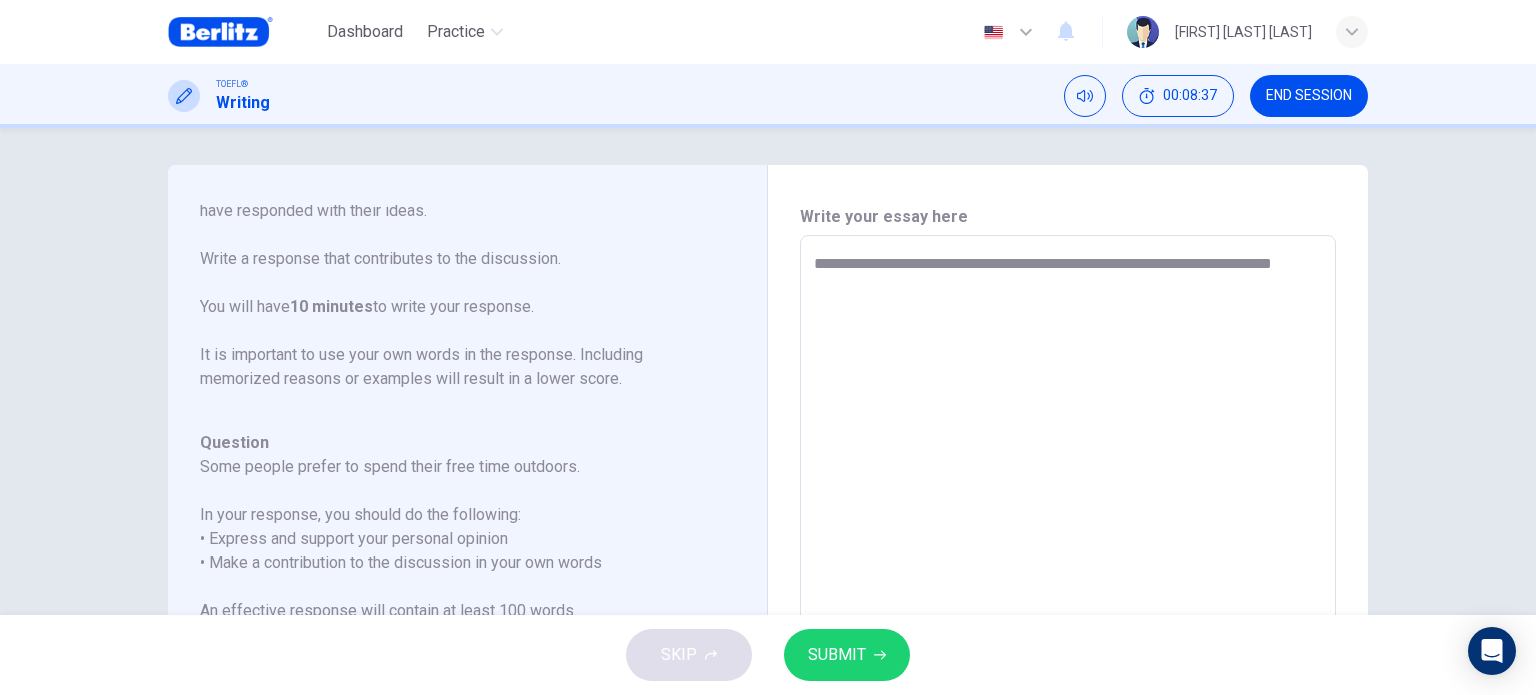 type on "**********" 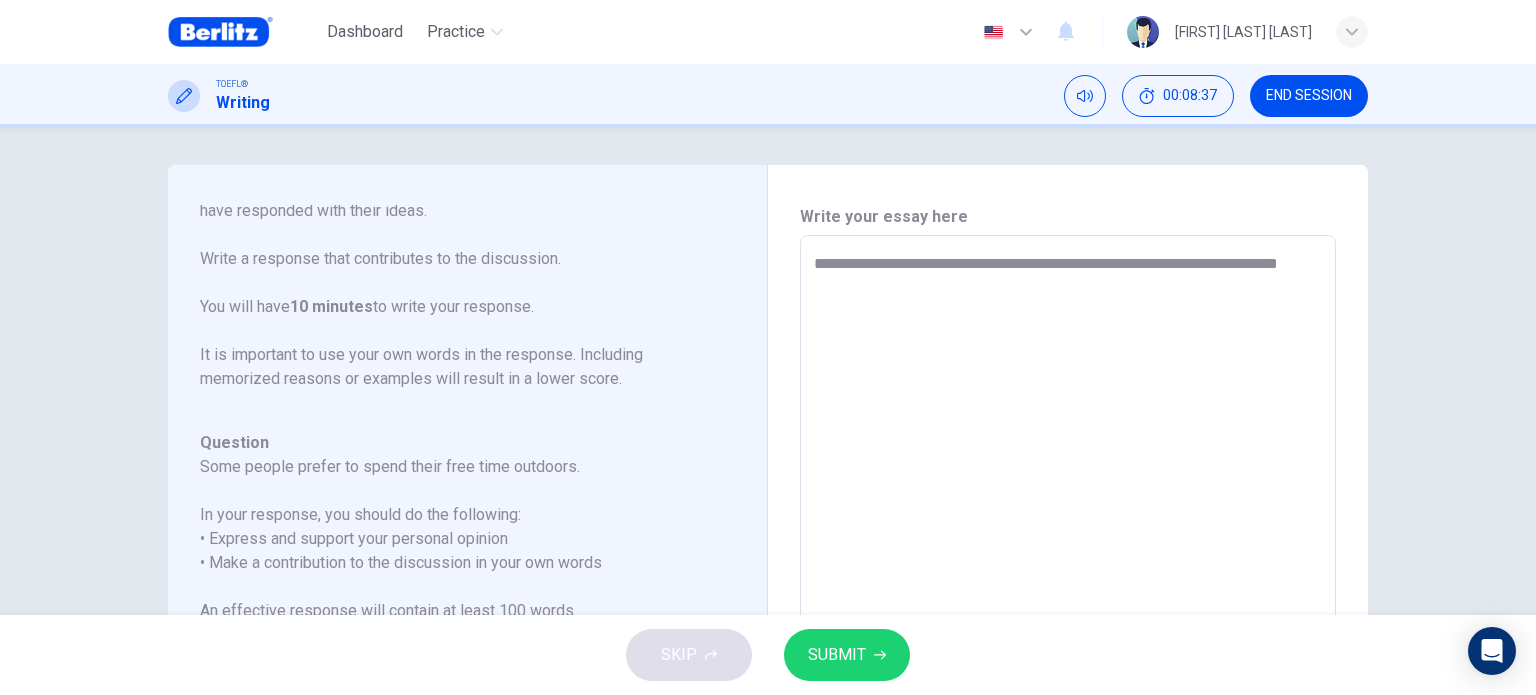type on "*" 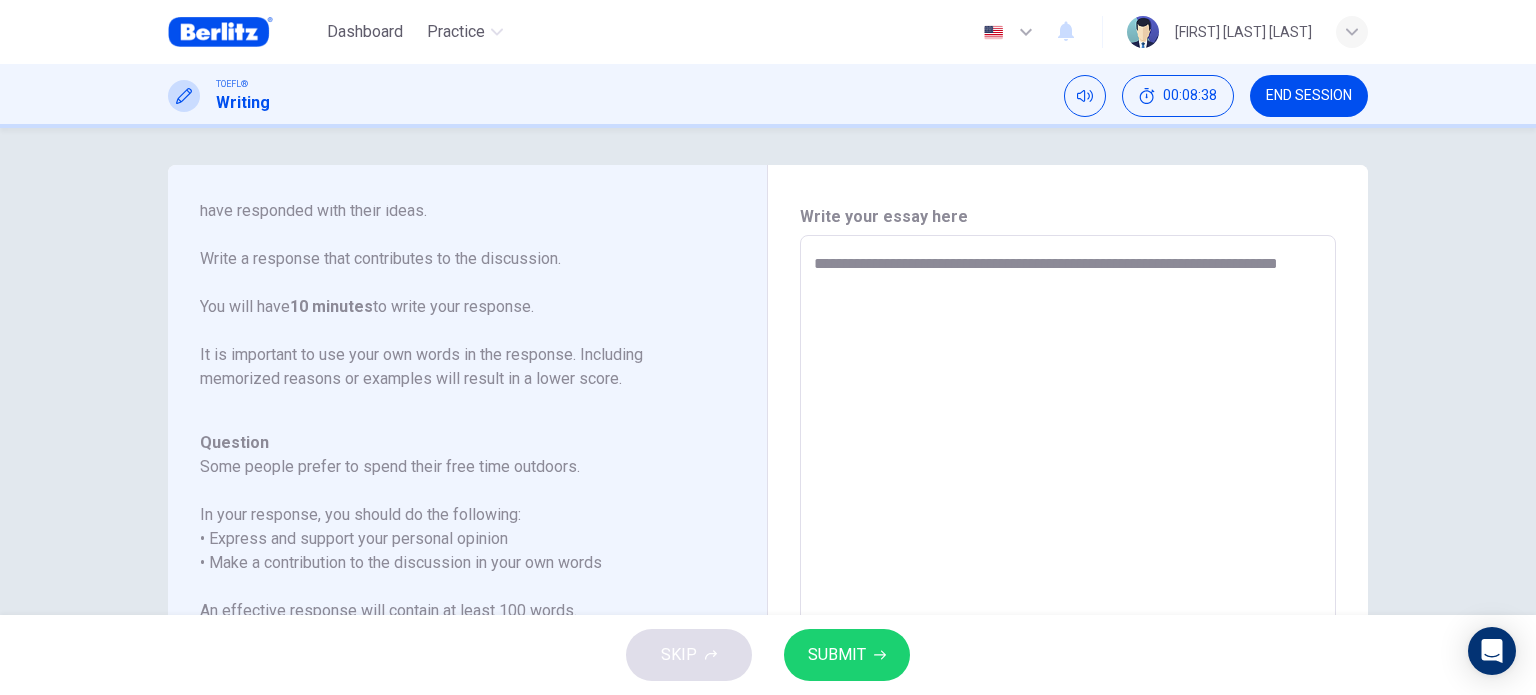 click on "**********" at bounding box center [1068, 569] 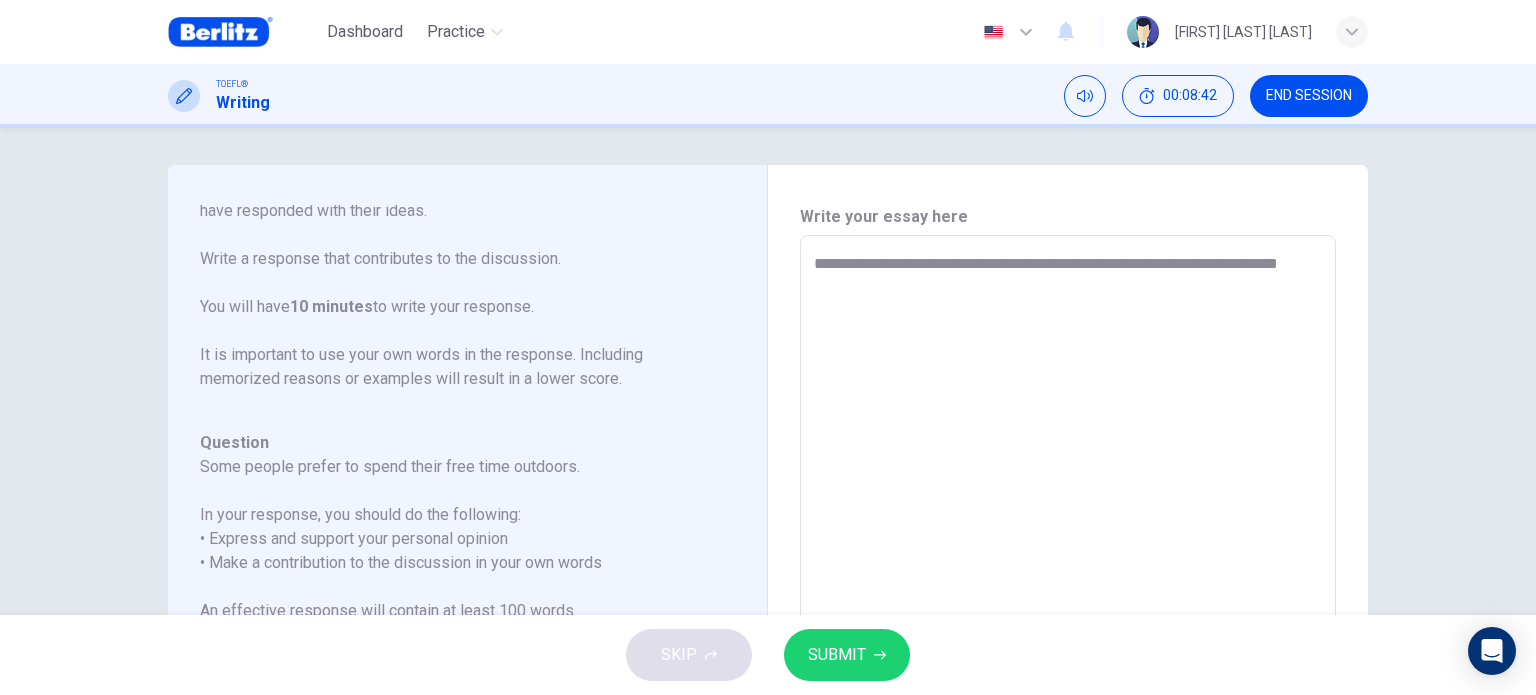 click on "**********" at bounding box center [1068, 569] 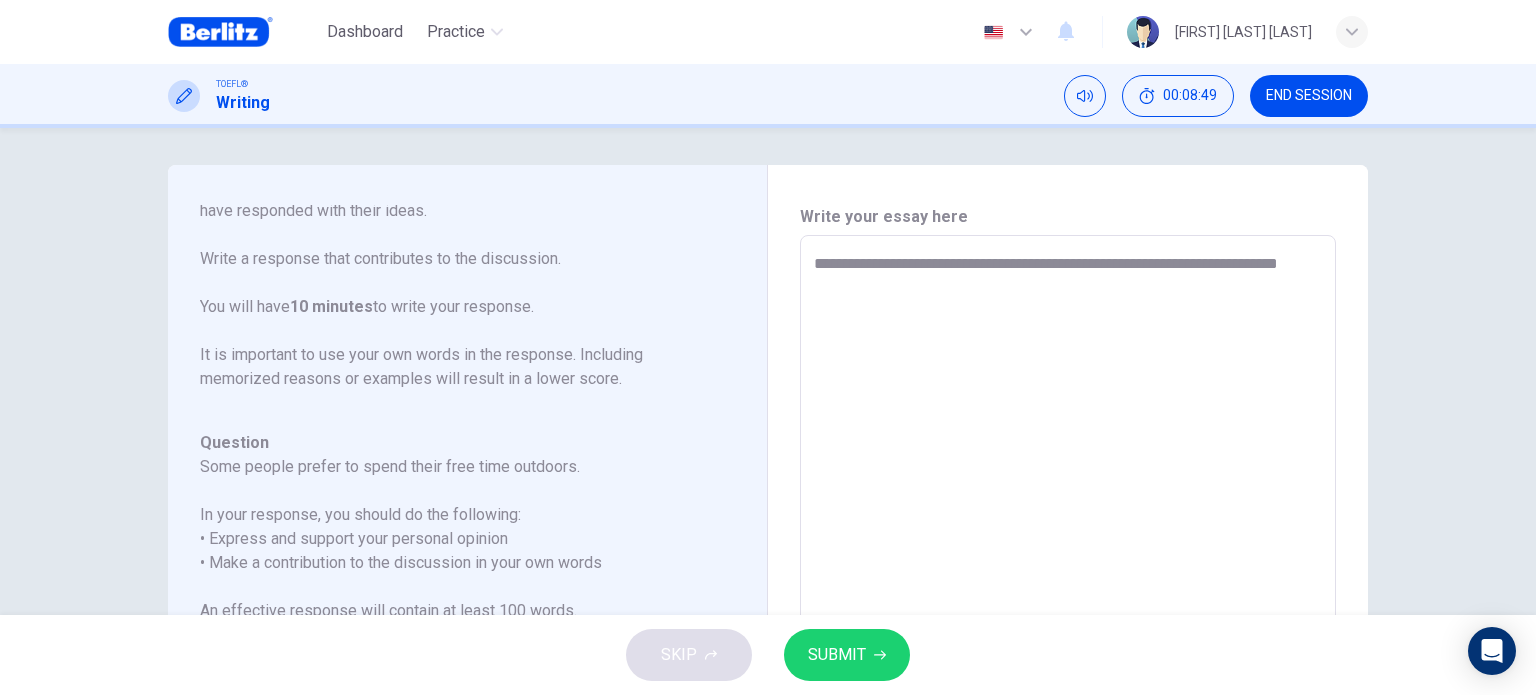 type on "**********" 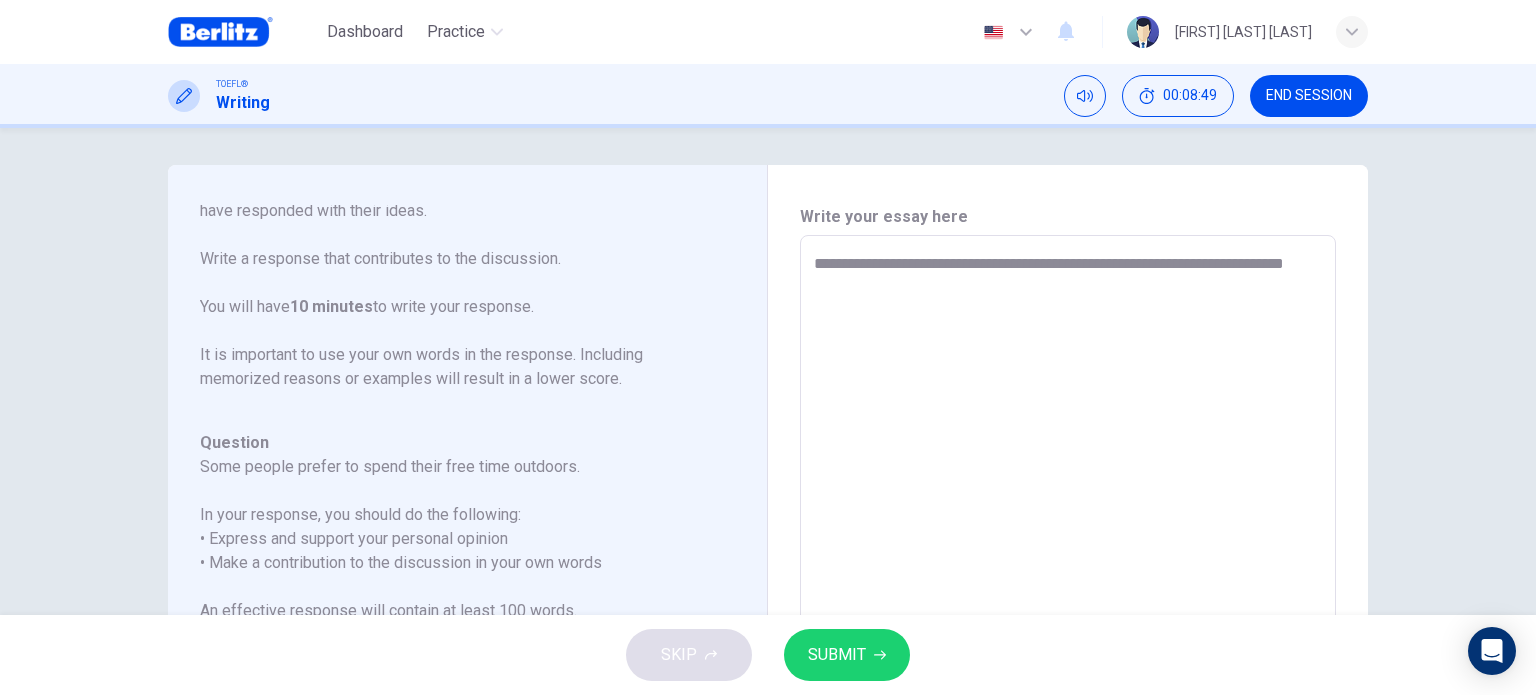 type on "**********" 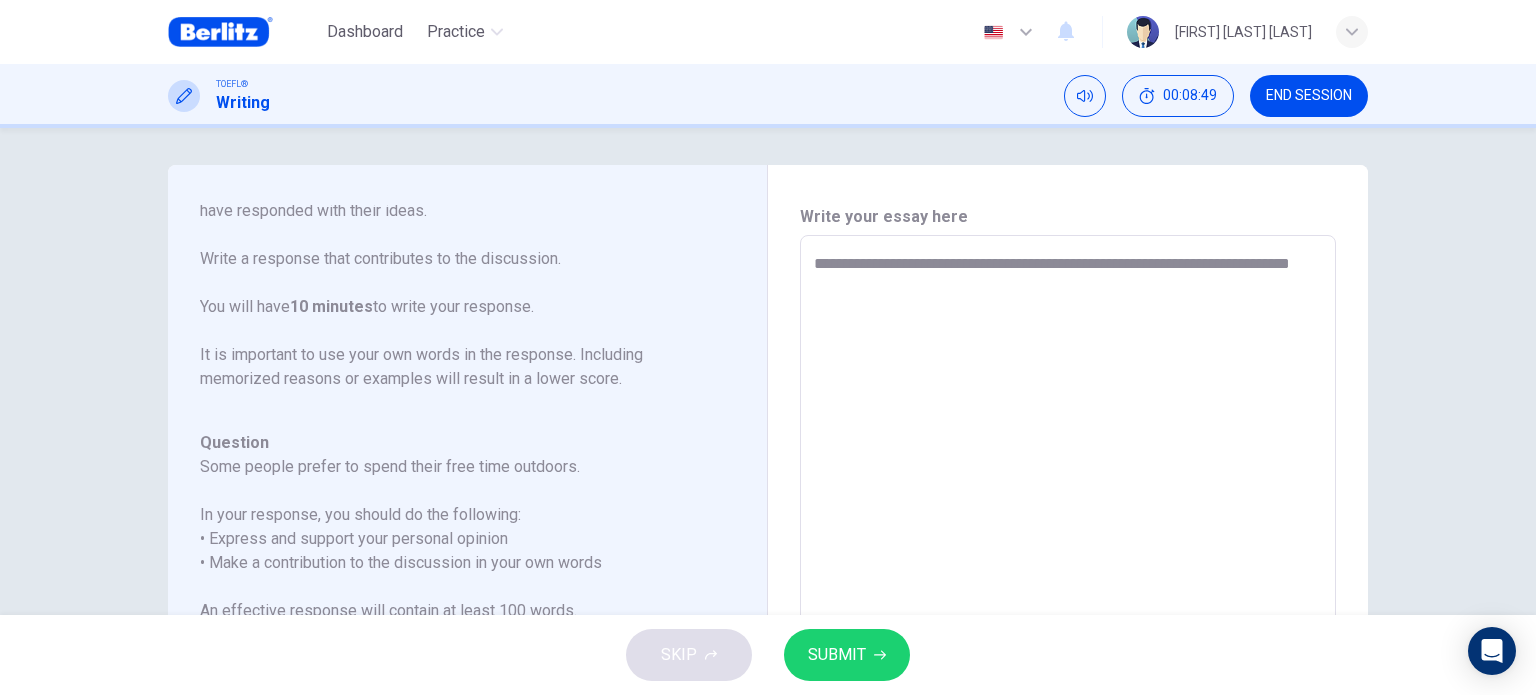 type on "**********" 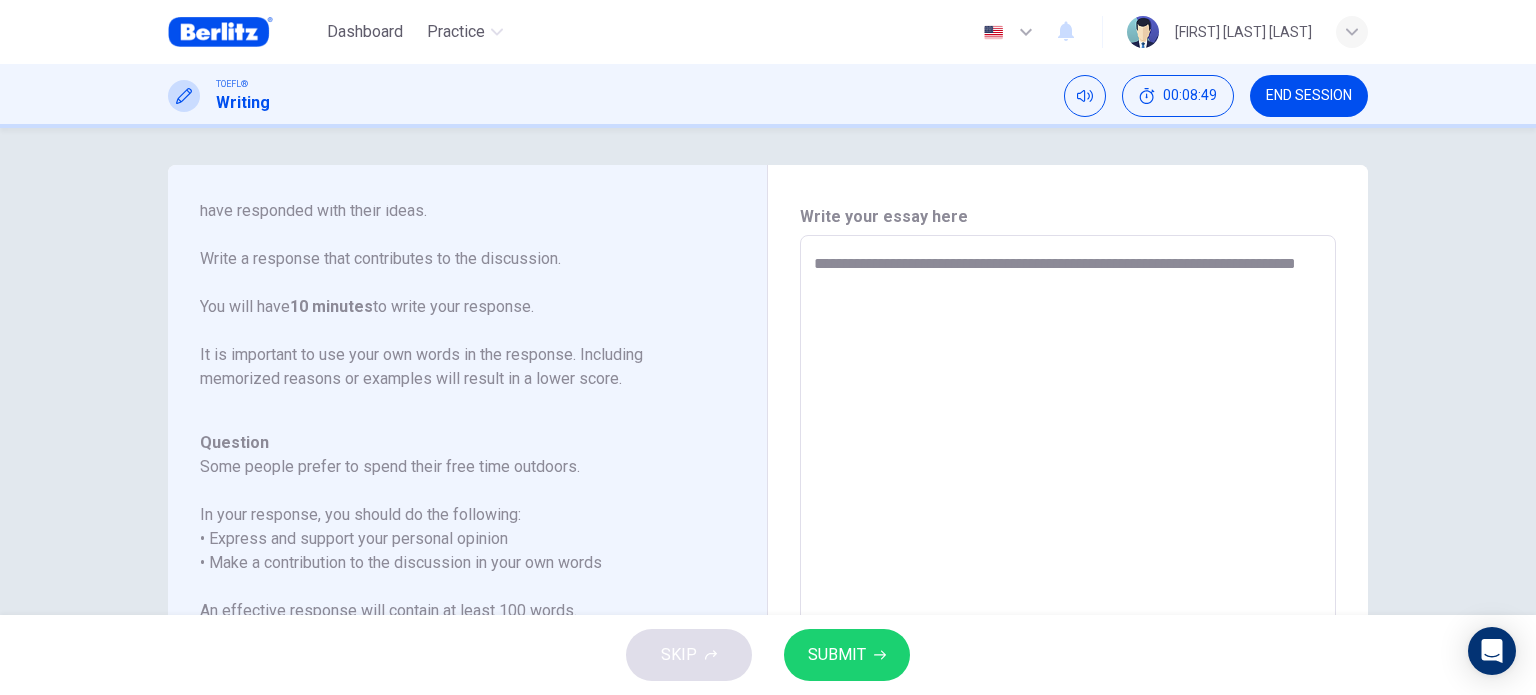 type on "*" 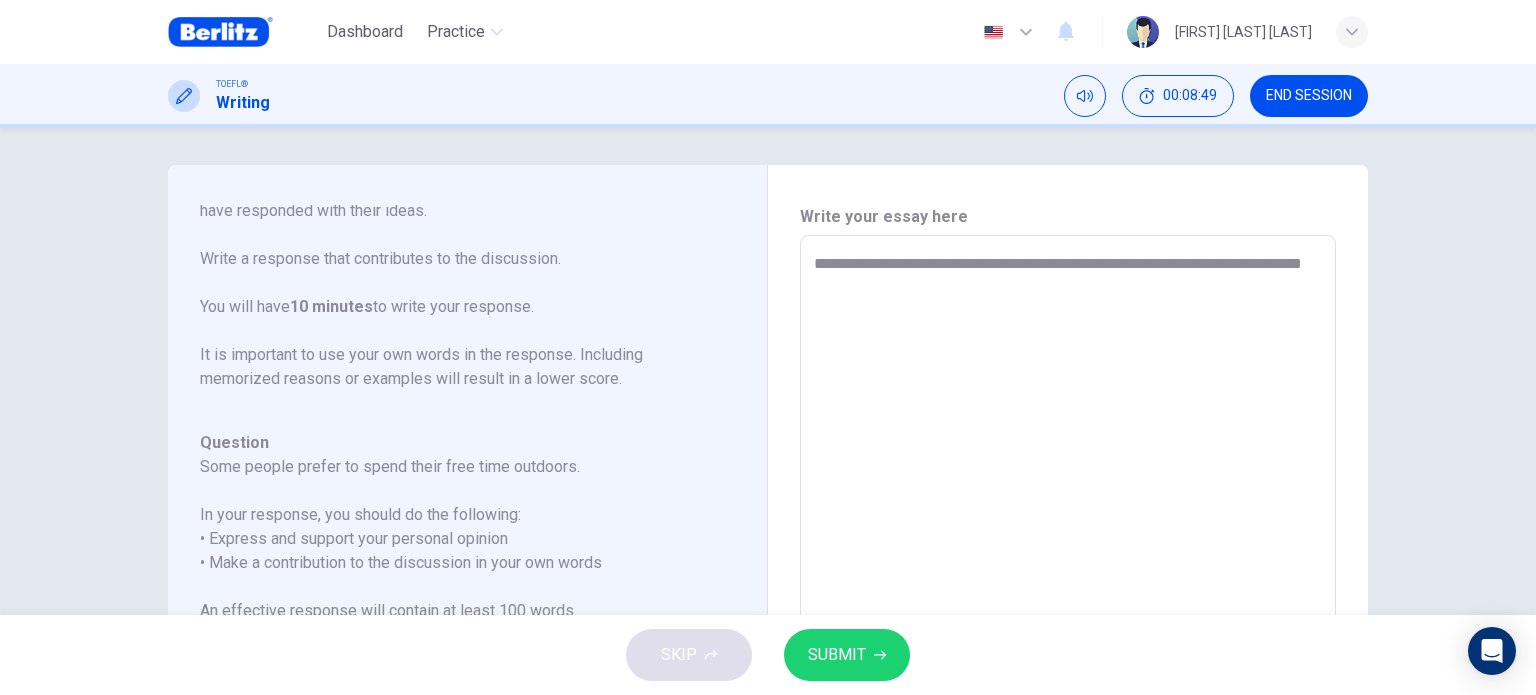 type on "*" 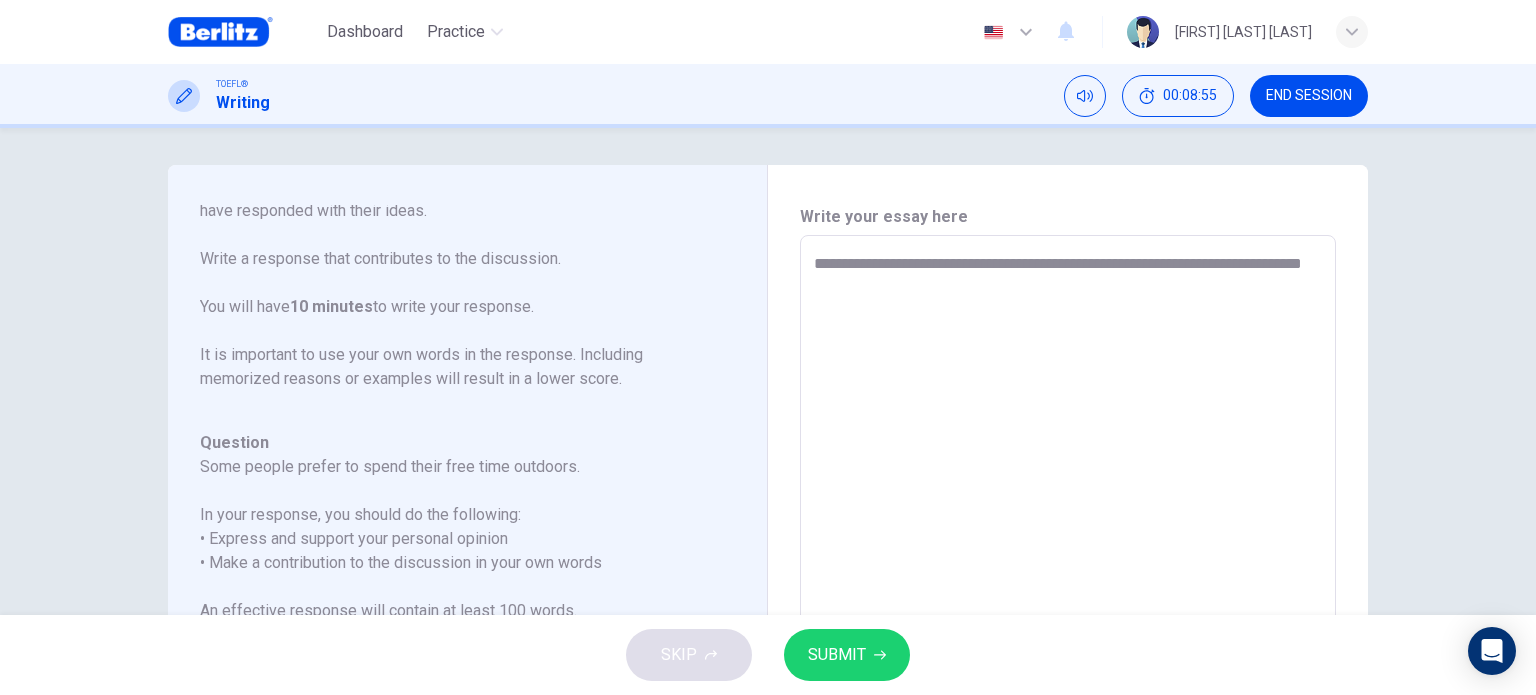 type on "**********" 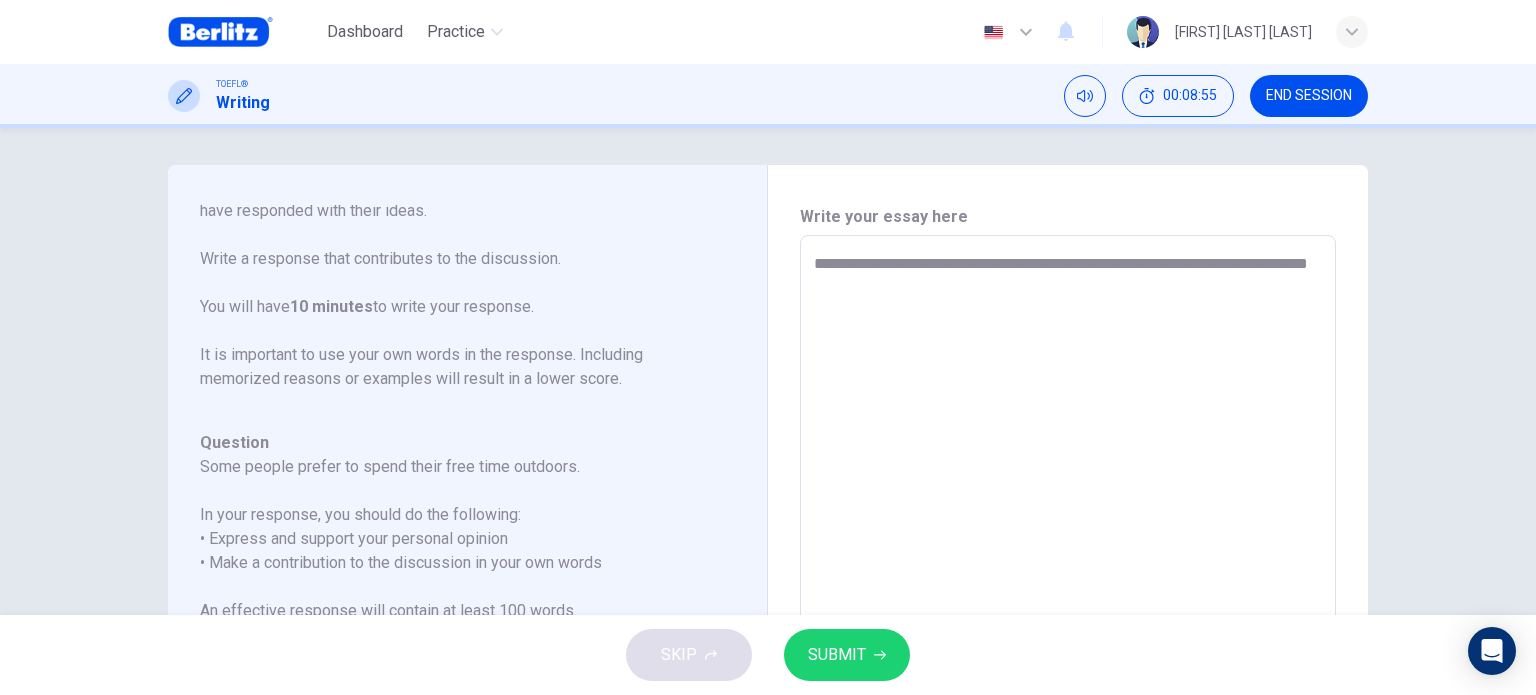 type on "*" 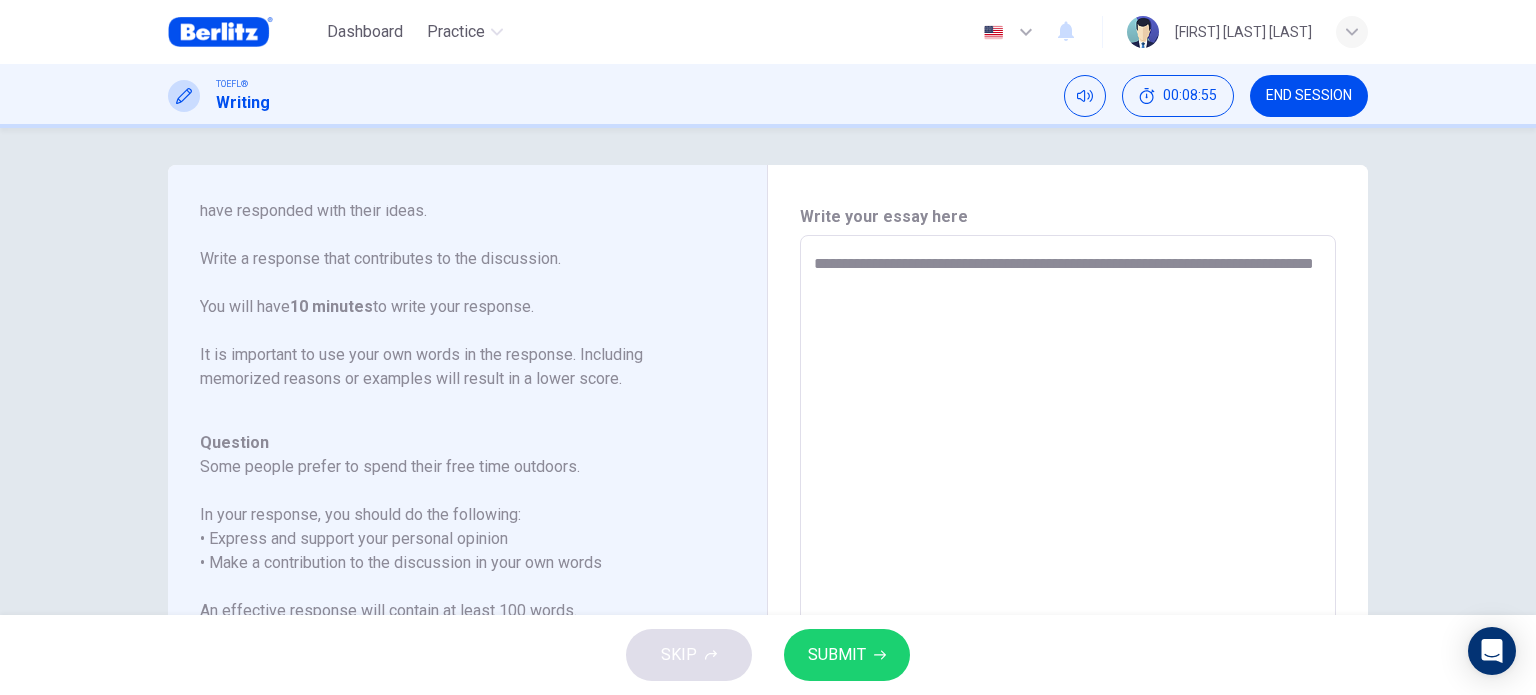 type on "*" 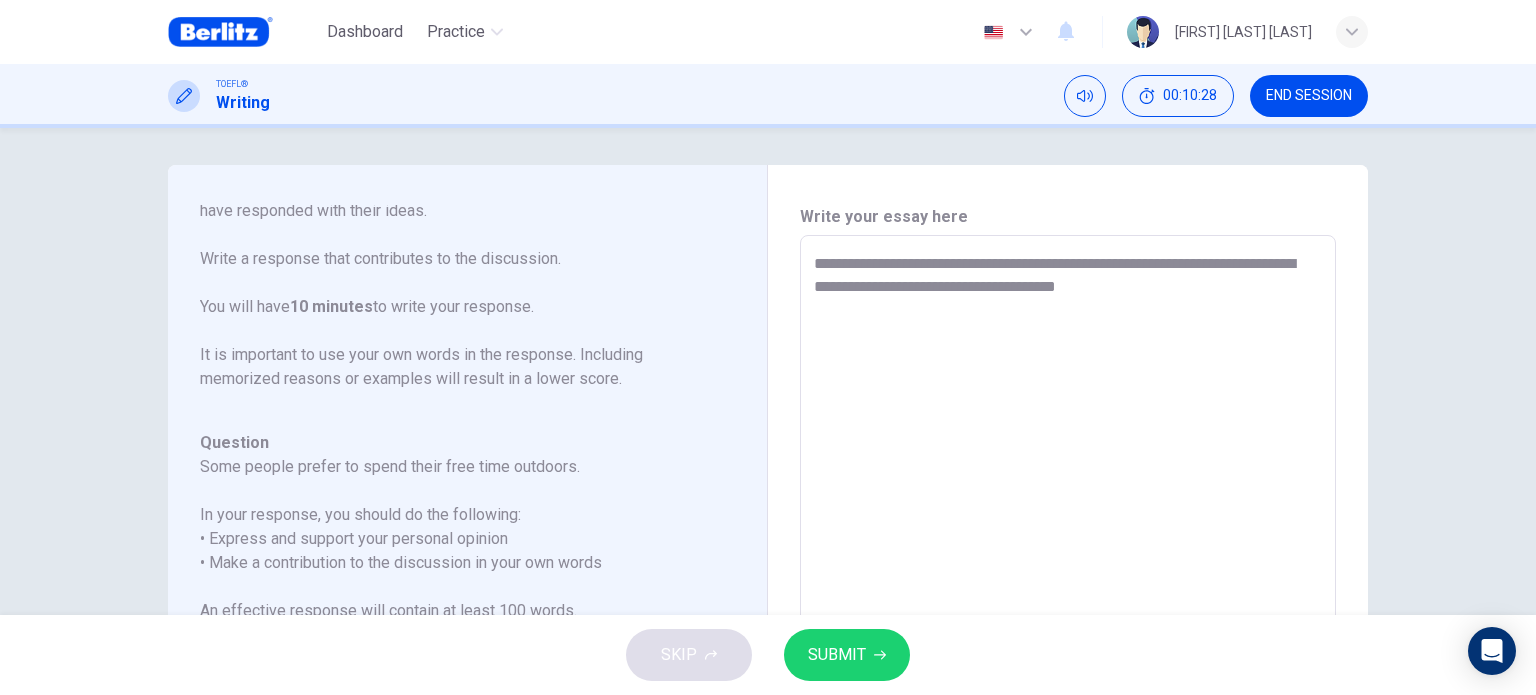 click on "**********" at bounding box center [1068, 569] 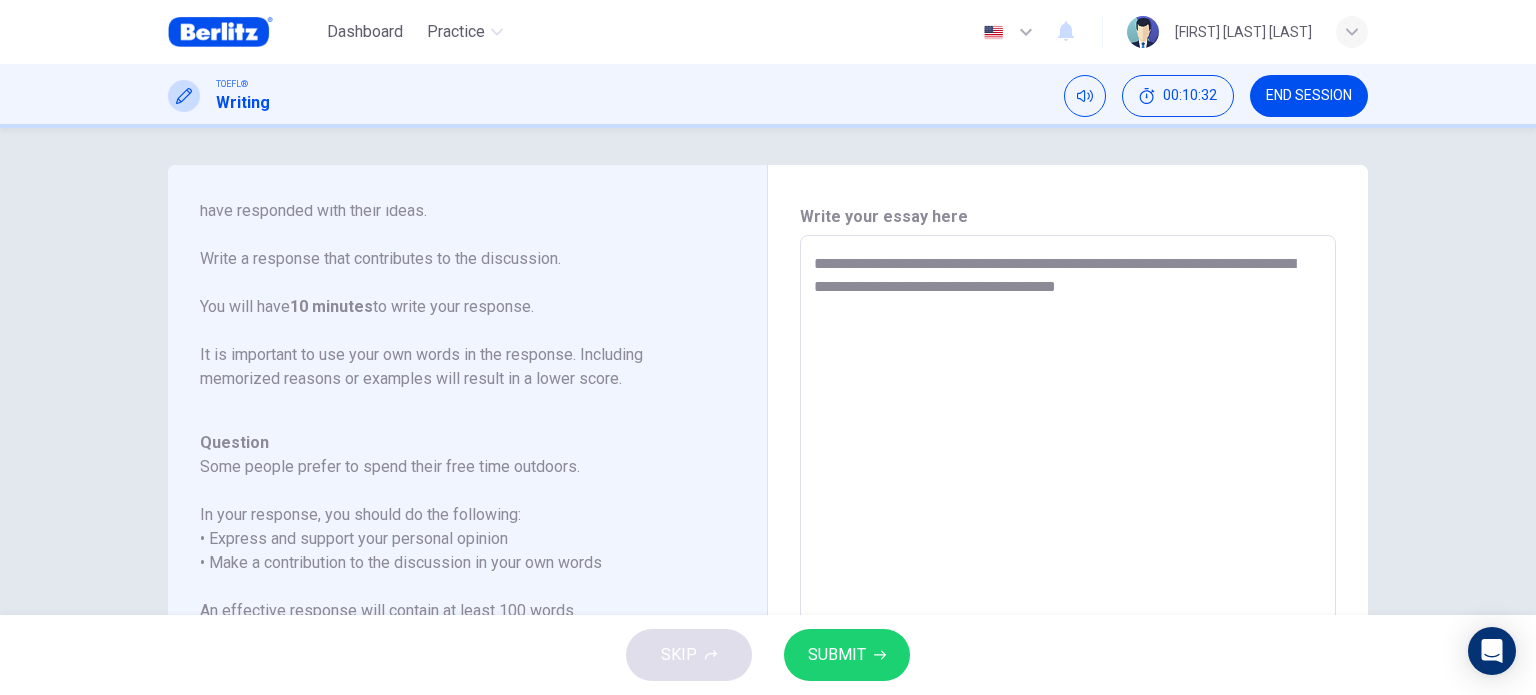 click on "**********" at bounding box center (1068, 569) 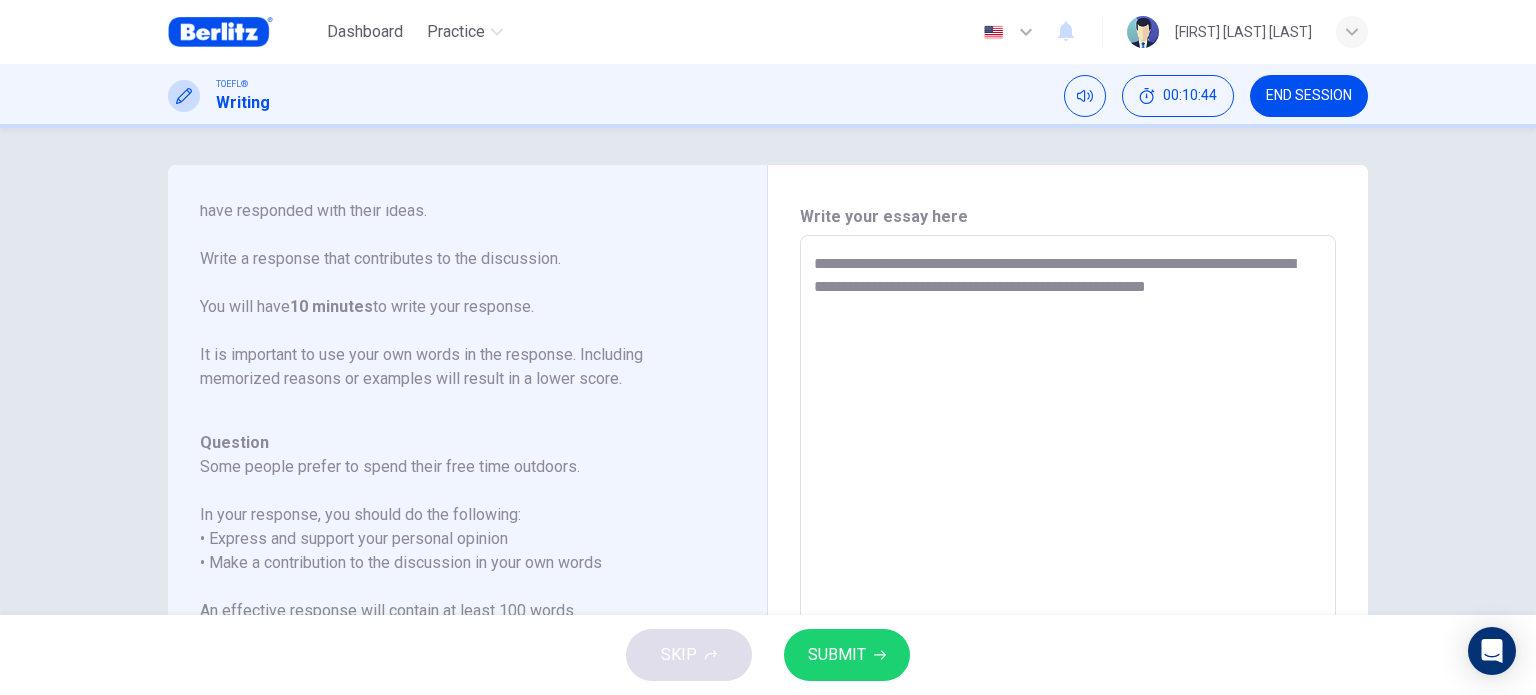 click on "**********" at bounding box center (1068, 569) 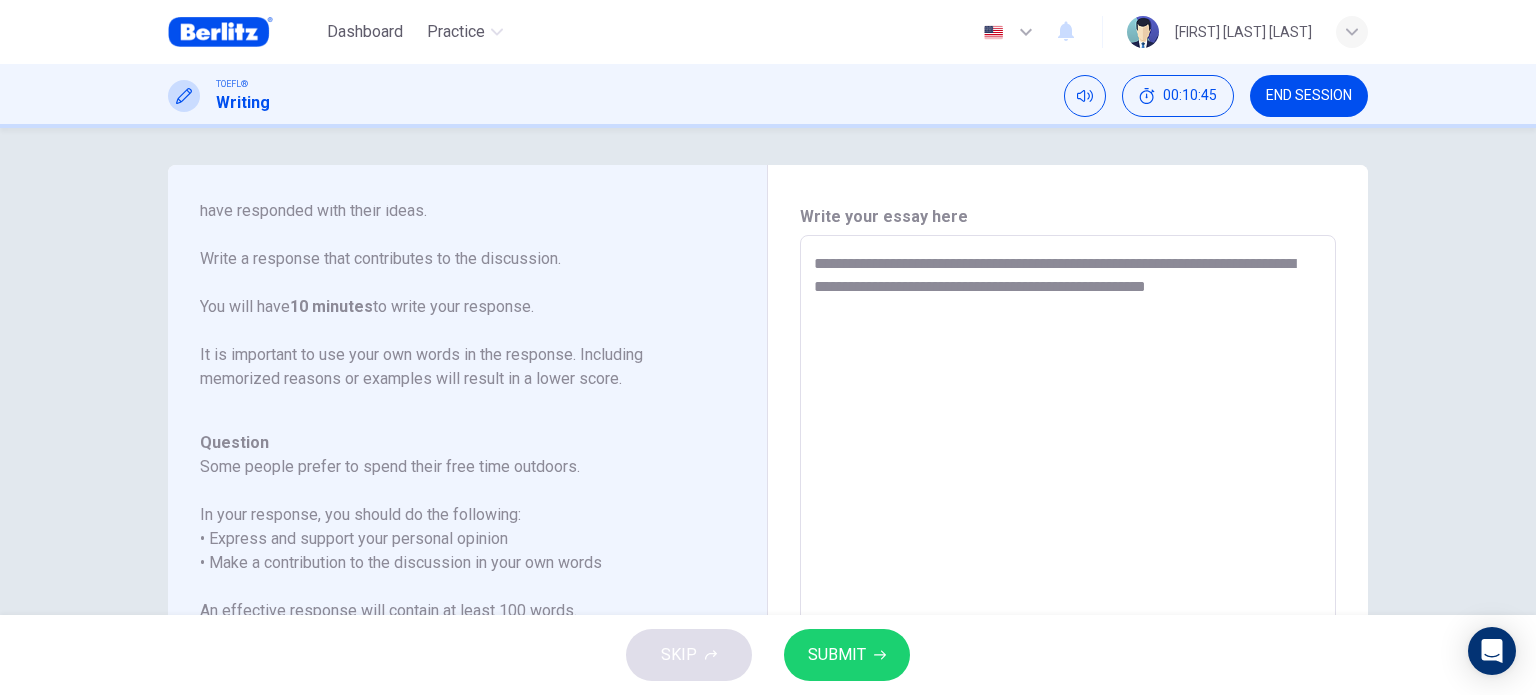 click on "**********" at bounding box center [1068, 569] 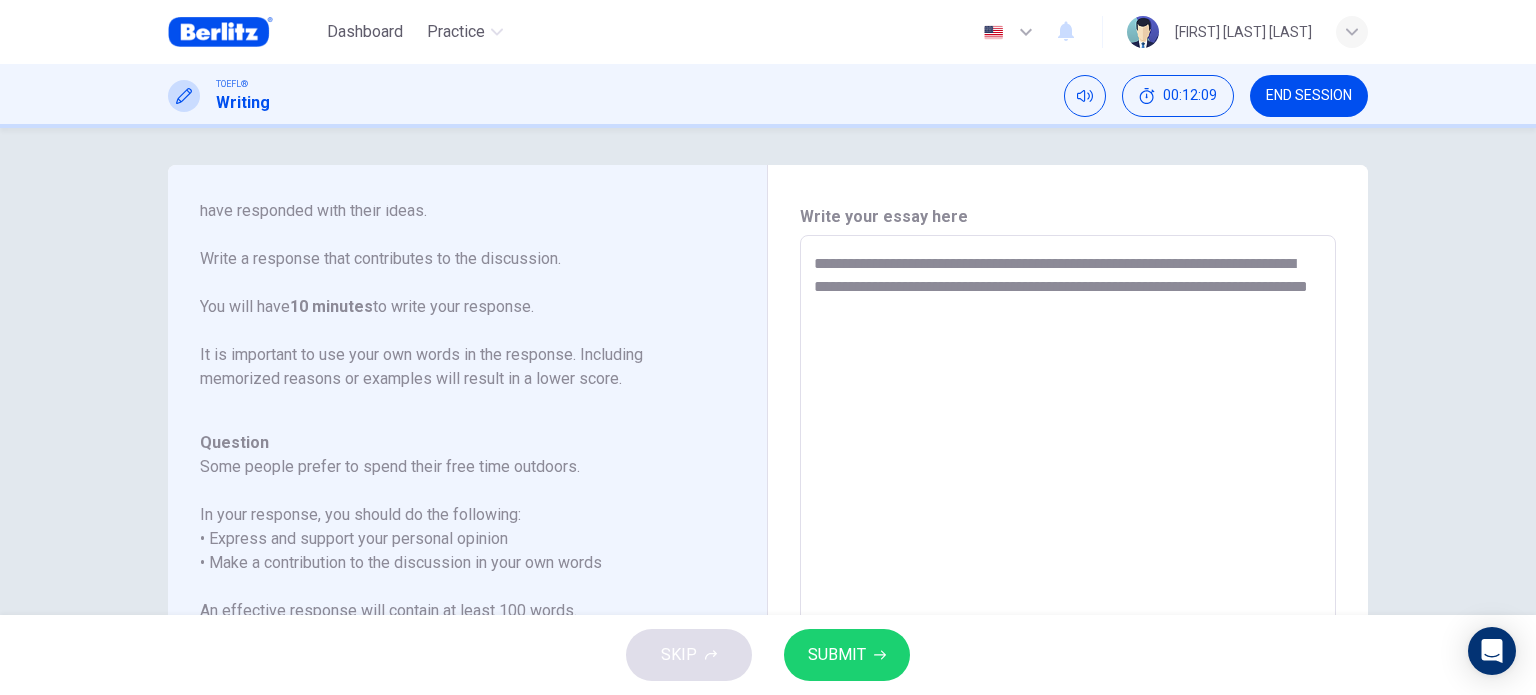 click on "**********" at bounding box center [1068, 569] 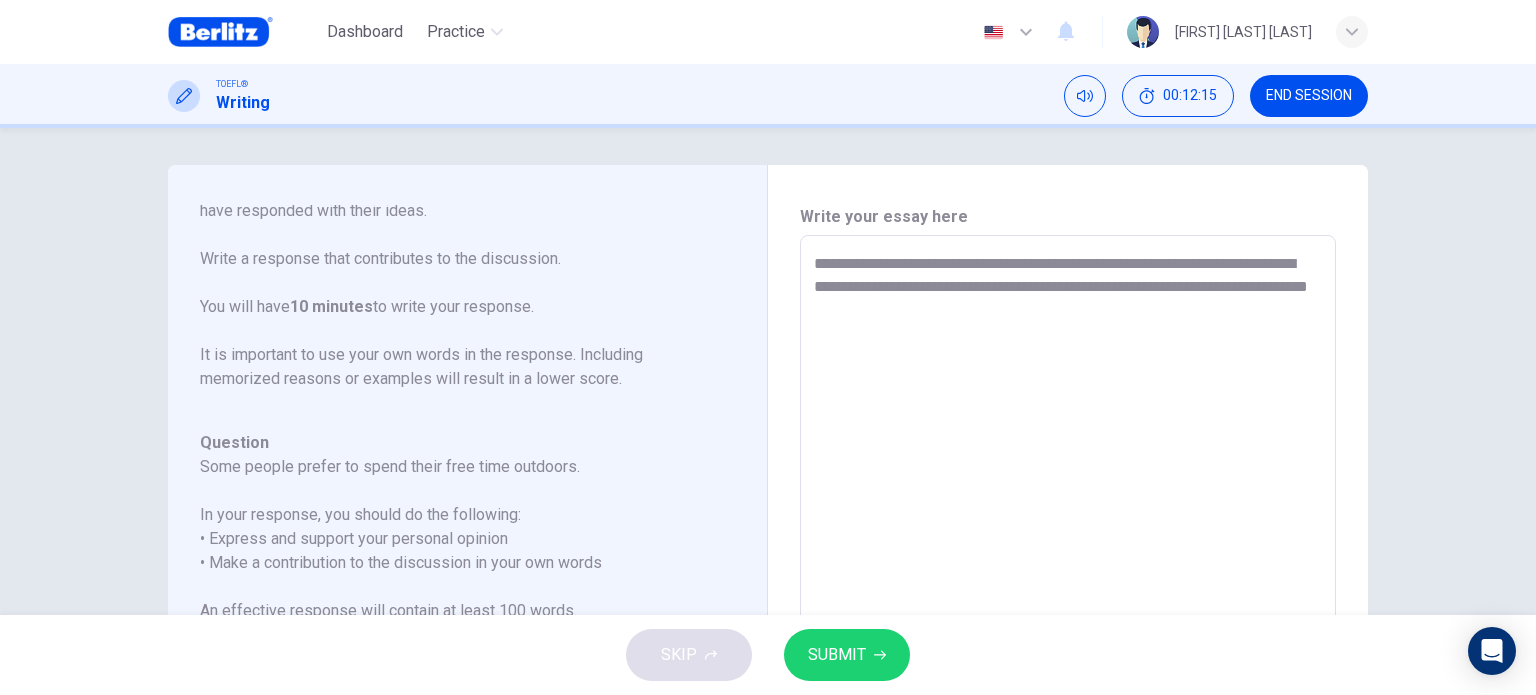 click on "**********" at bounding box center (1068, 569) 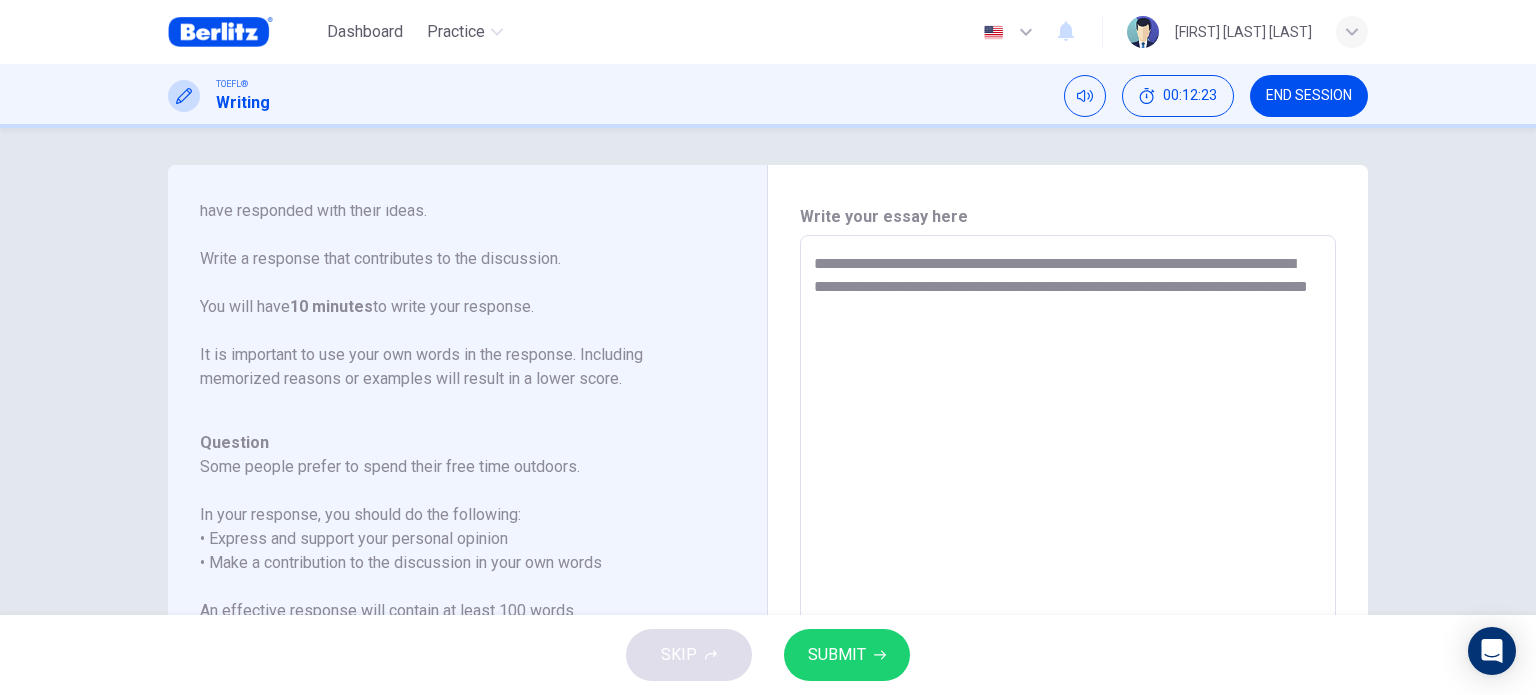 click on "**********" at bounding box center [1068, 569] 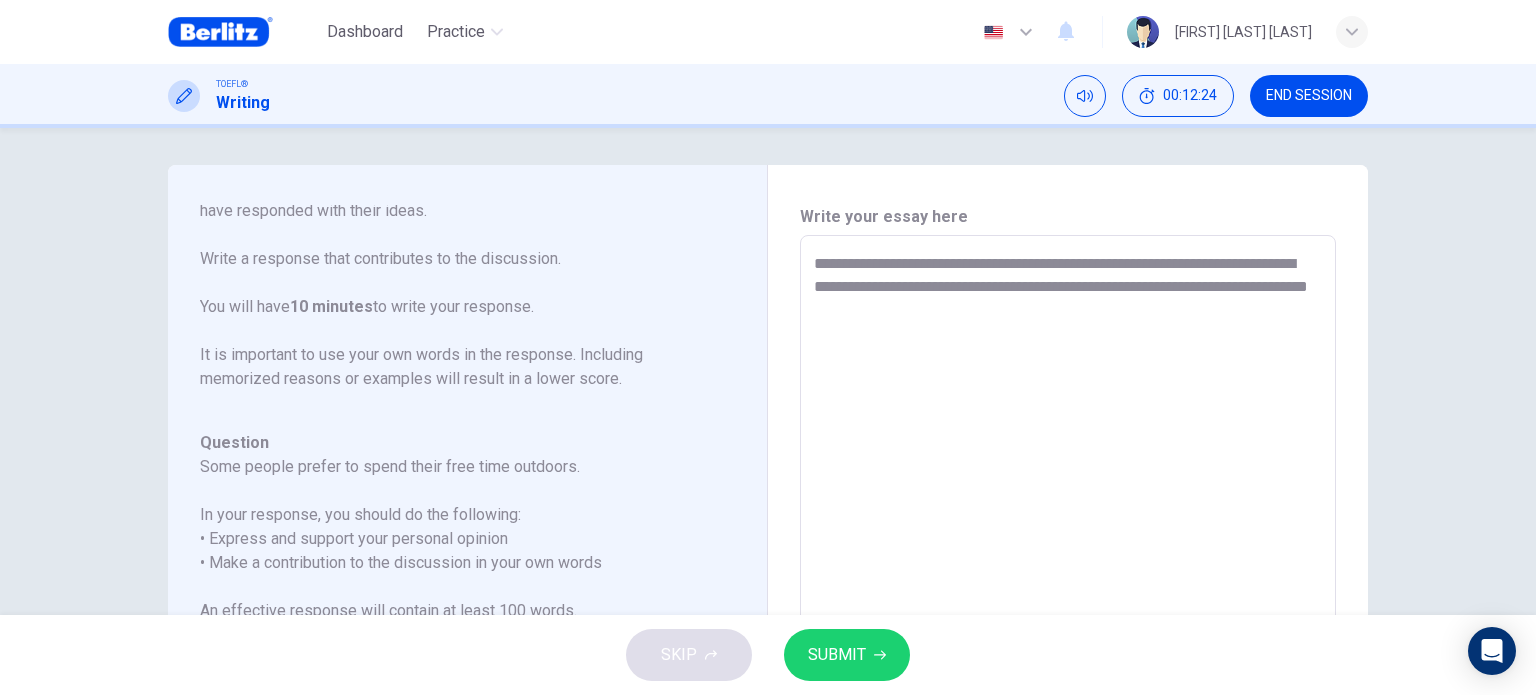 click on "**********" at bounding box center (1068, 569) 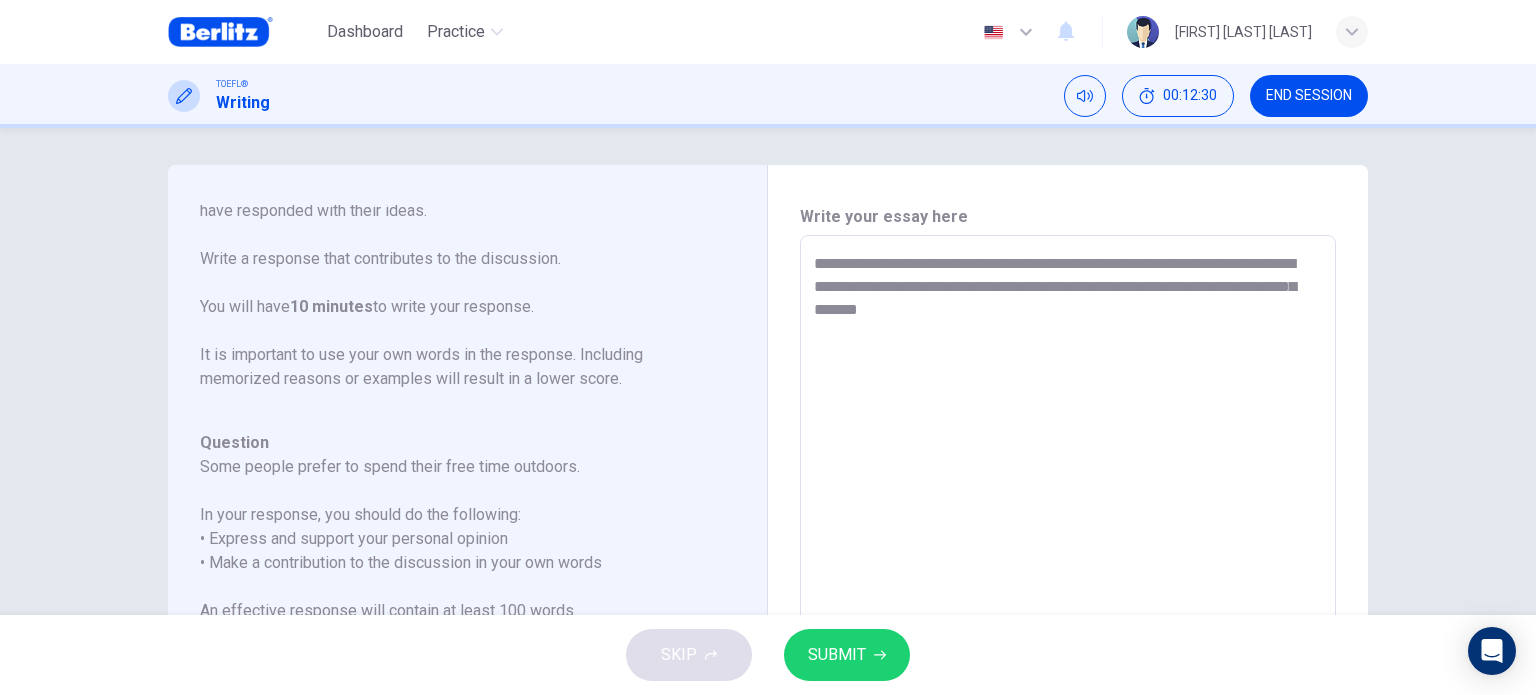 click on "**********" at bounding box center [1068, 569] 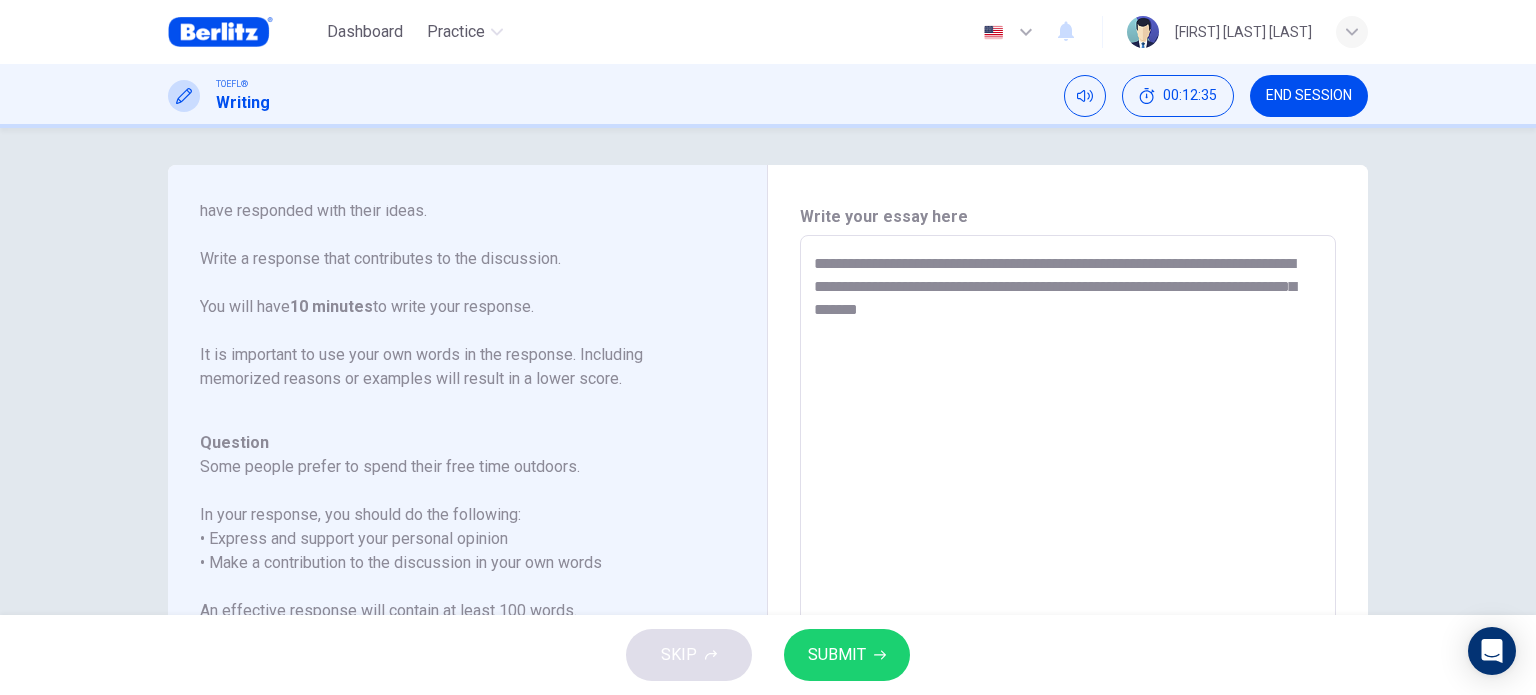click on "**********" at bounding box center (1068, 569) 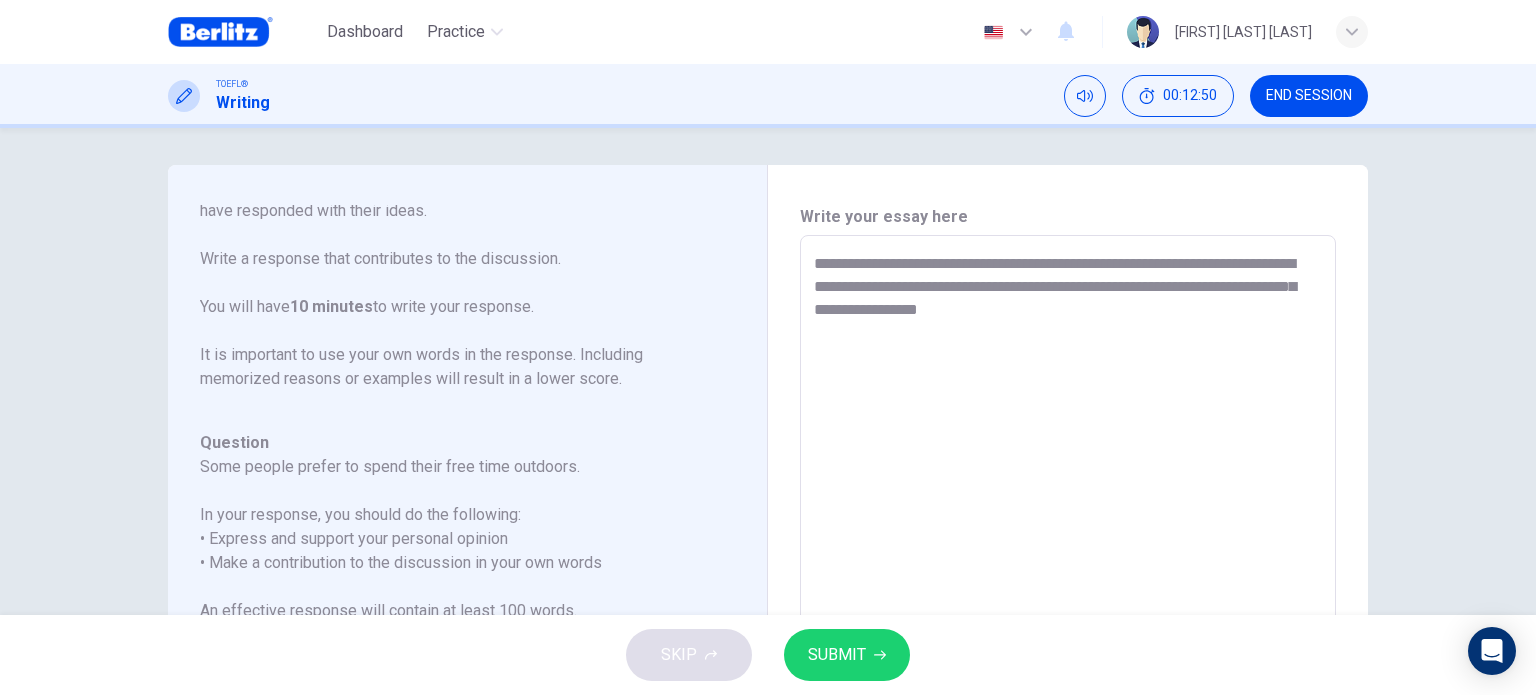 click on "**********" at bounding box center (1068, 569) 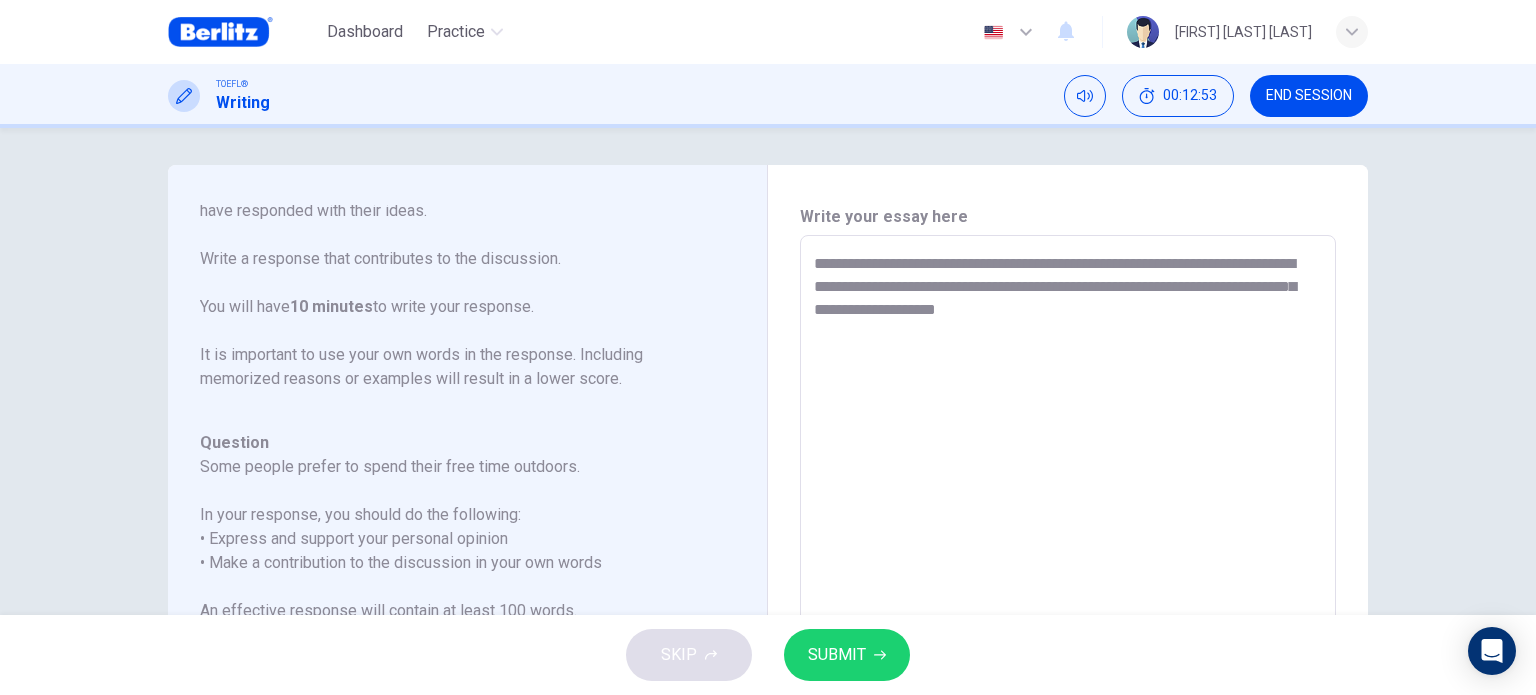 click on "**********" at bounding box center (1068, 569) 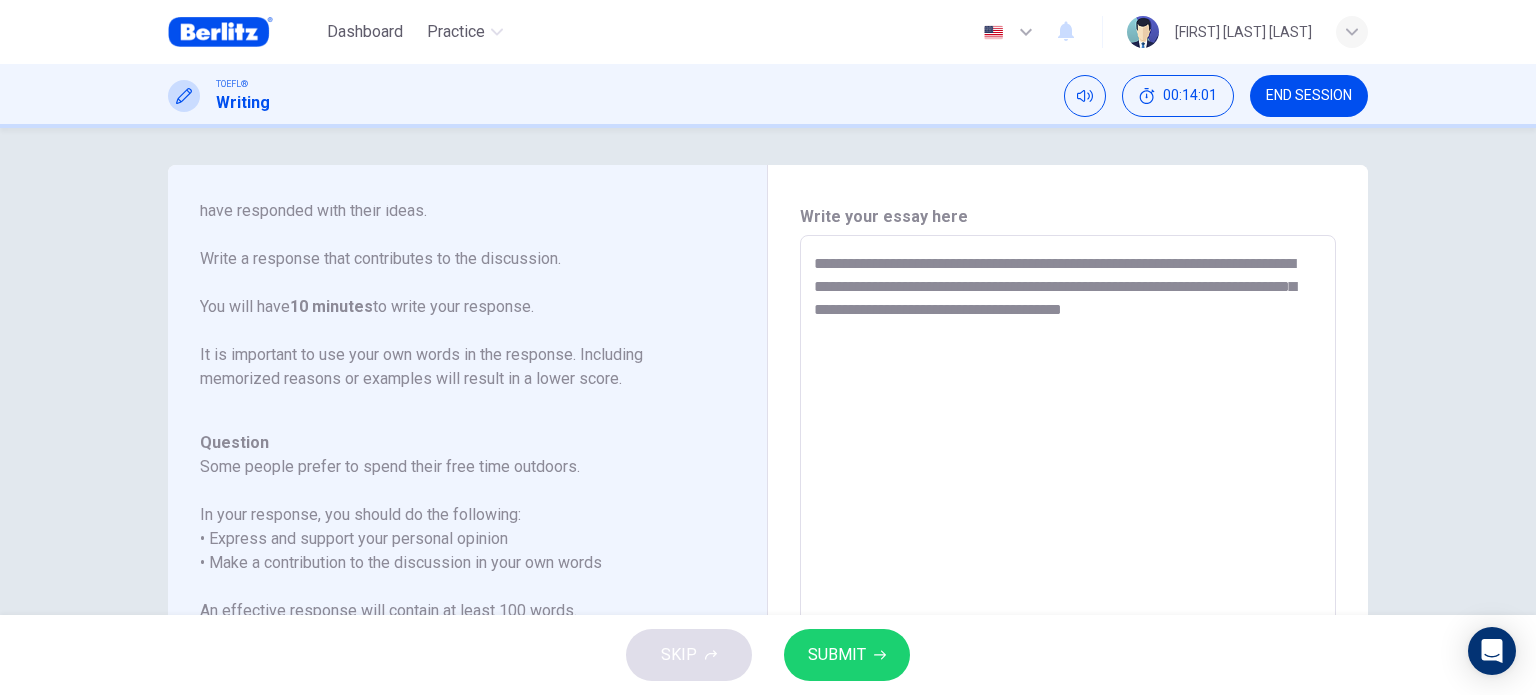 click on "**********" at bounding box center (1068, 569) 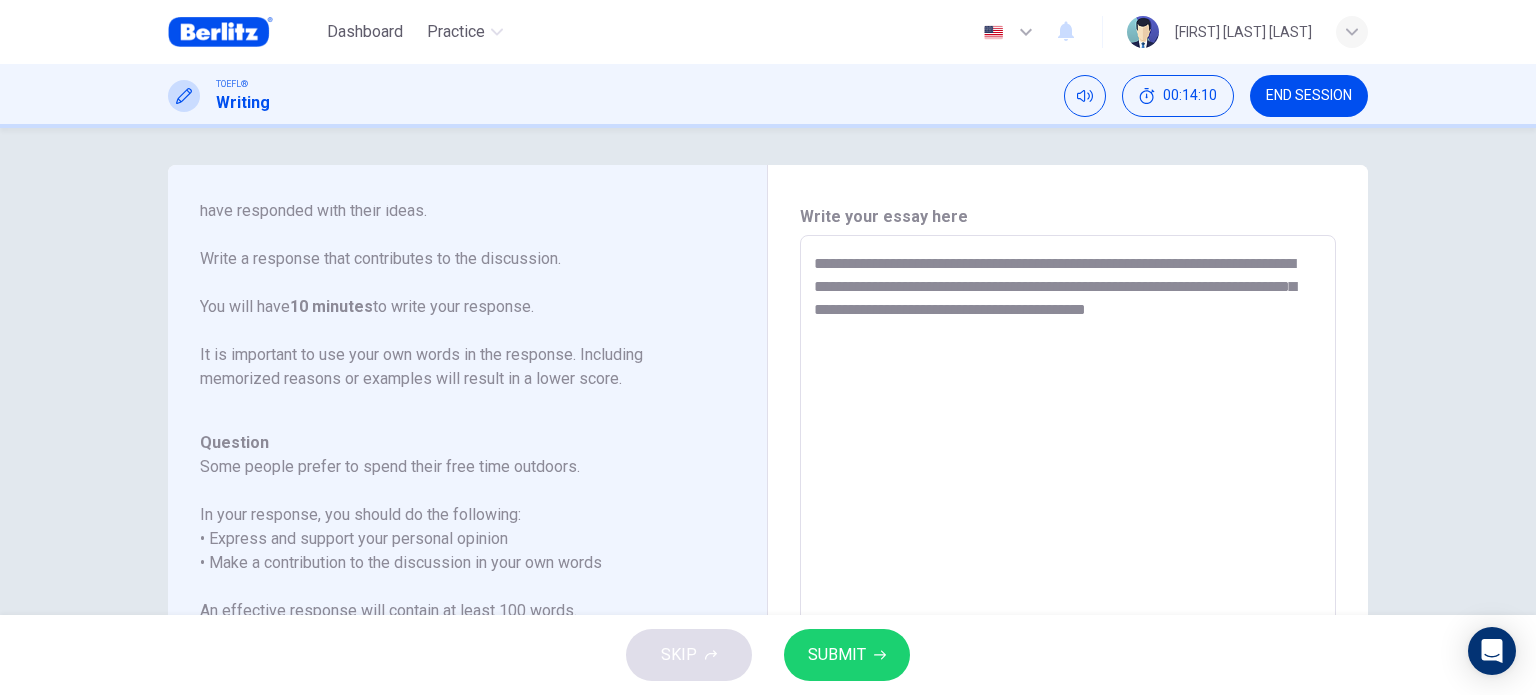 click on "**********" at bounding box center [1068, 569] 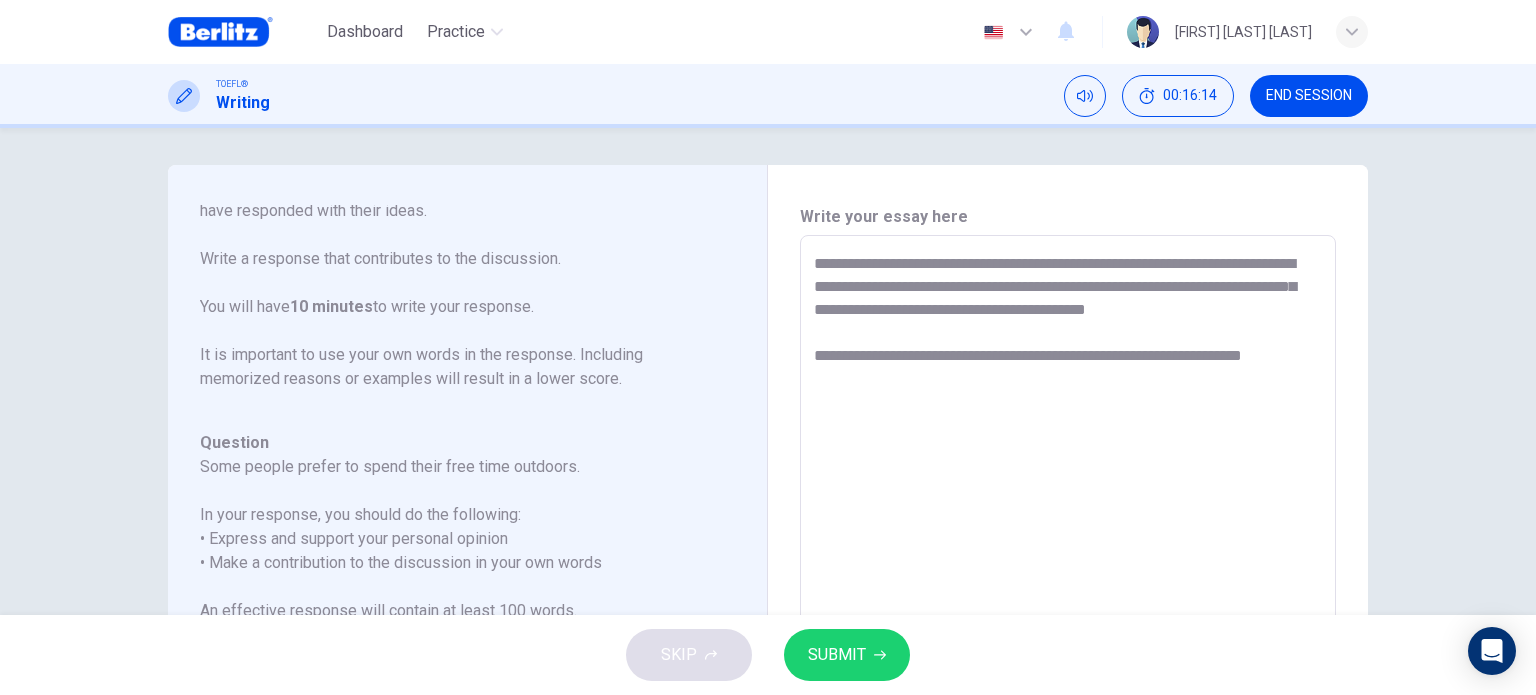 click on "**********" at bounding box center (1068, 569) 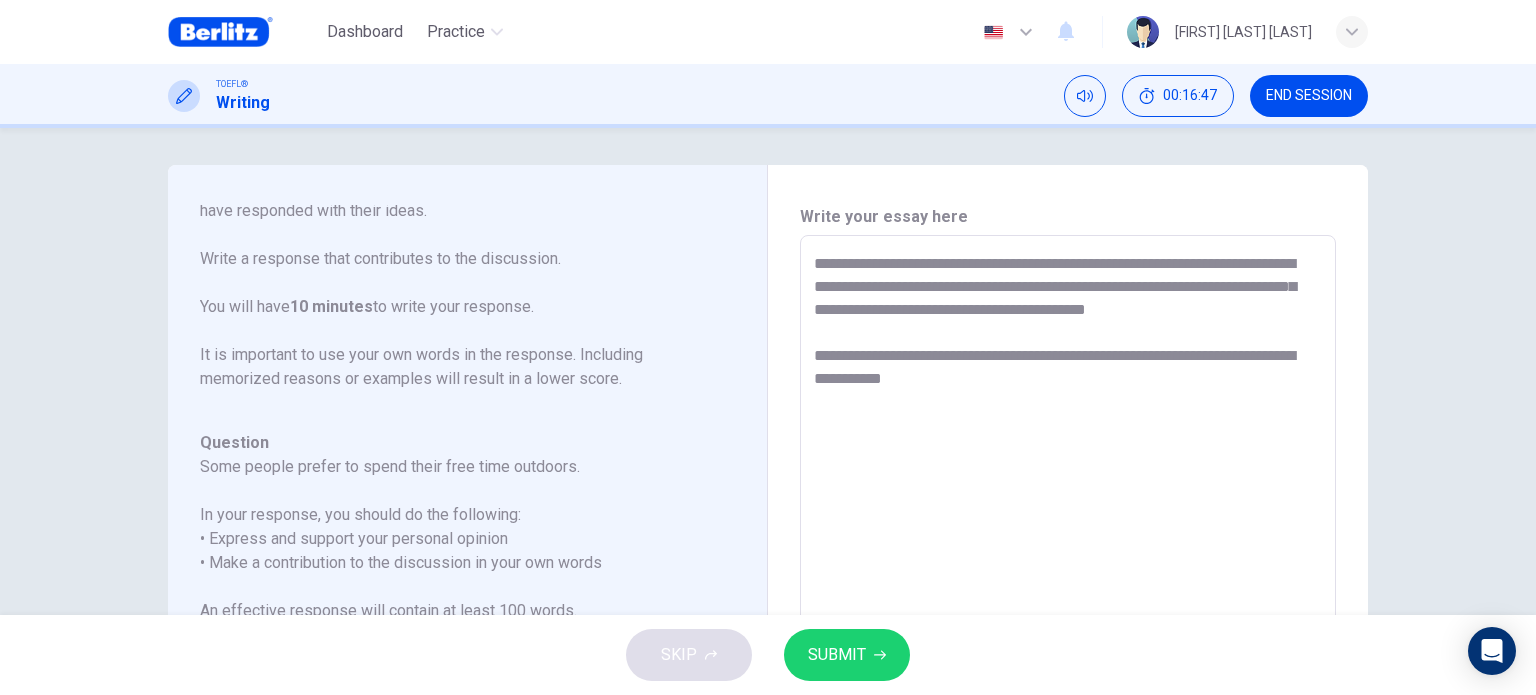 click on "**********" at bounding box center (1068, 569) 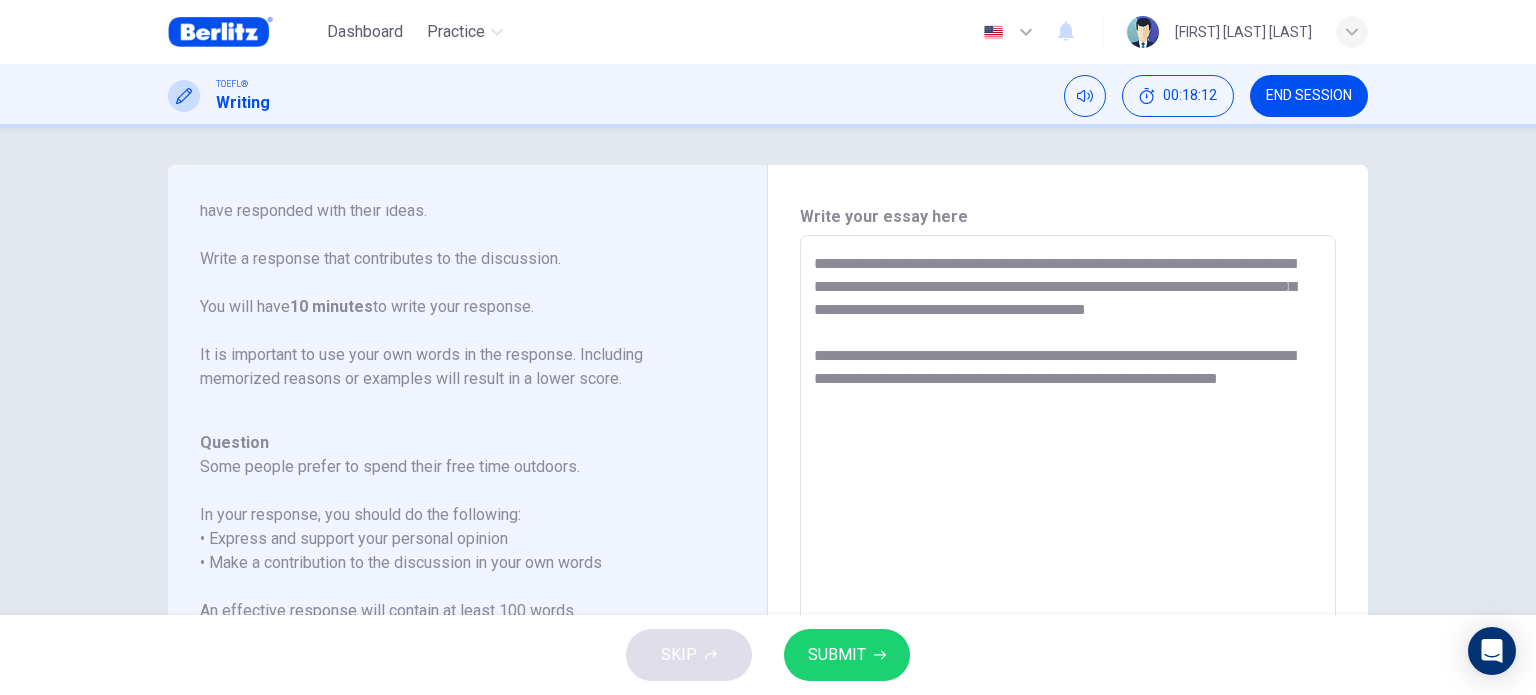 click on "**********" at bounding box center [1068, 569] 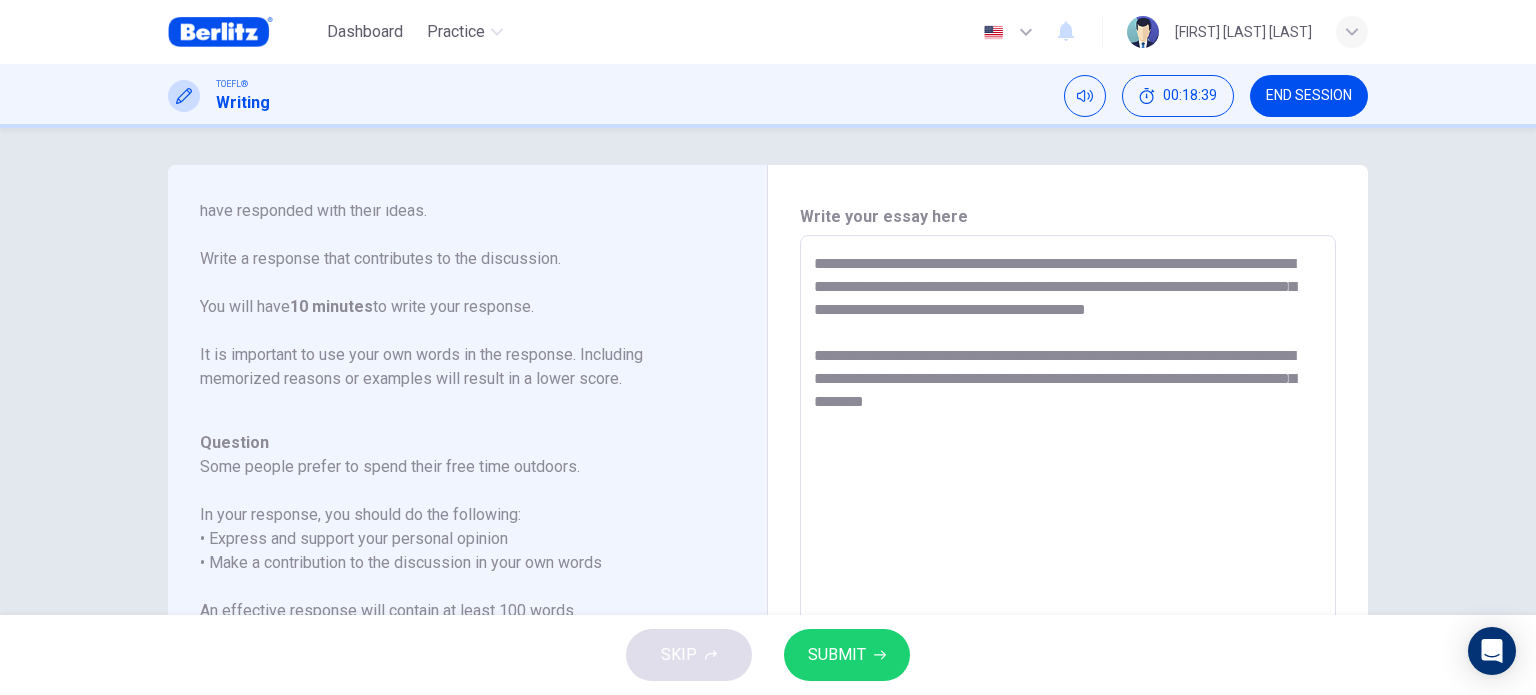 click on "**********" at bounding box center [1068, 569] 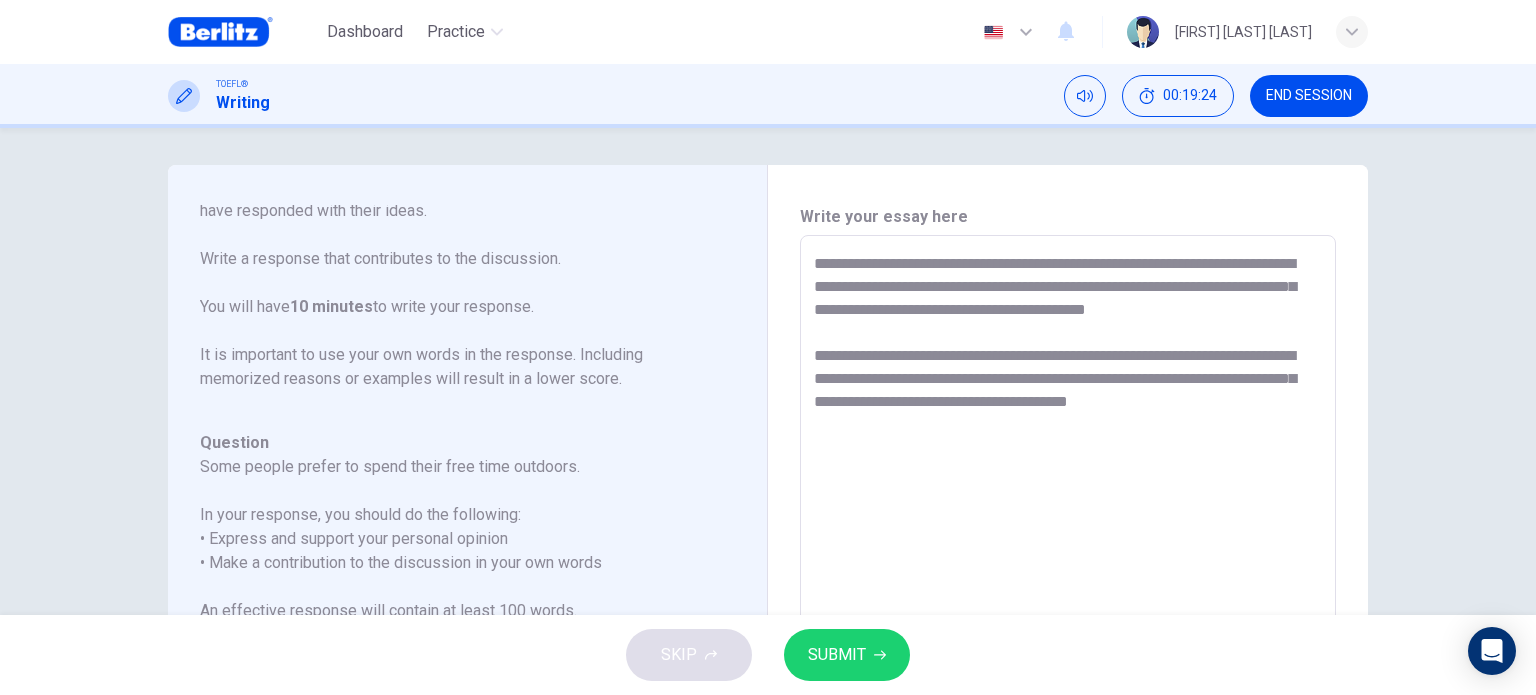 click on "**********" at bounding box center (1068, 569) 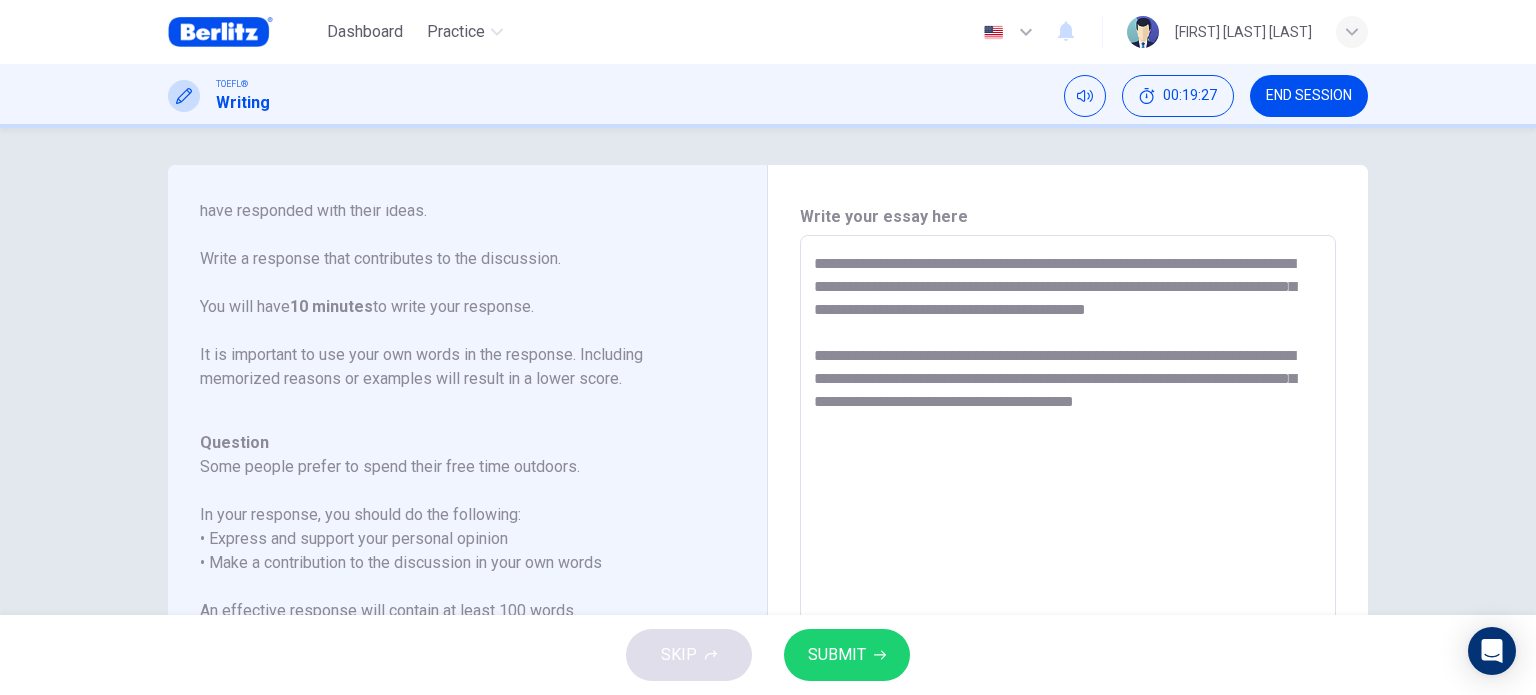 click on "**********" at bounding box center [1068, 569] 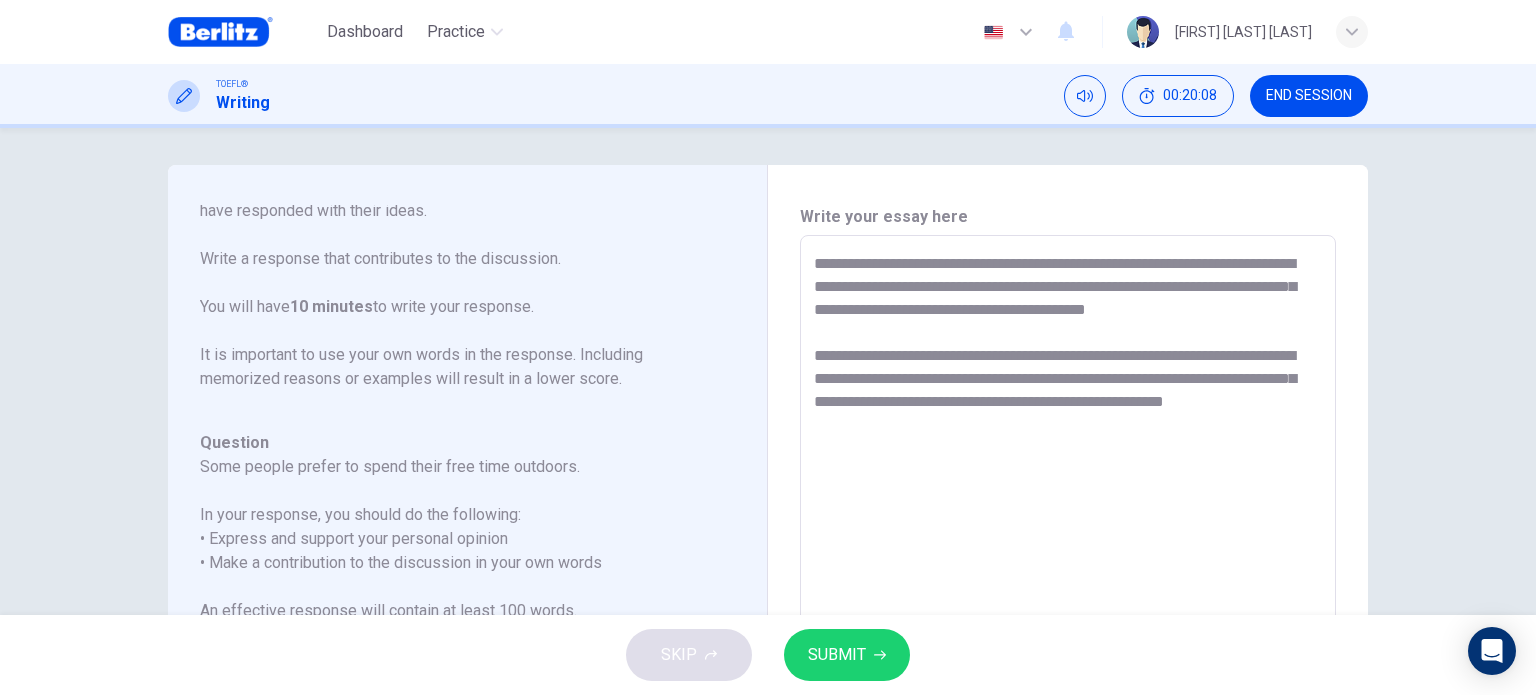 click on "**********" at bounding box center [1068, 569] 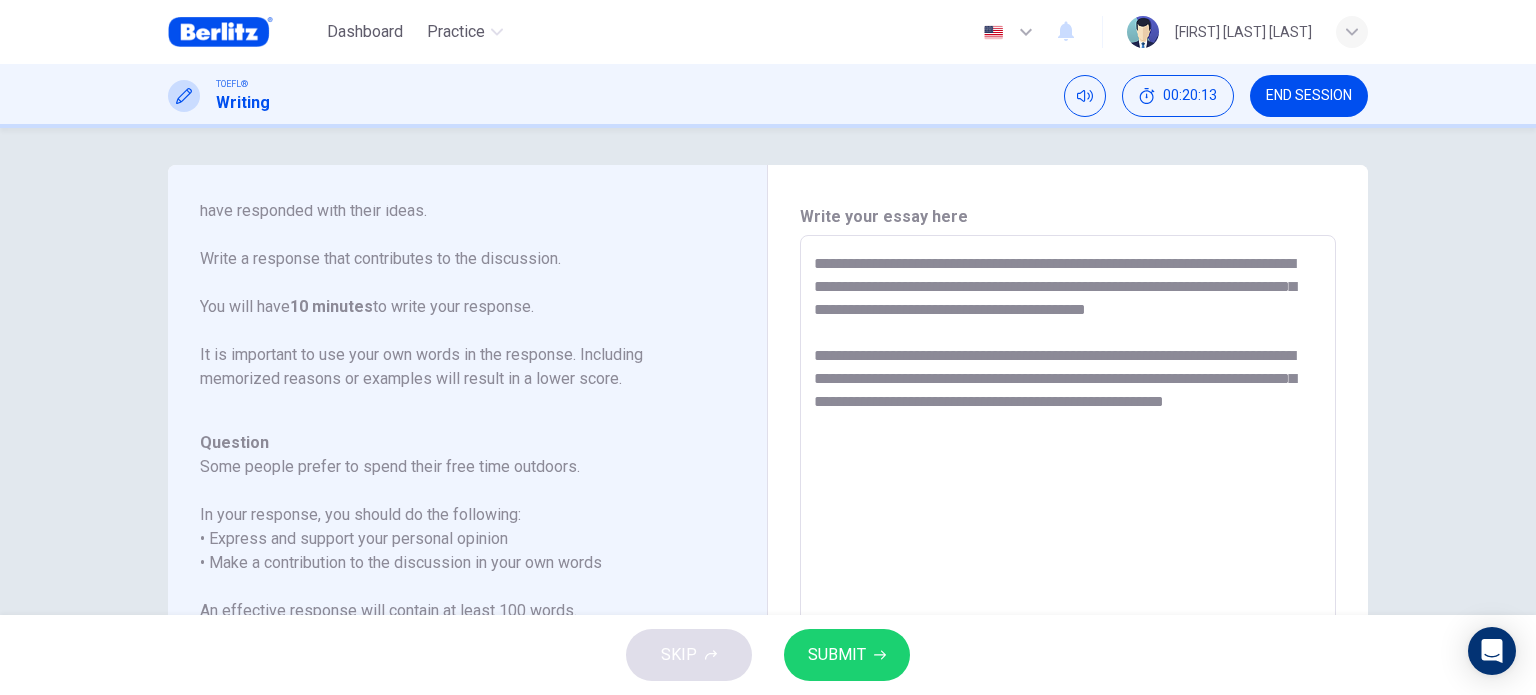 click on "**********" at bounding box center (1068, 569) 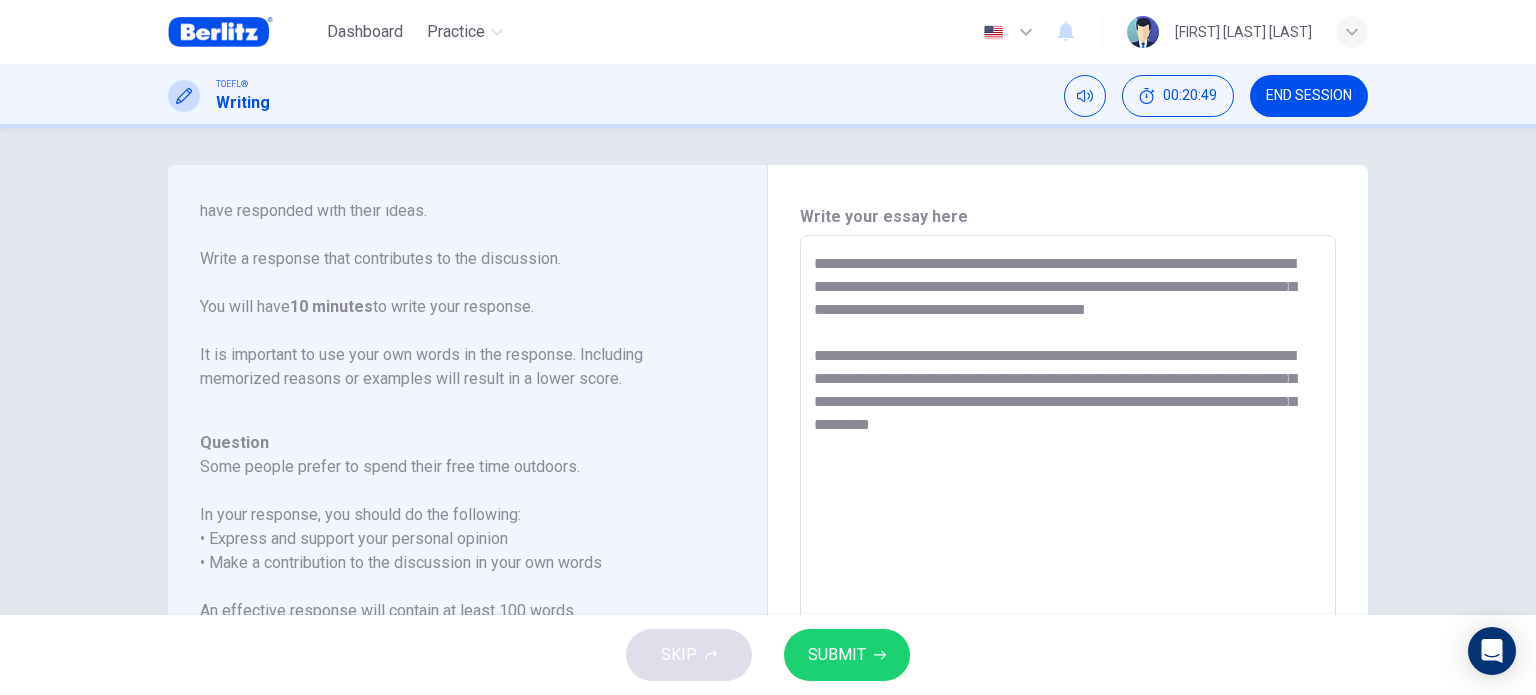click on "**********" at bounding box center (1068, 569) 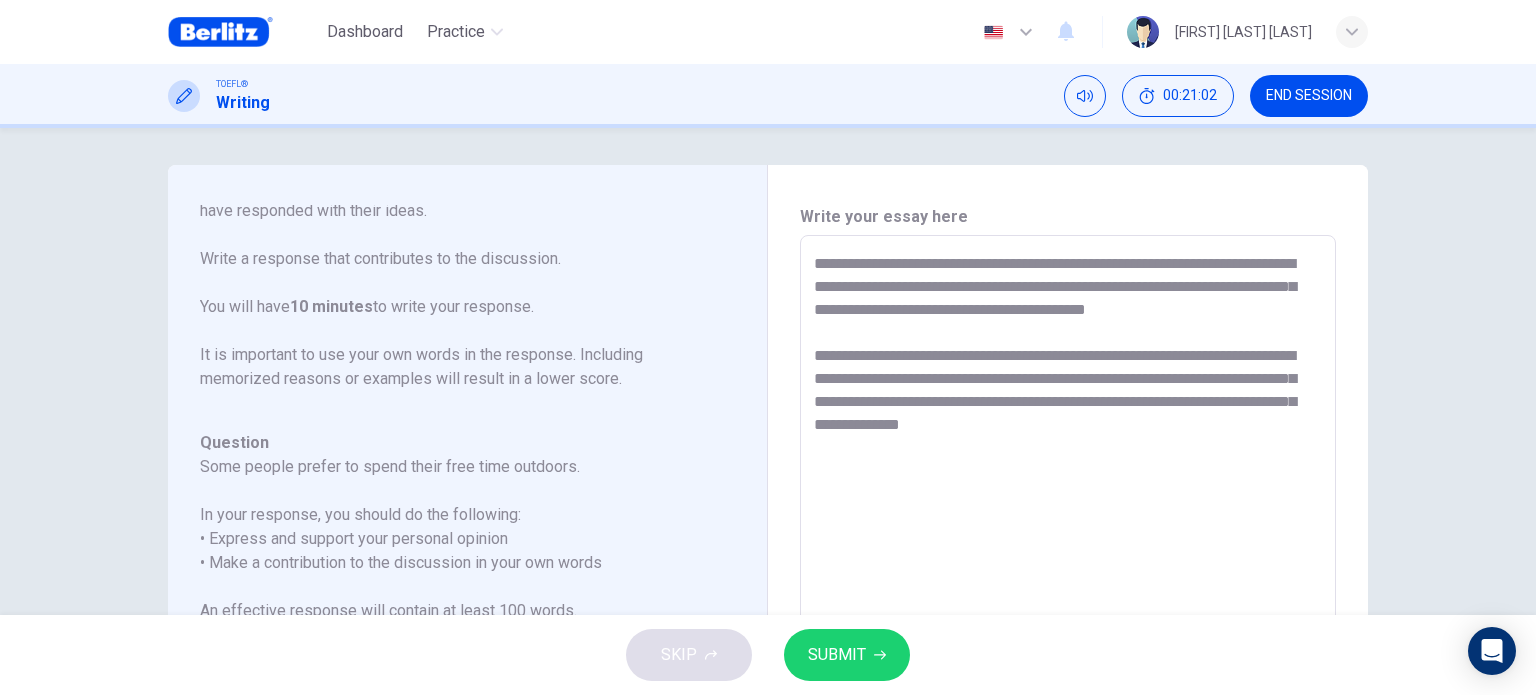 click on "**********" at bounding box center [1068, 569] 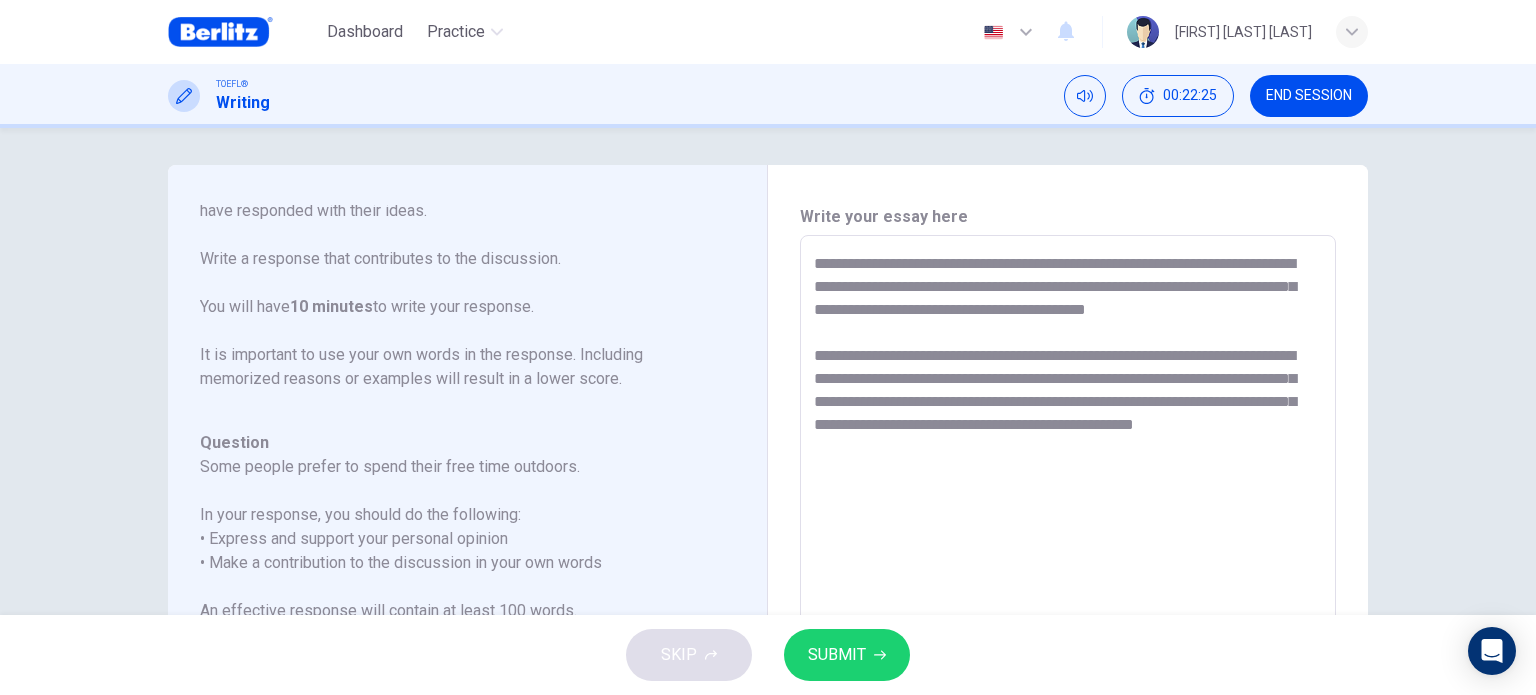 click on "**********" at bounding box center [1068, 569] 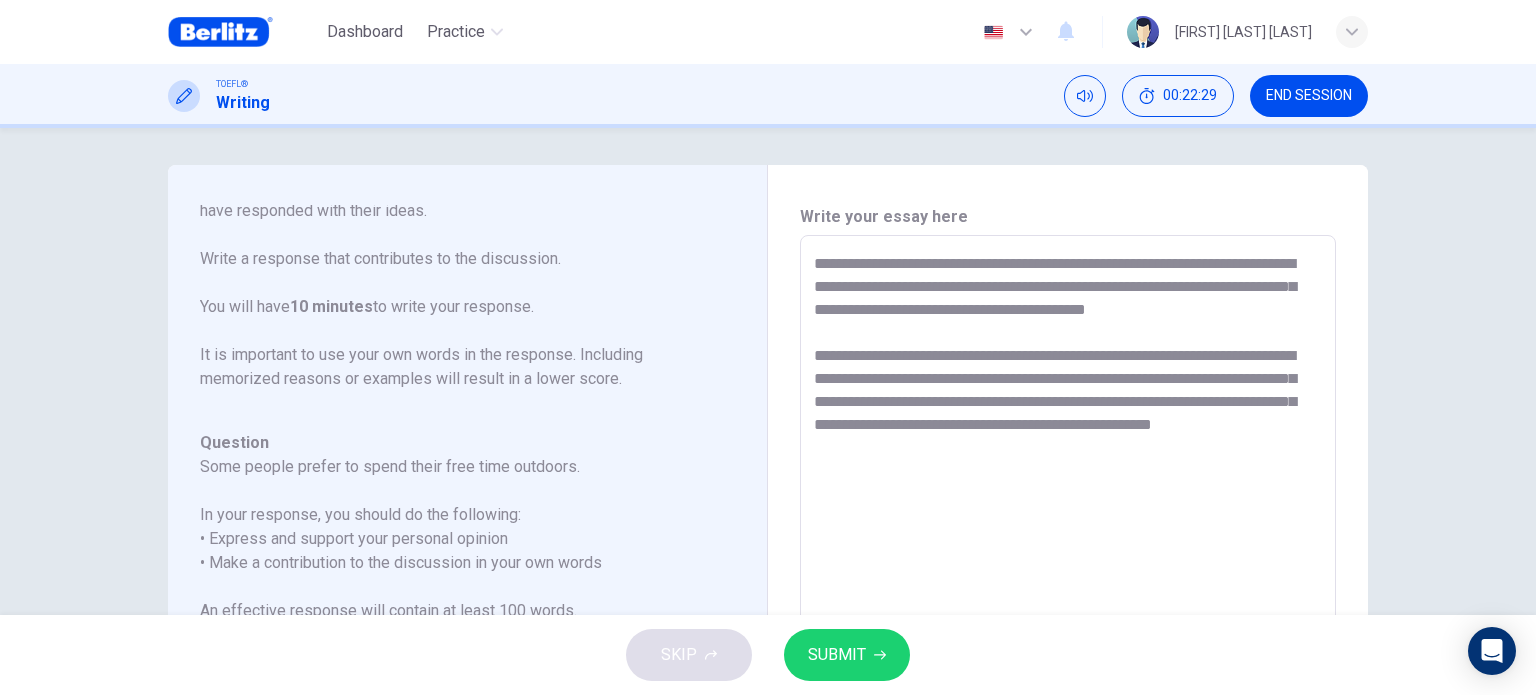 click on "**********" at bounding box center [1068, 569] 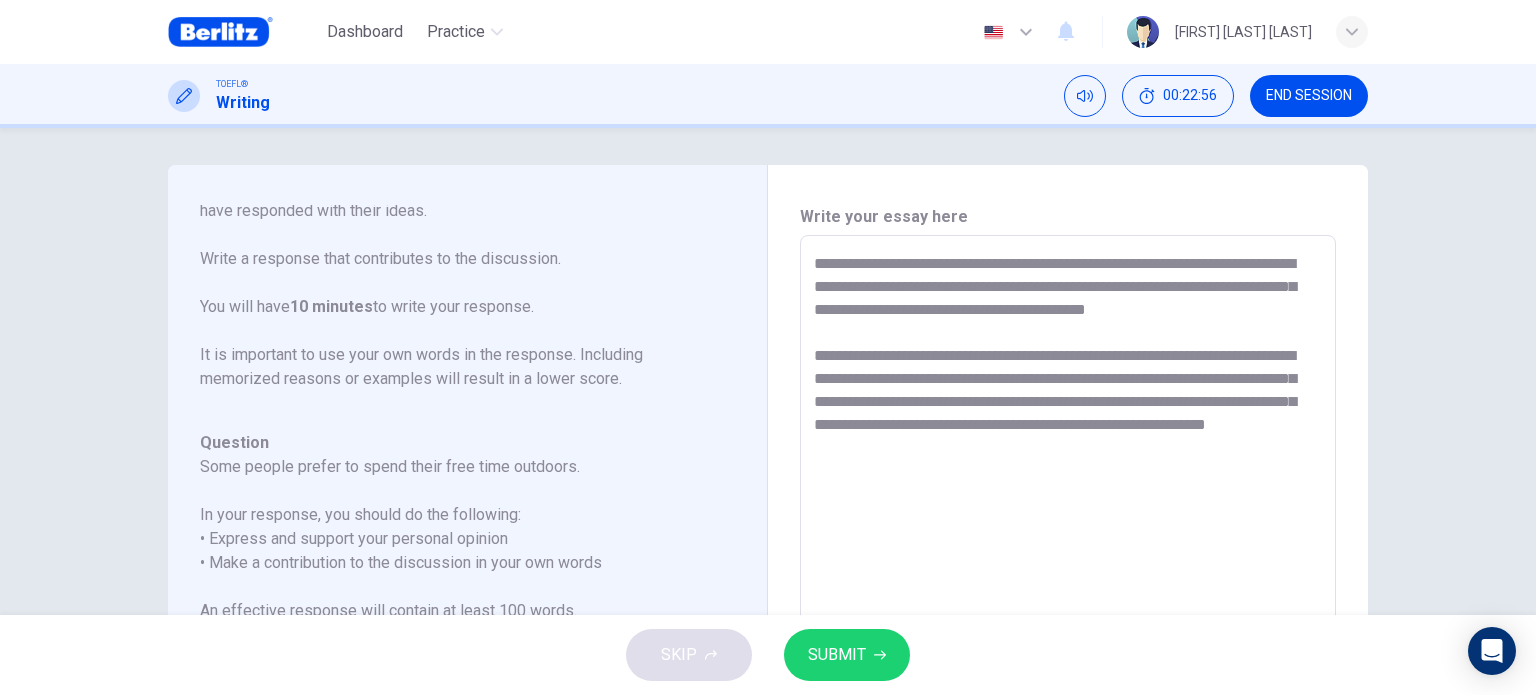 click on "**********" at bounding box center (1068, 569) 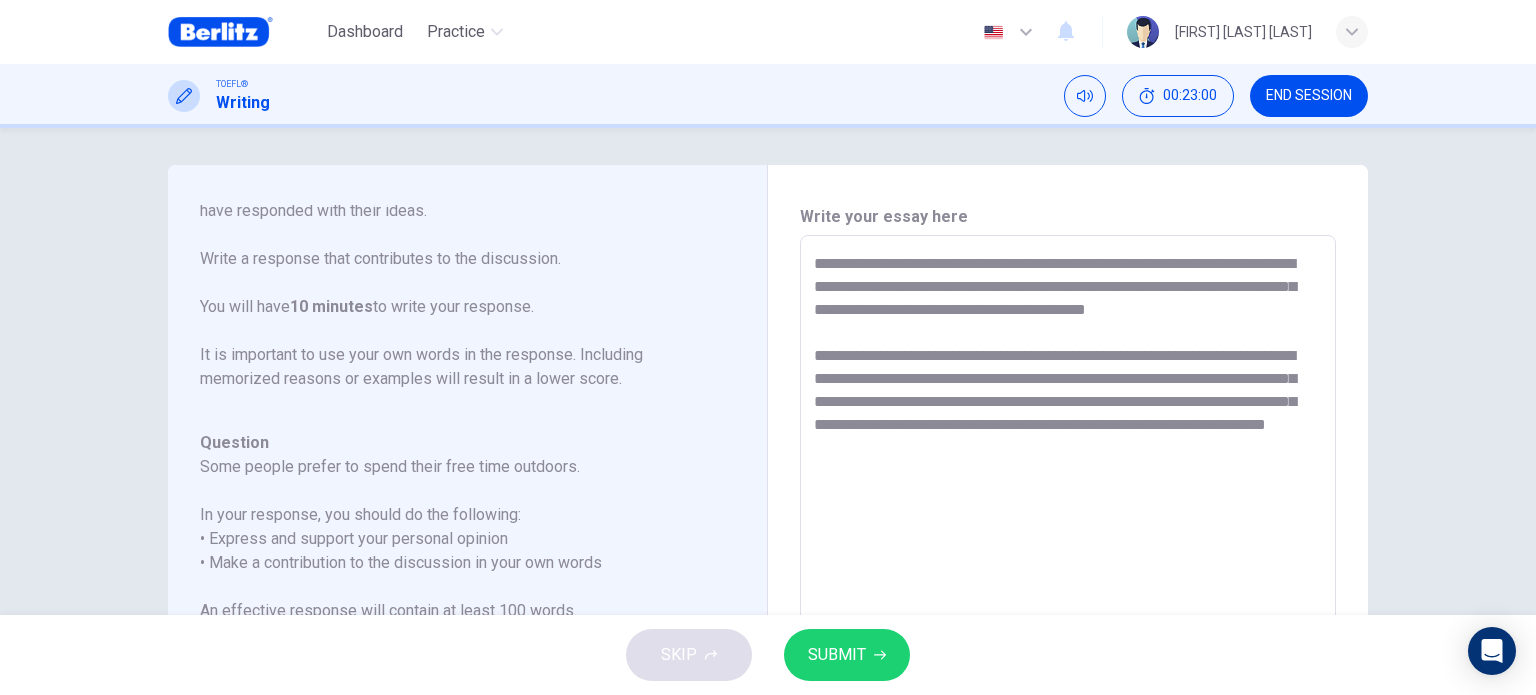click on "**********" at bounding box center (1068, 569) 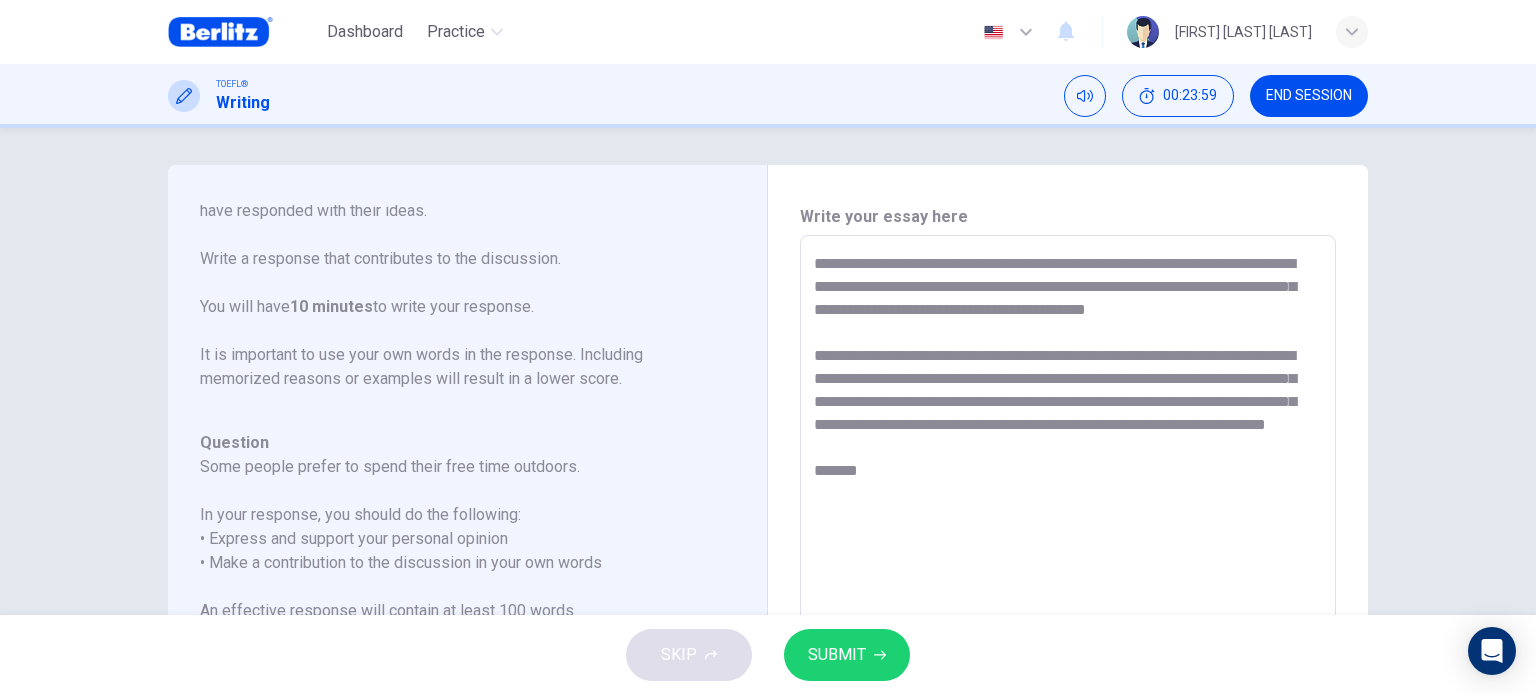 click on "**********" at bounding box center (1068, 569) 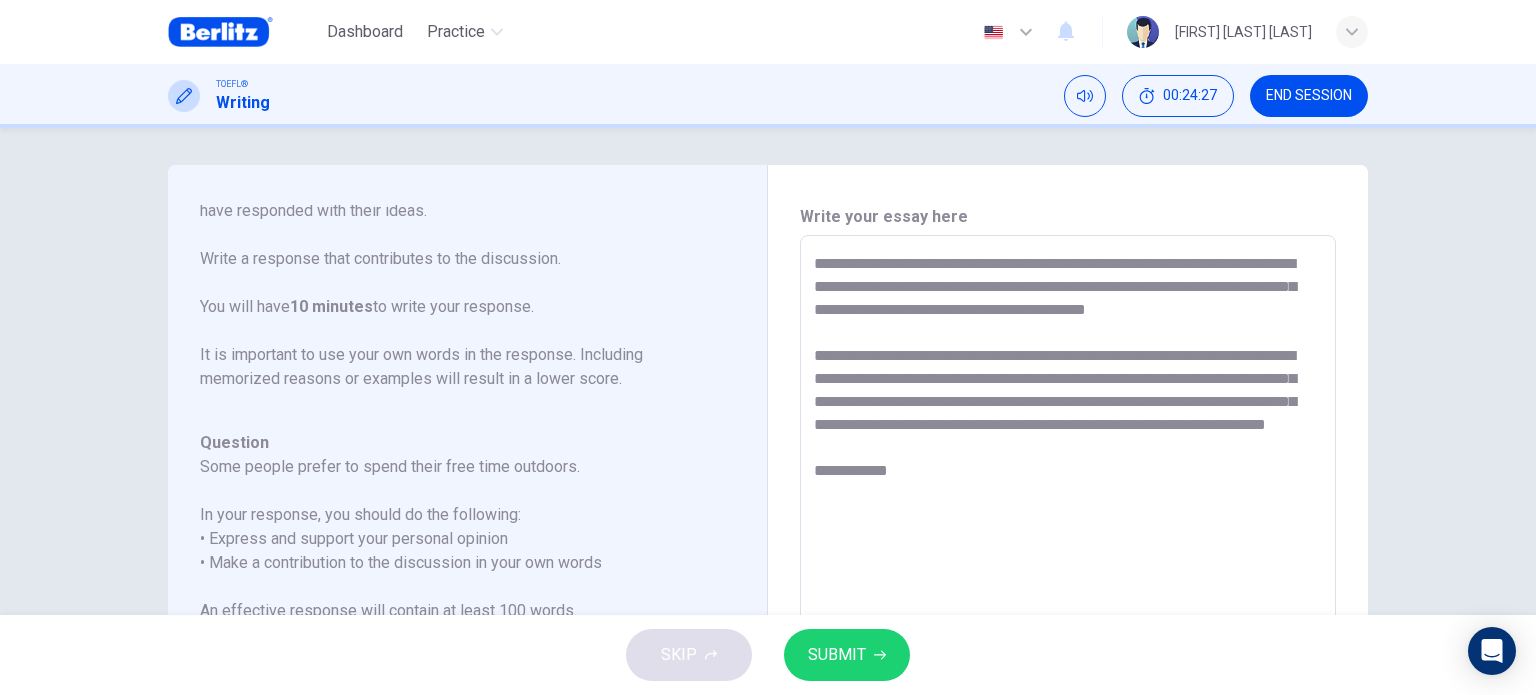 click on "**********" at bounding box center [1068, 569] 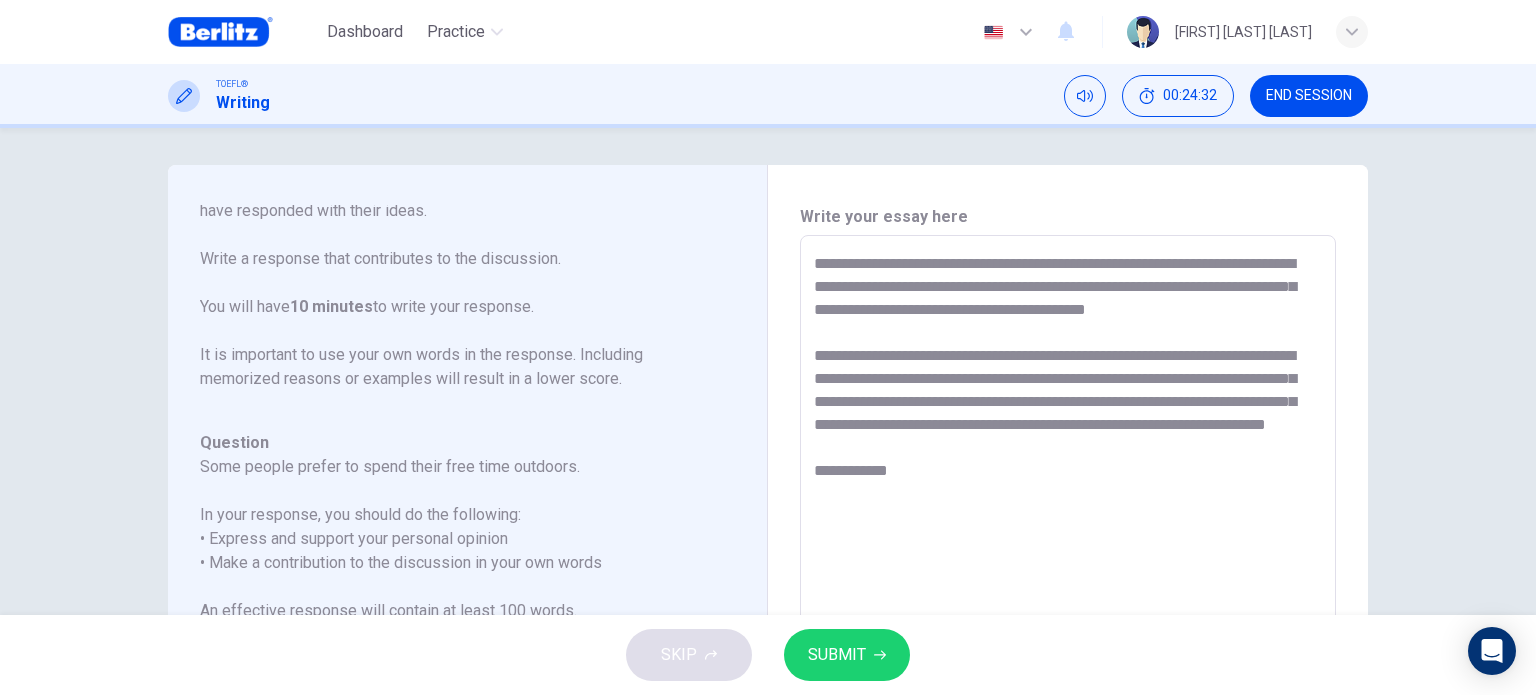 click on "**********" at bounding box center [1068, 569] 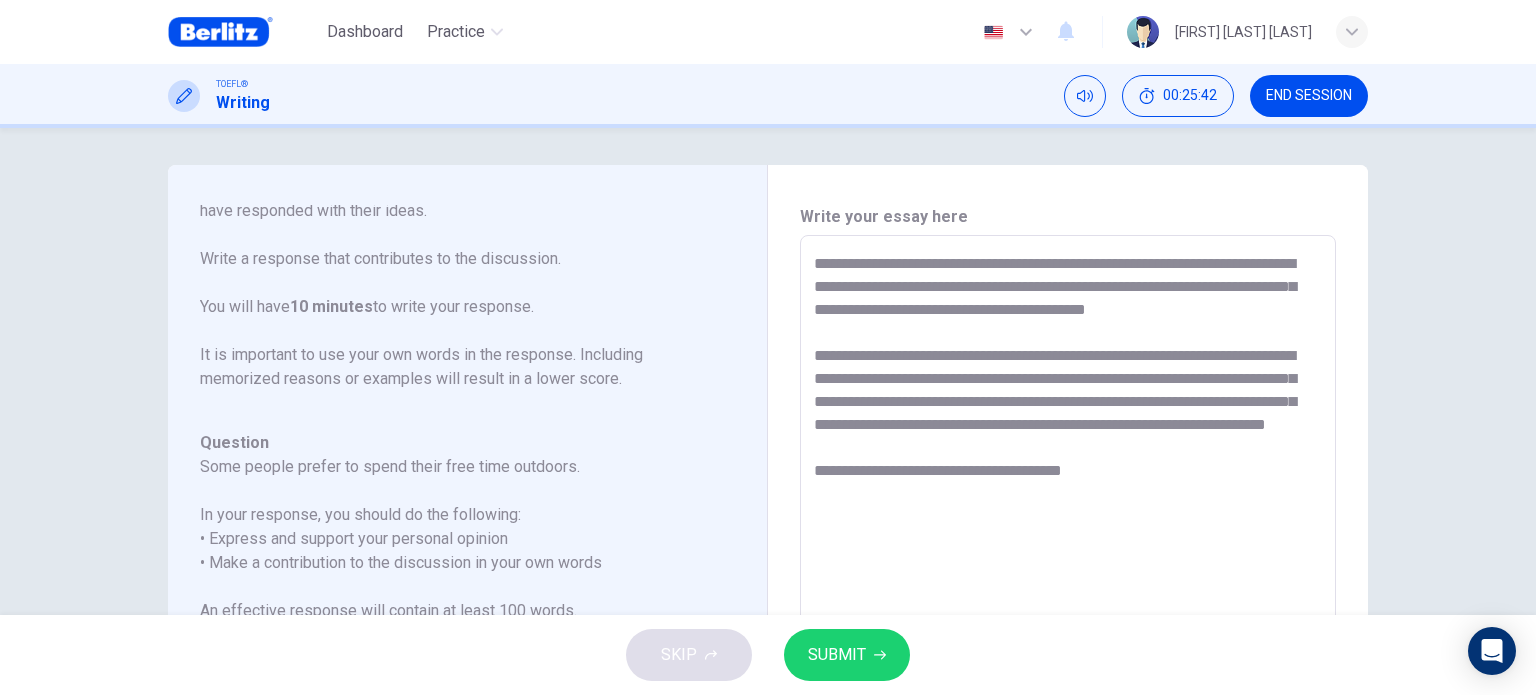 click on "**********" at bounding box center (1068, 569) 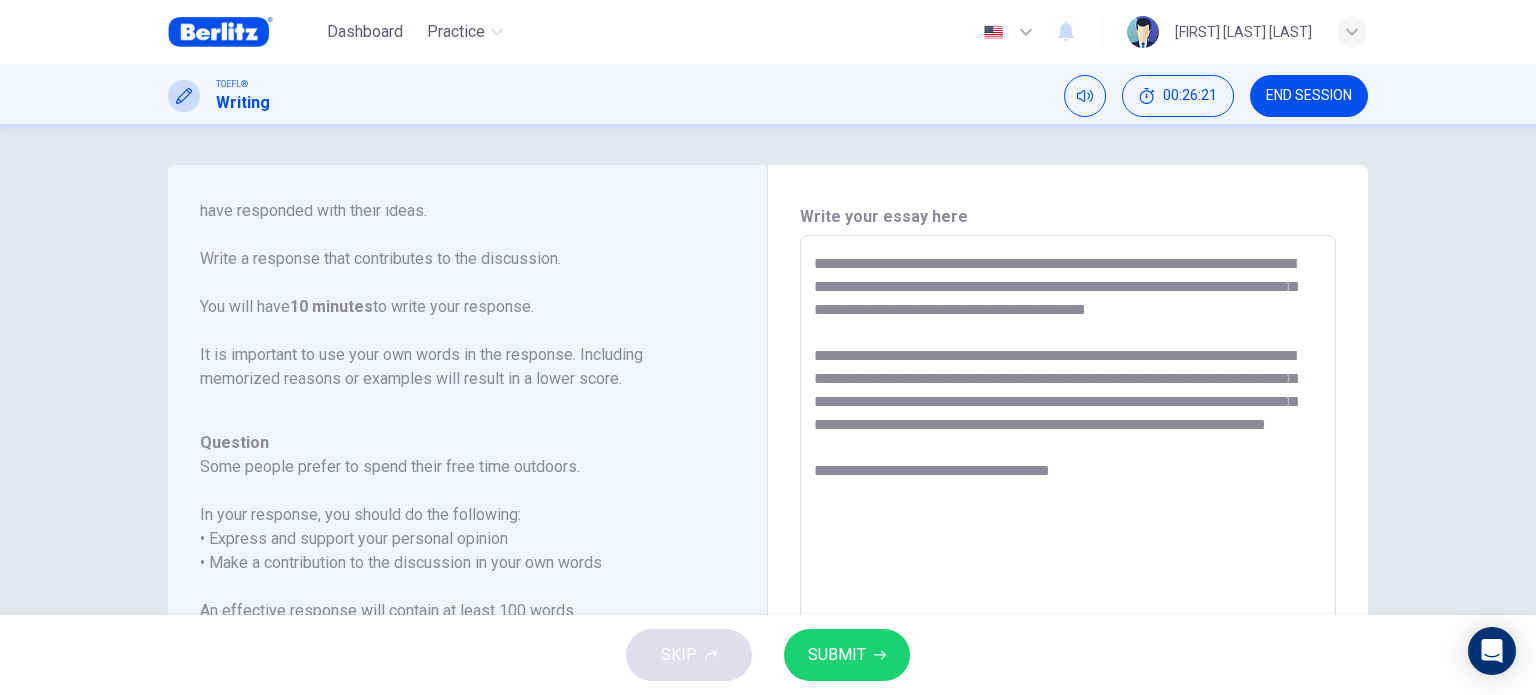 click on "**********" at bounding box center (1068, 569) 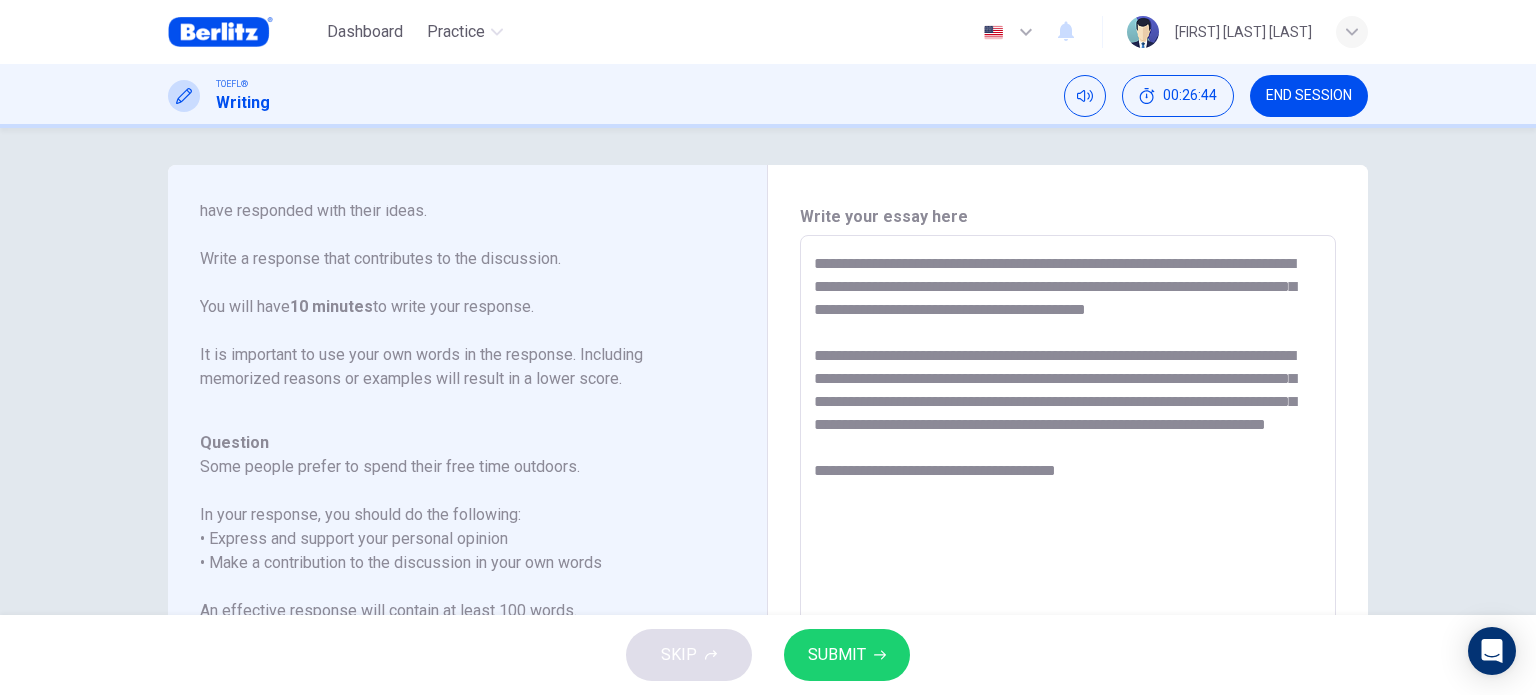 click on "**********" at bounding box center [1068, 569] 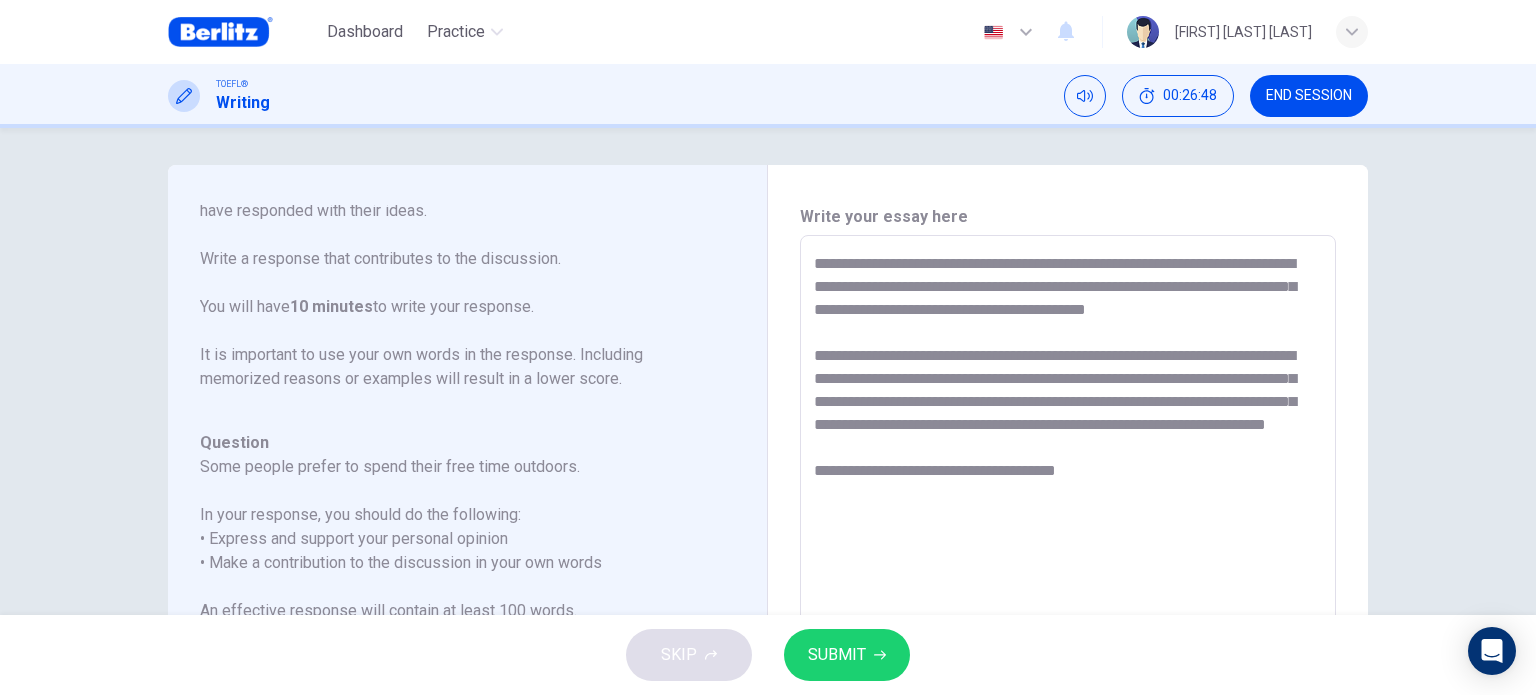 click on "**********" at bounding box center [1068, 569] 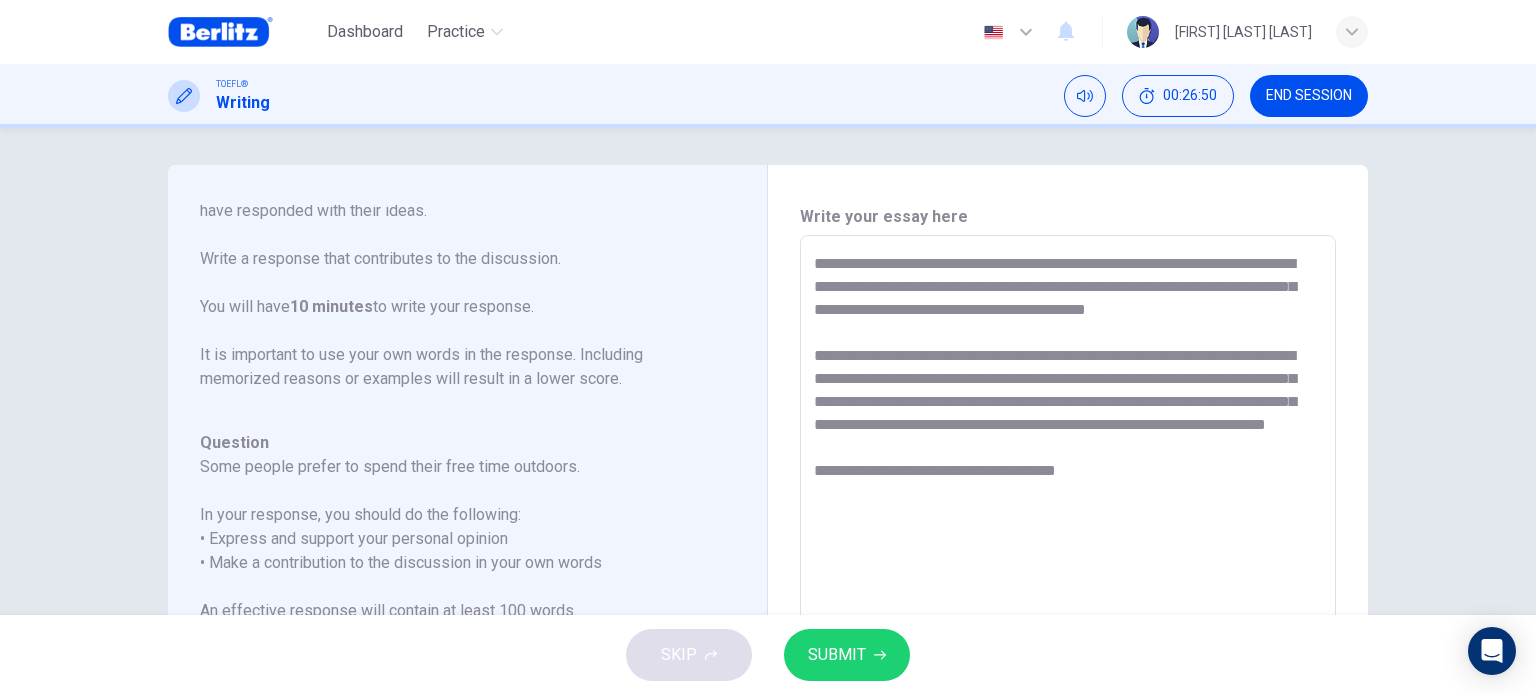 click on "**********" at bounding box center (1068, 569) 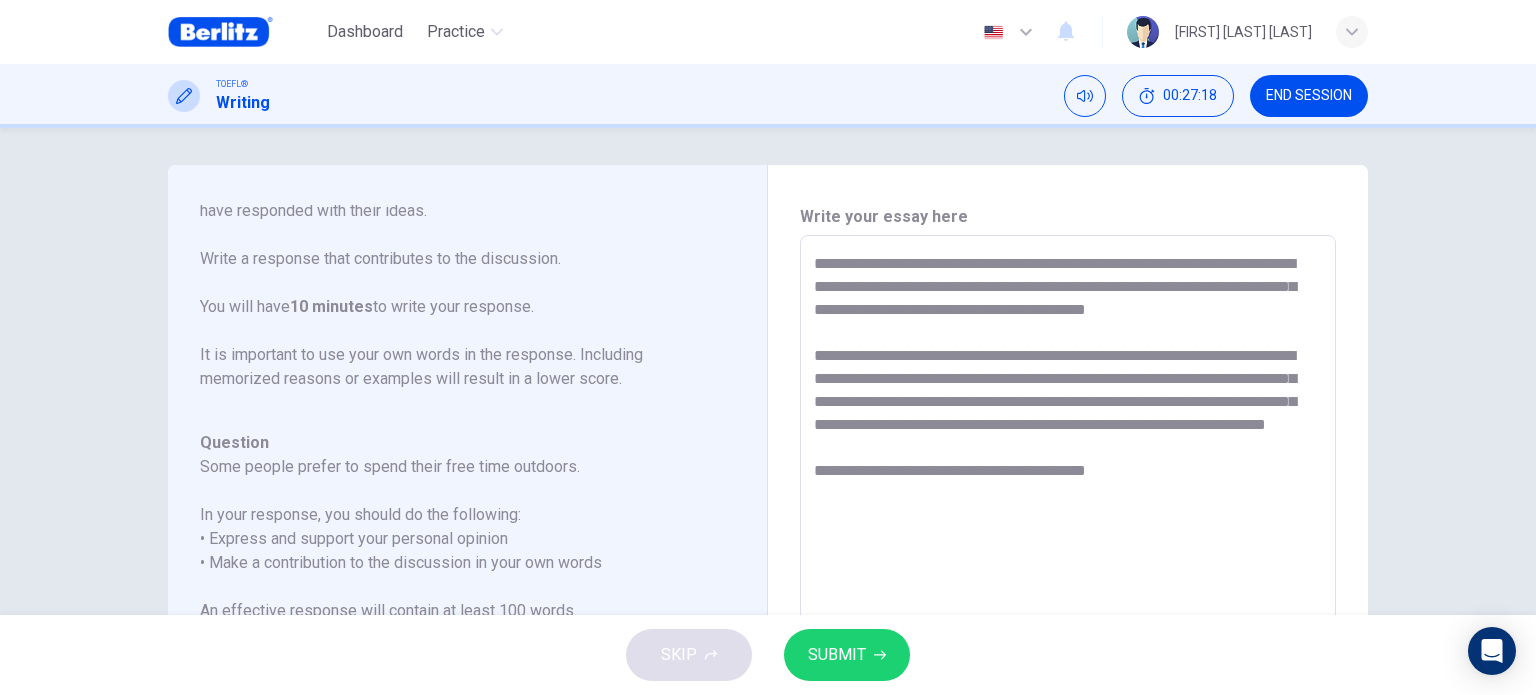 click on "**********" at bounding box center [1068, 569] 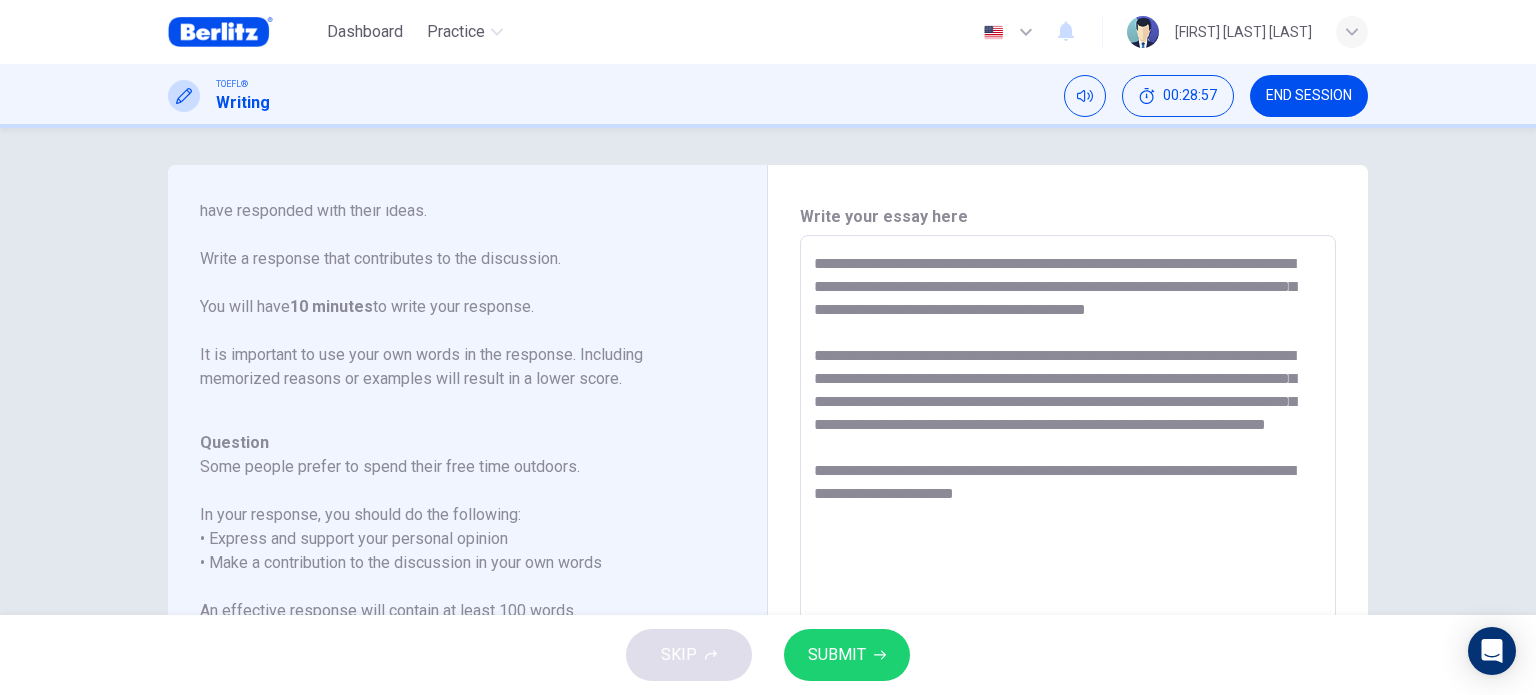 click on "**********" at bounding box center (1068, 569) 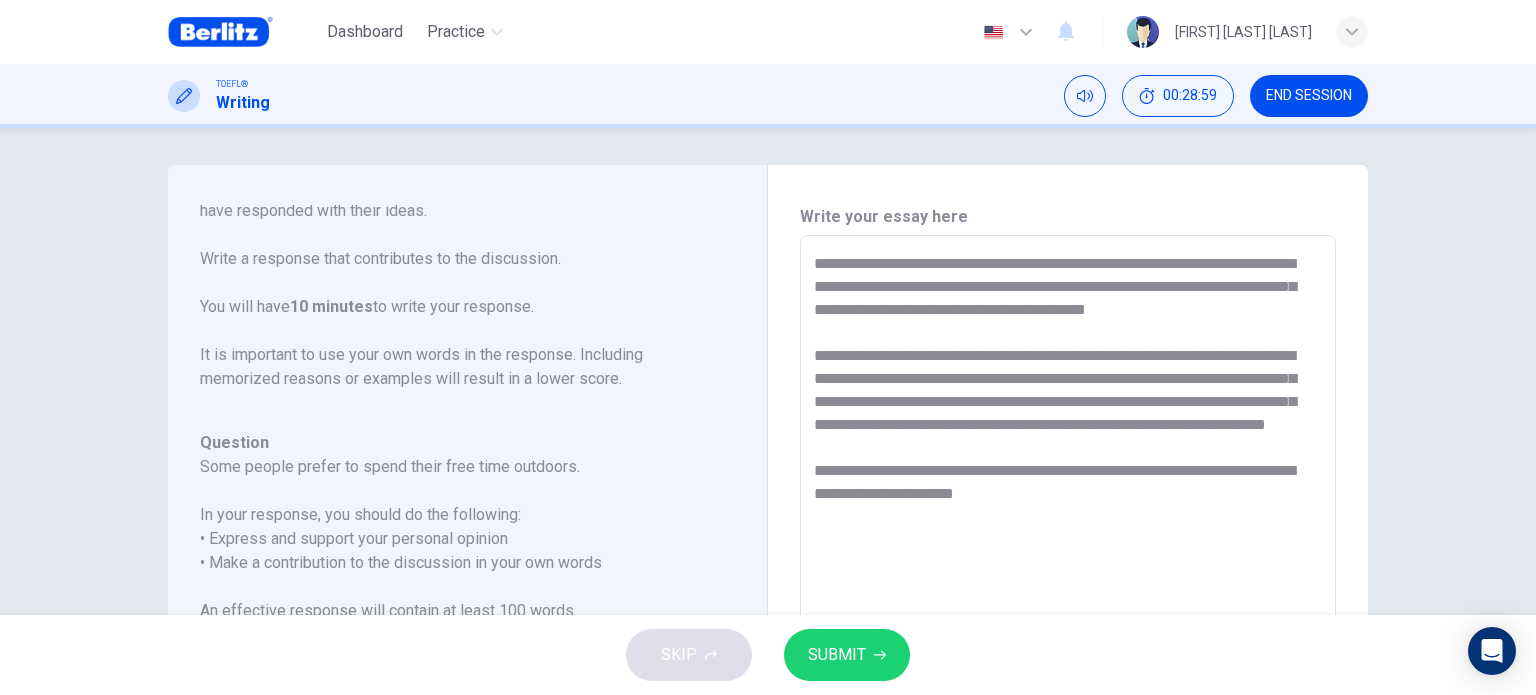 click on "**********" at bounding box center (1068, 569) 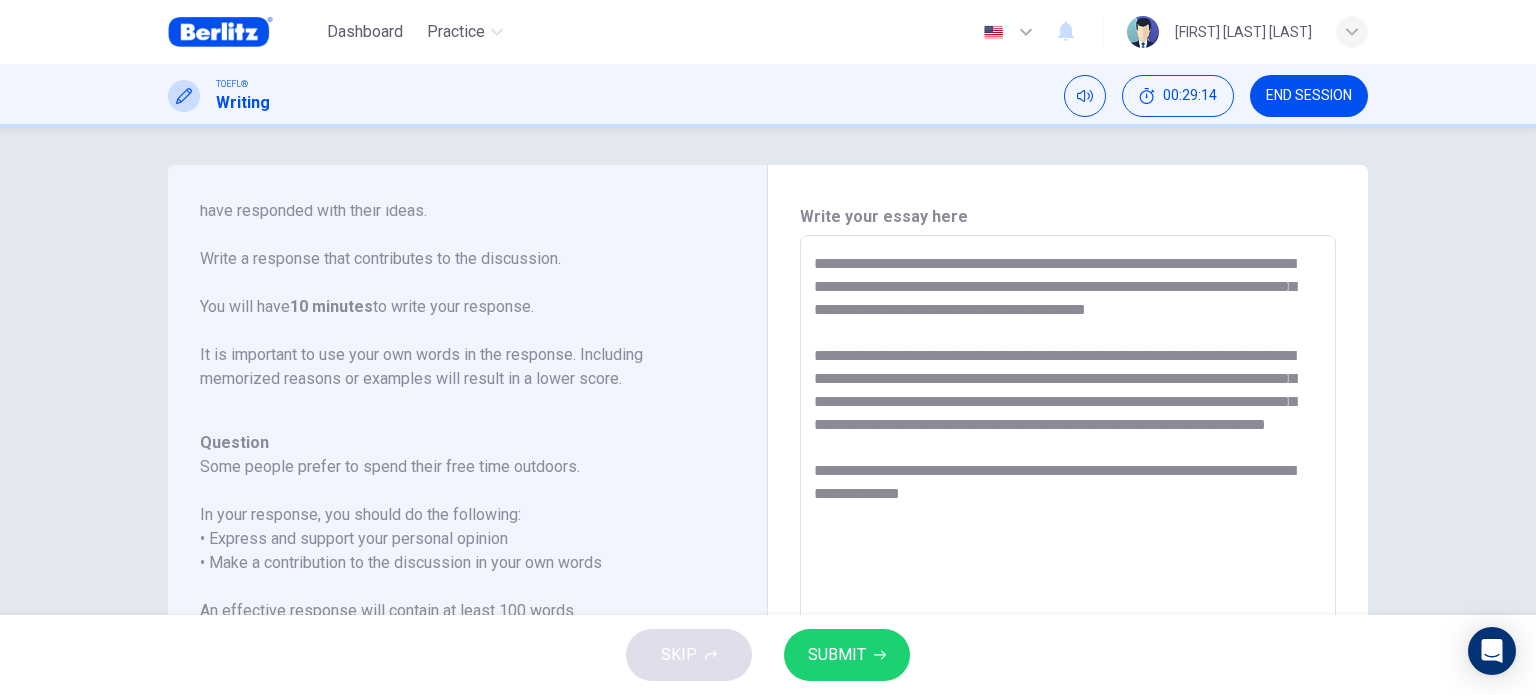 click on "**********" at bounding box center [1068, 569] 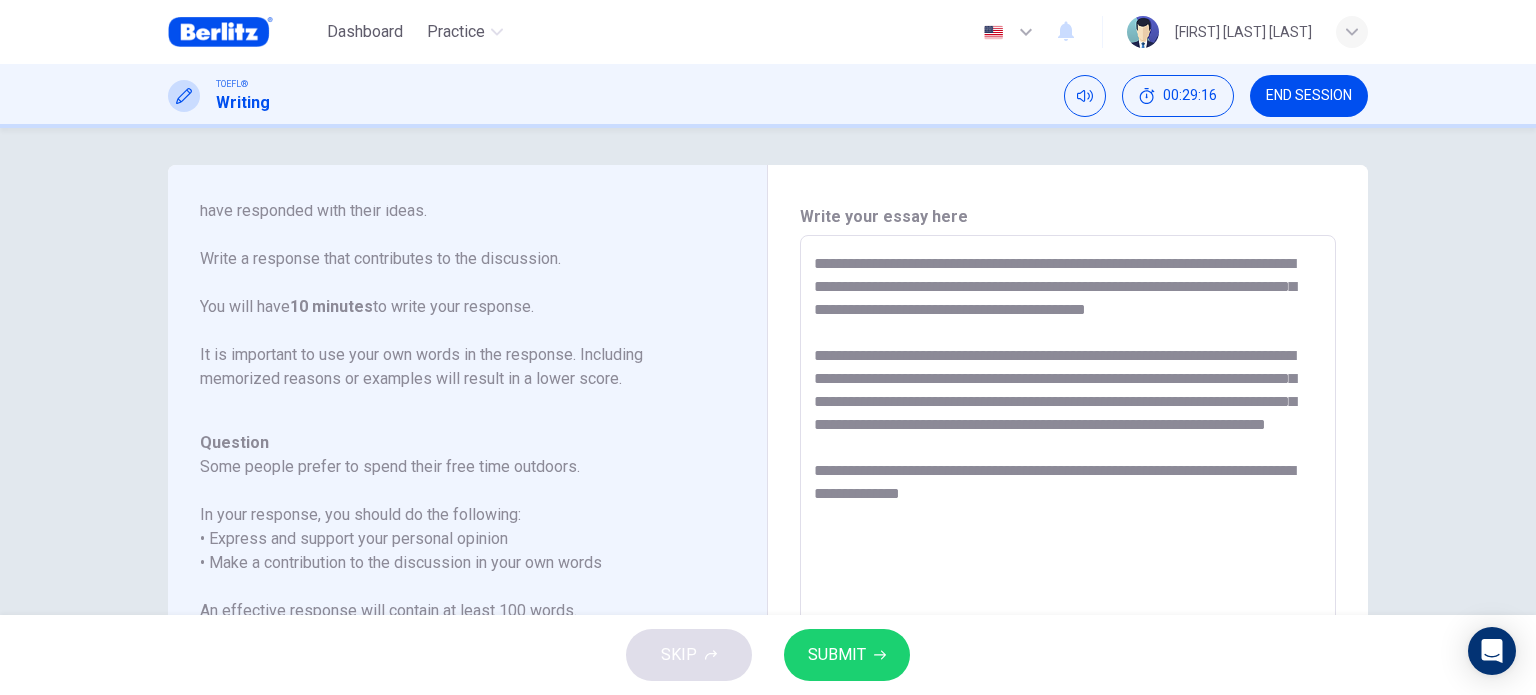 click on "**********" at bounding box center [1068, 569] 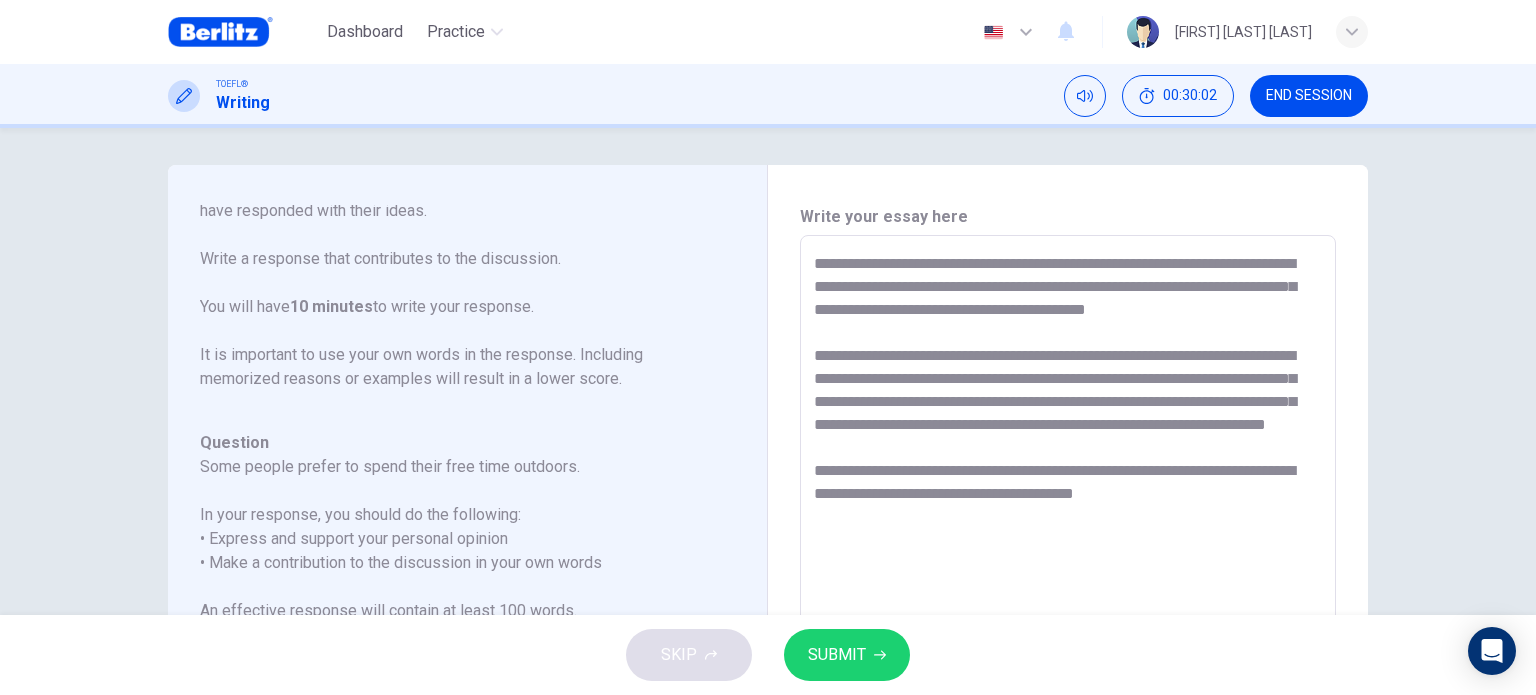 click on "**********" at bounding box center (1068, 569) 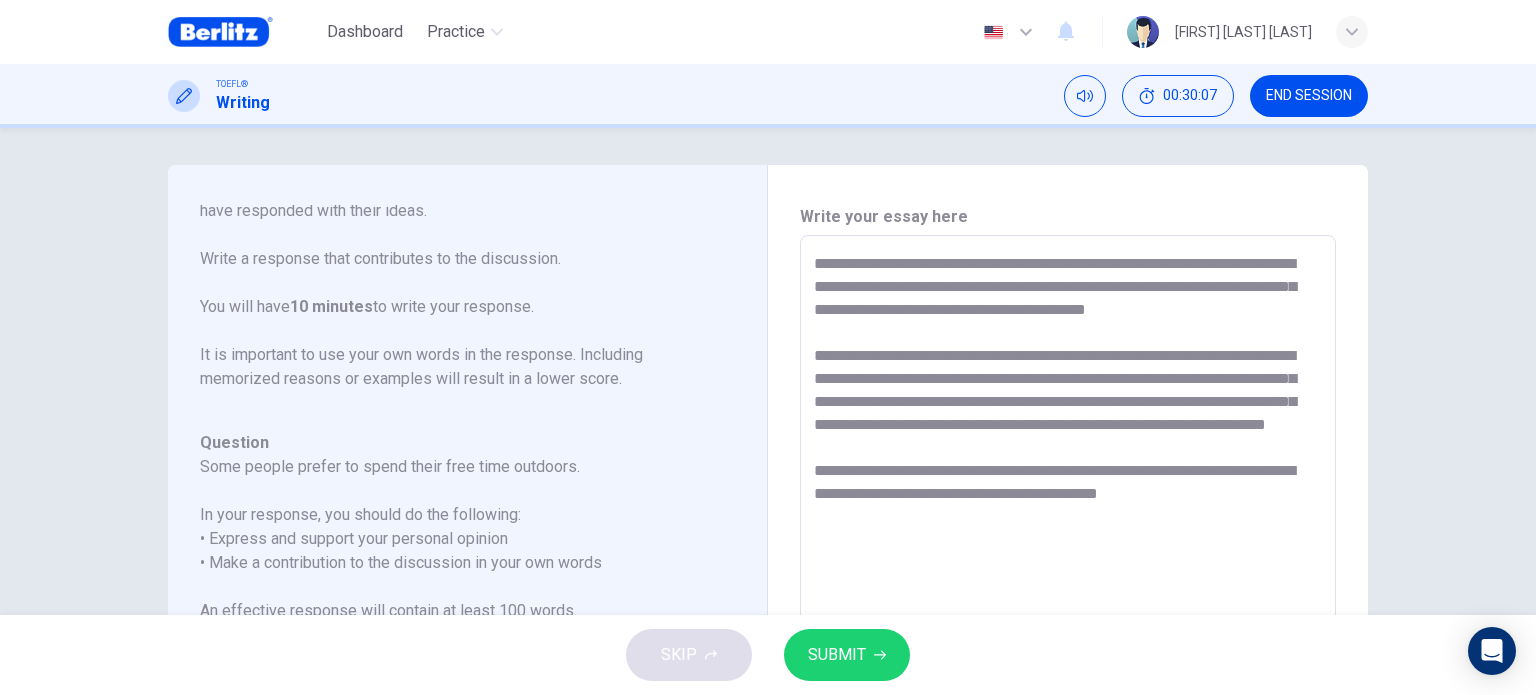click on "**********" at bounding box center (1068, 569) 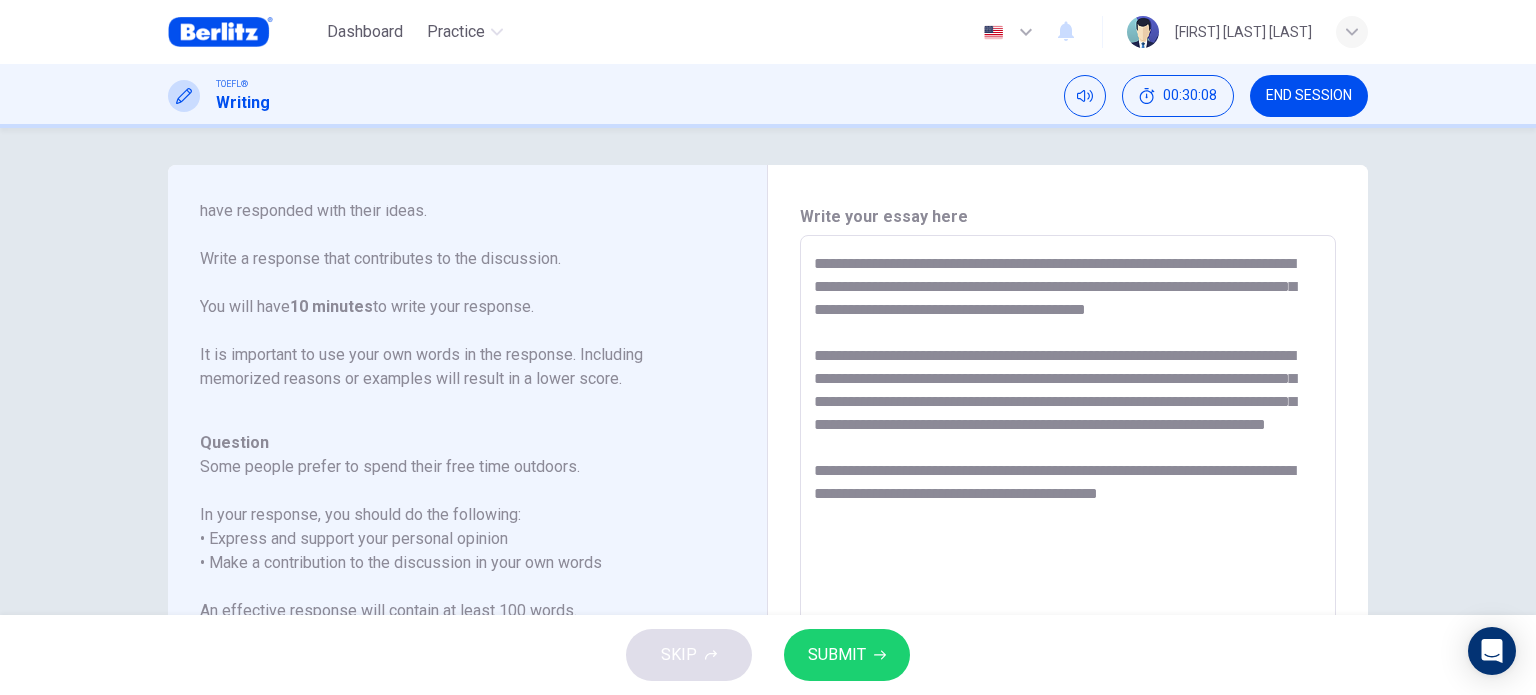 click on "**********" at bounding box center [1068, 569] 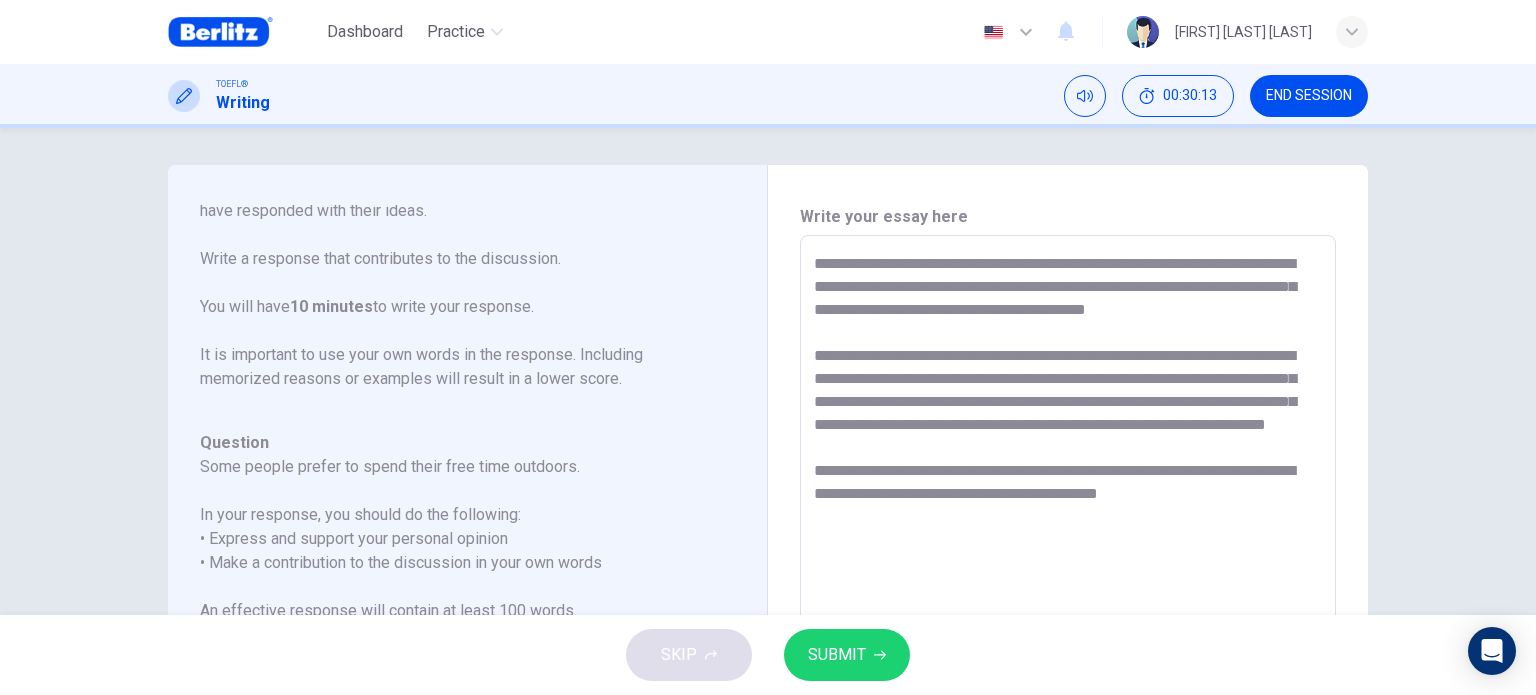 click on "**********" at bounding box center (1068, 569) 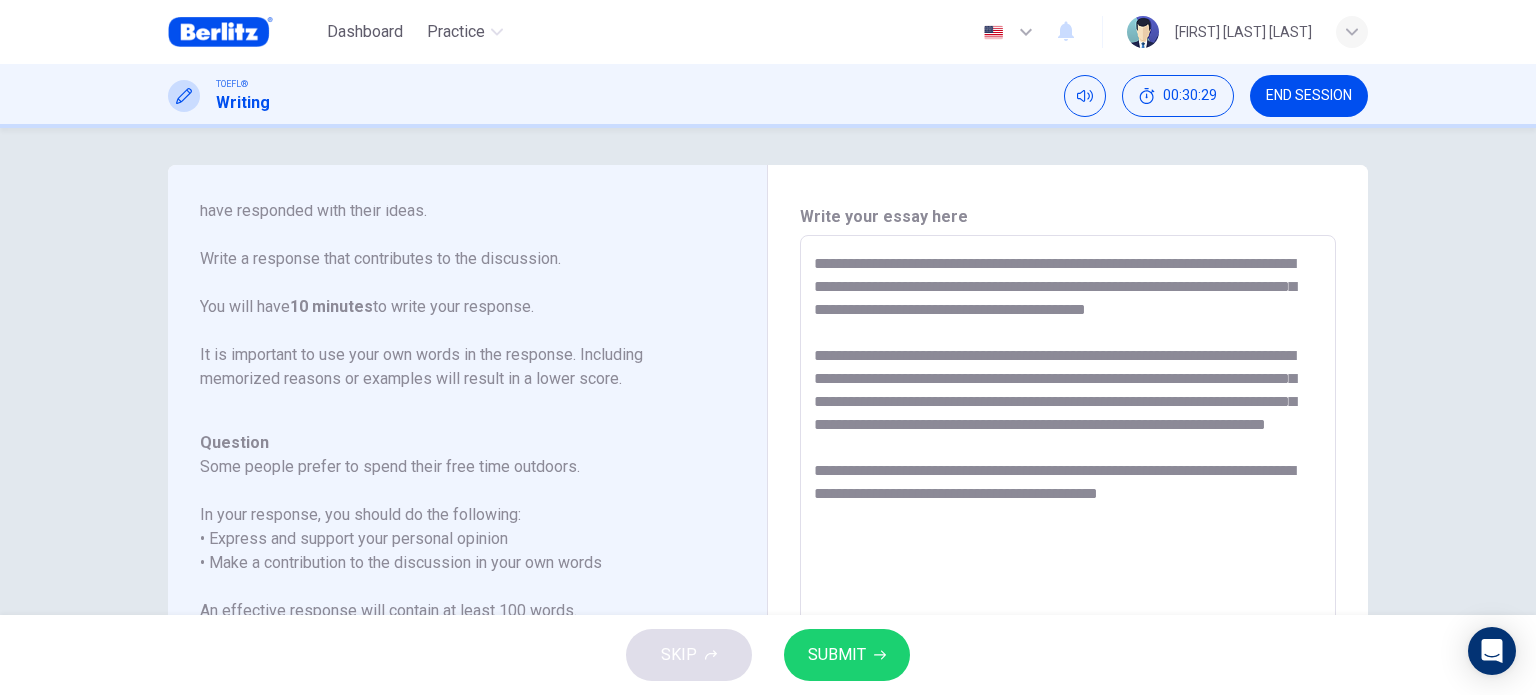 click on "**********" at bounding box center (1068, 569) 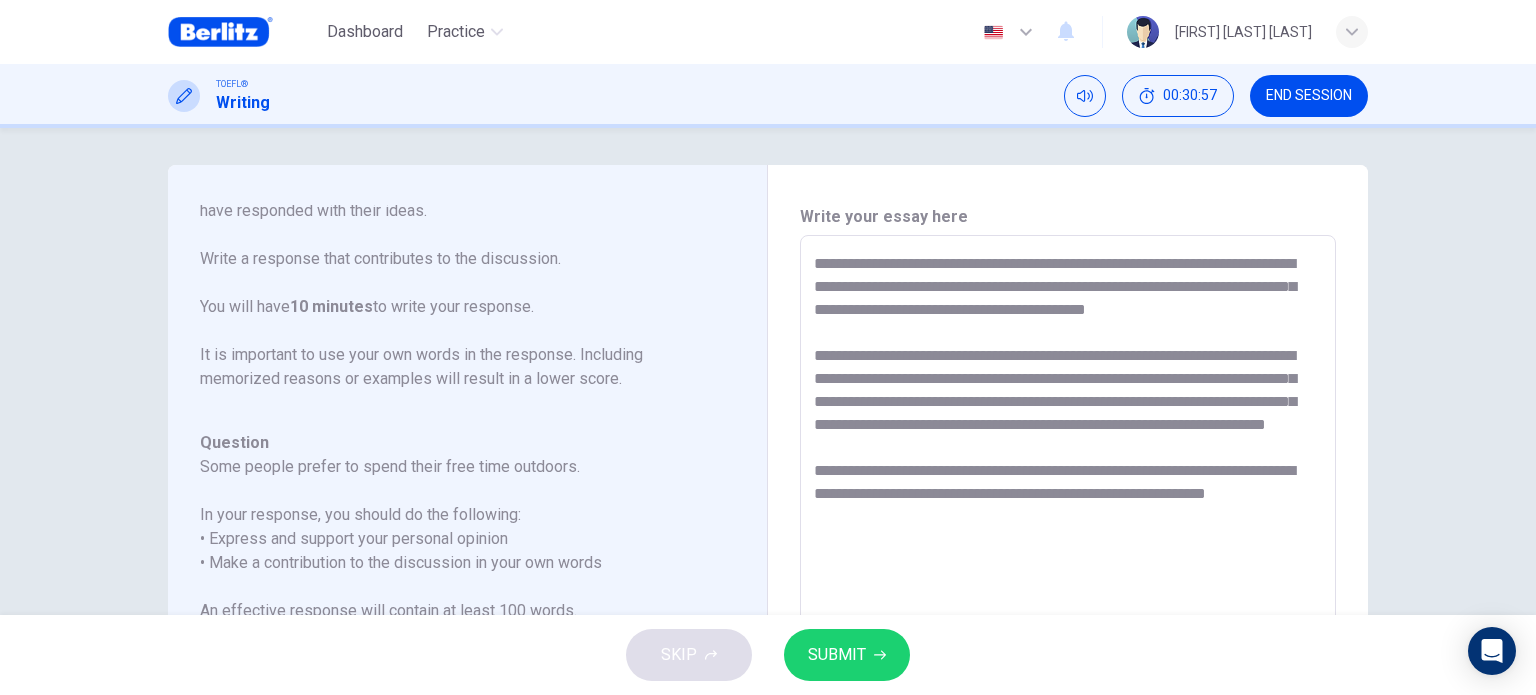 click on "**********" at bounding box center [1068, 569] 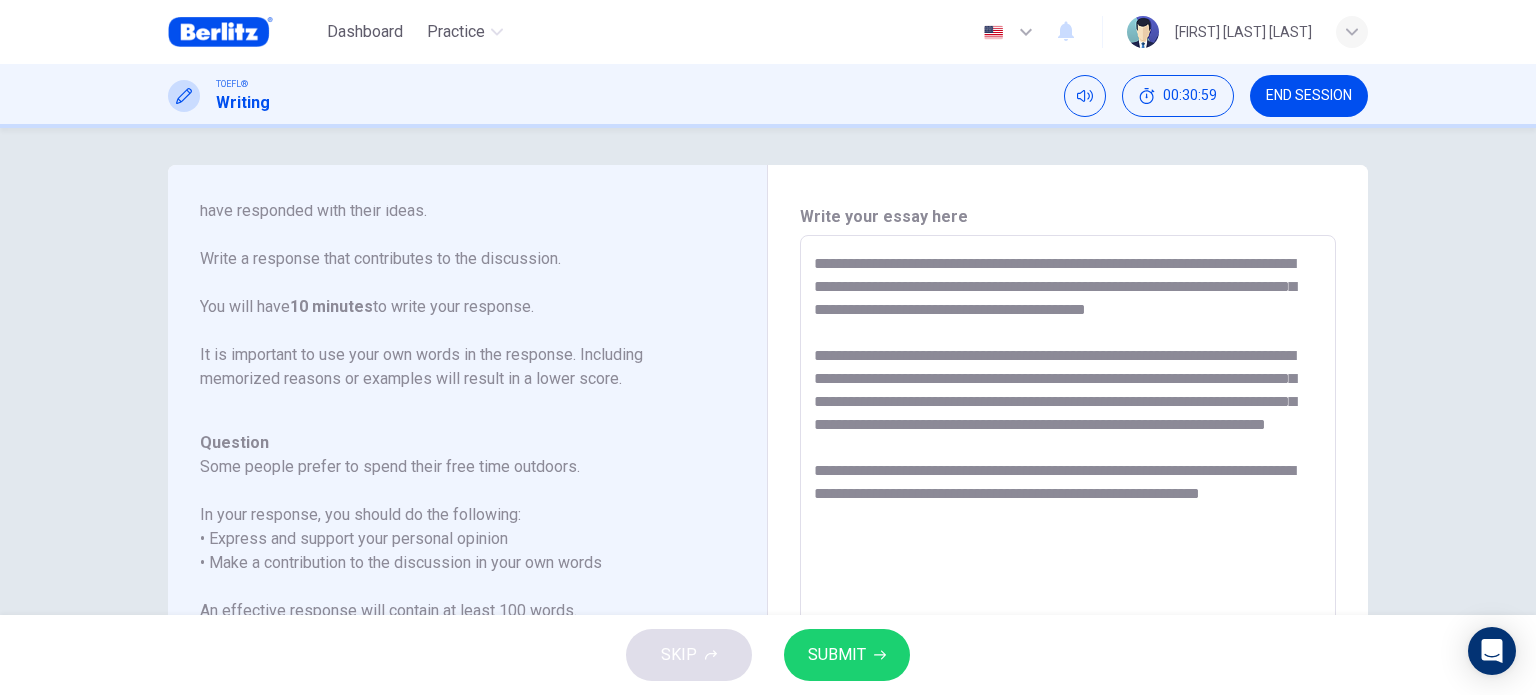 click on "**********" at bounding box center [1068, 569] 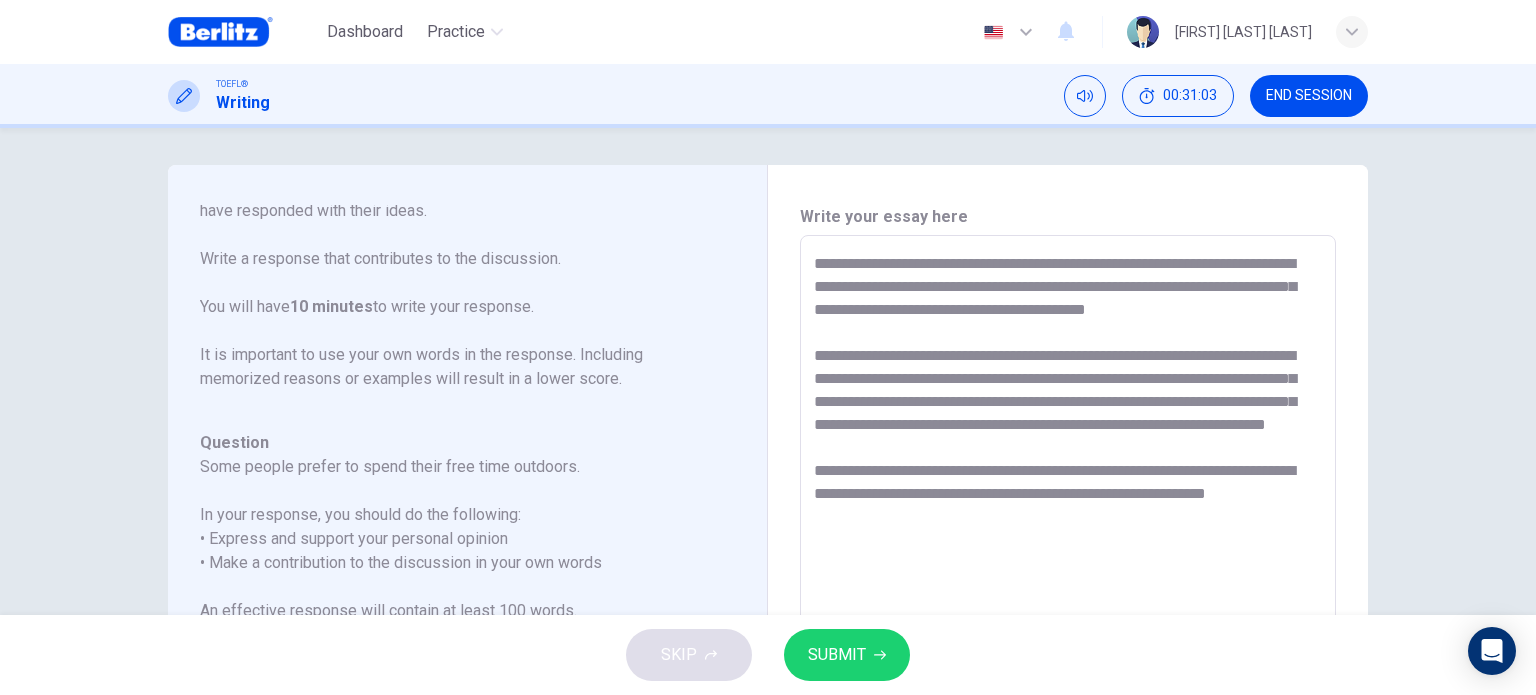 click on "**********" at bounding box center (1068, 569) 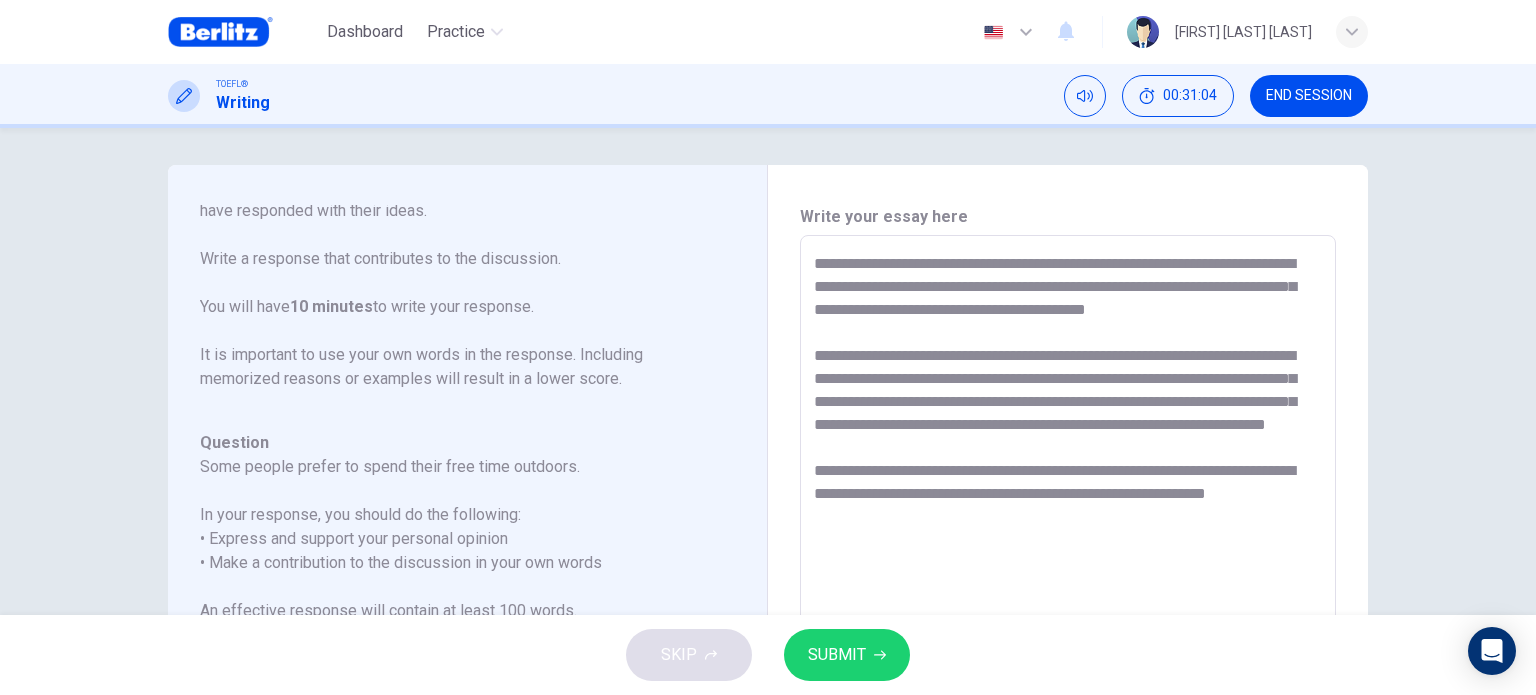click on "**********" at bounding box center (1068, 569) 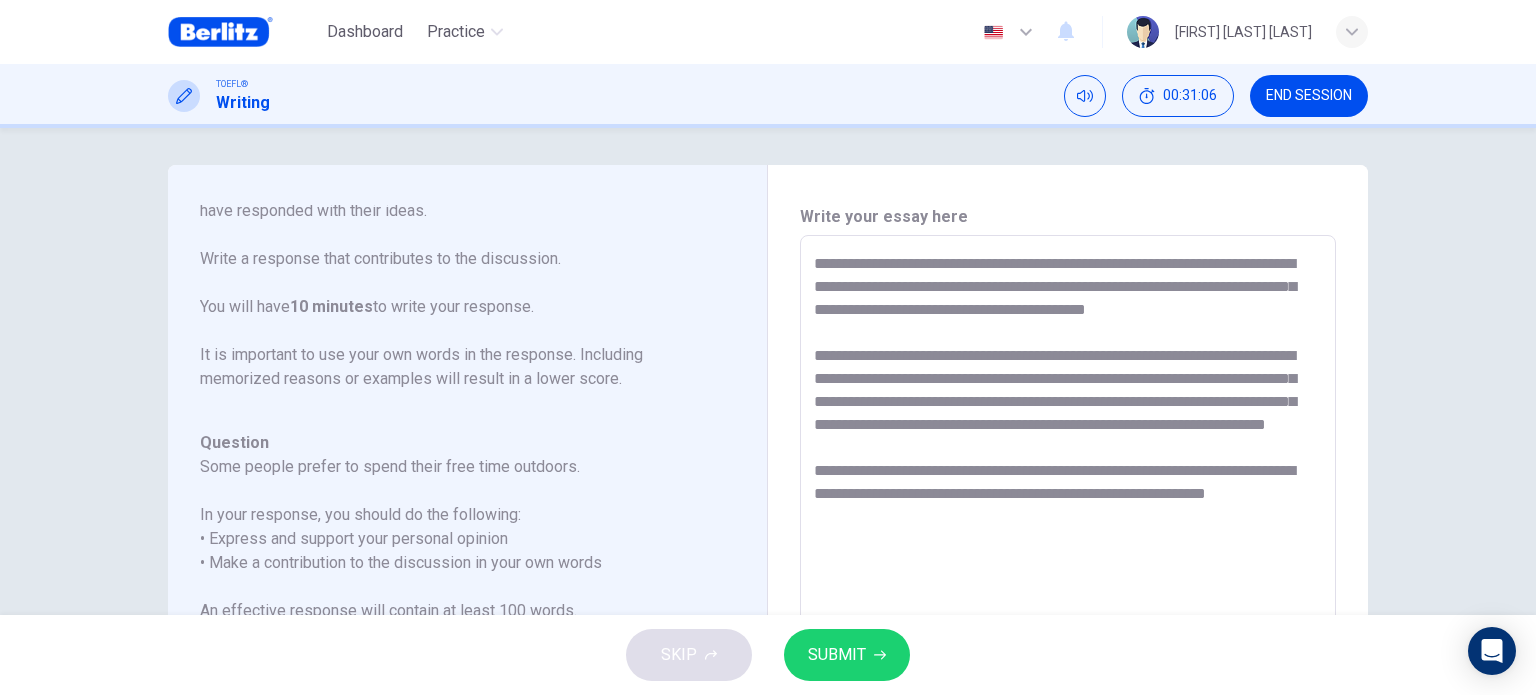 click on "**********" at bounding box center (1068, 569) 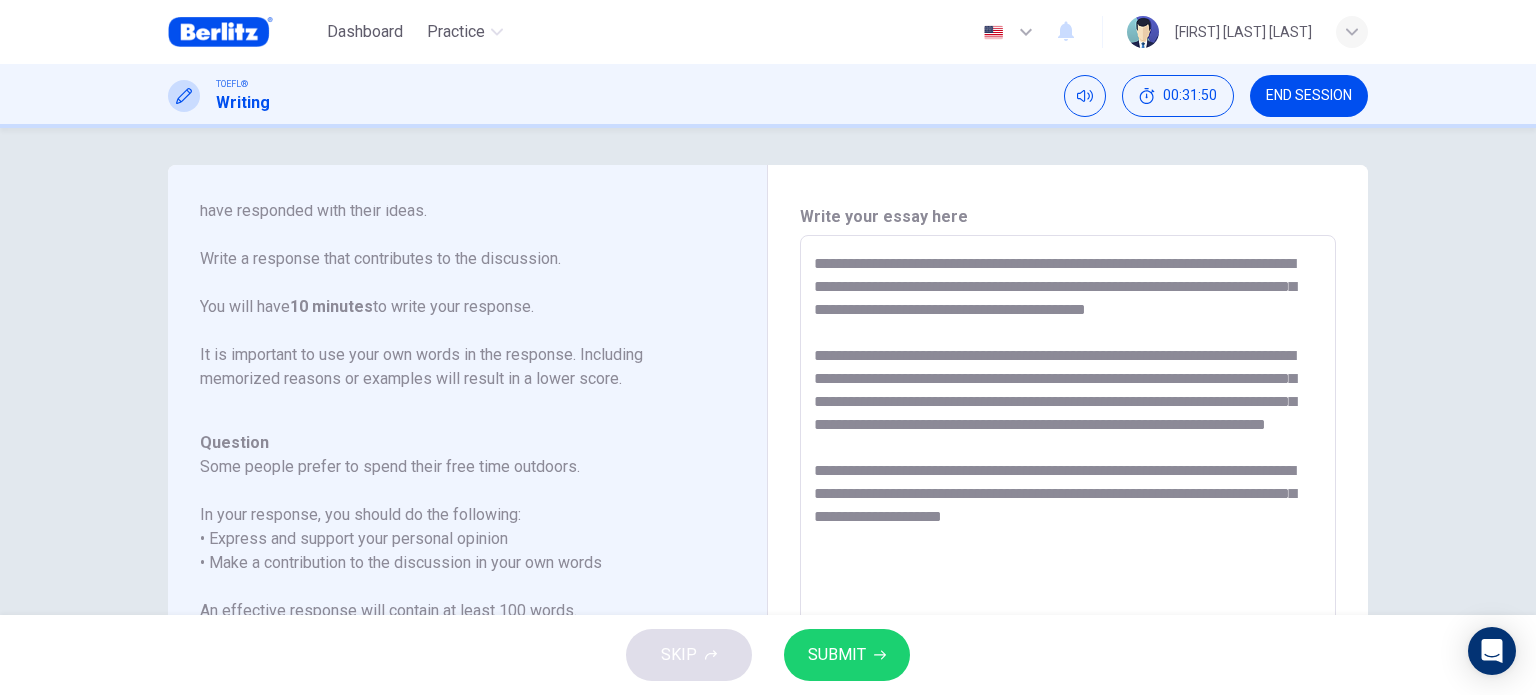 click on "**********" at bounding box center (1068, 569) 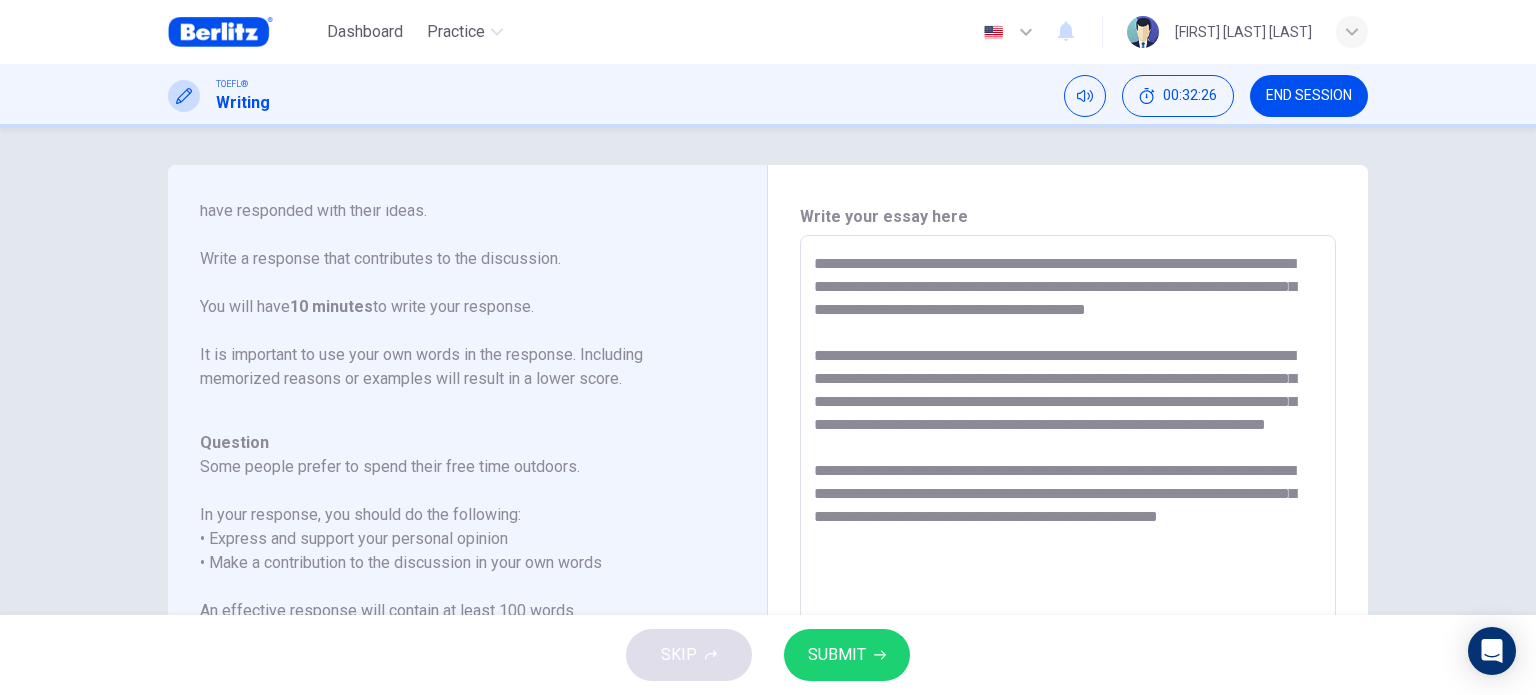 click on "**********" at bounding box center [1068, 569] 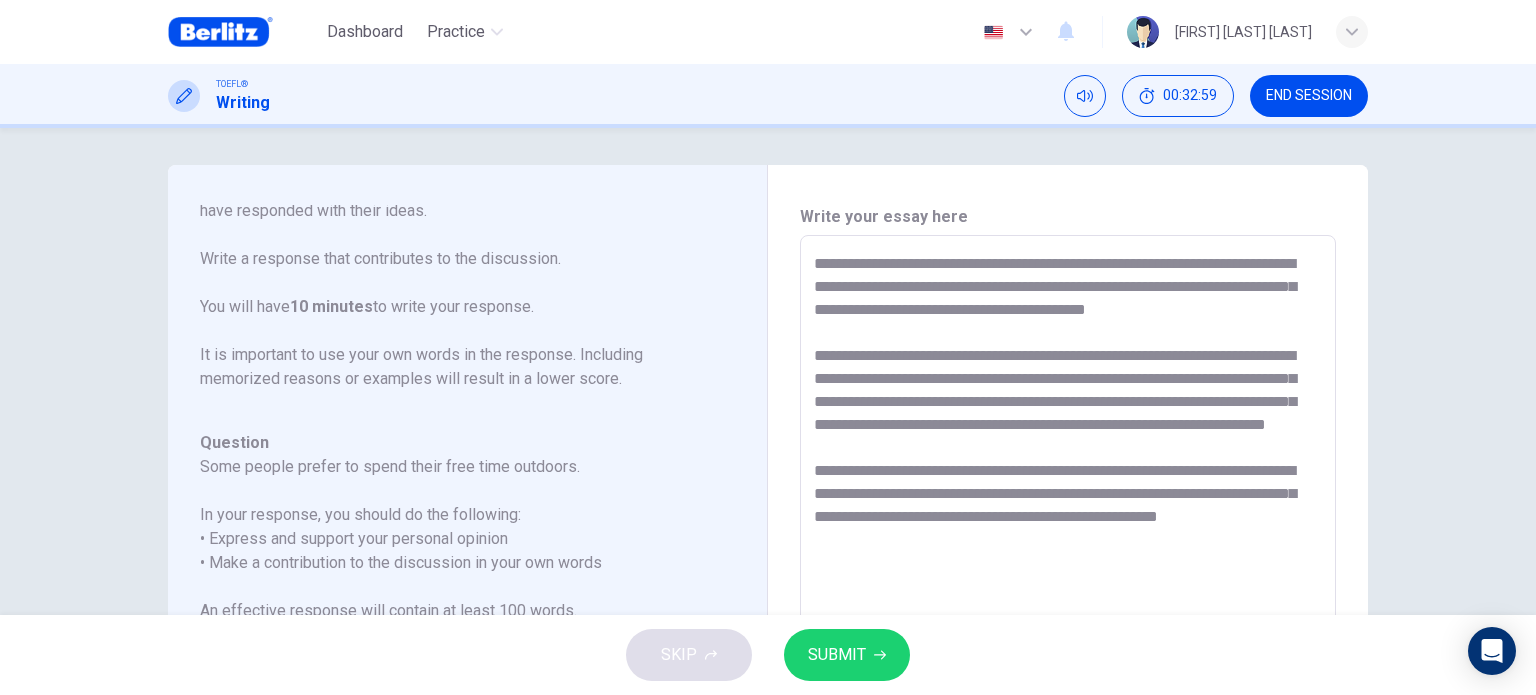 click on "**********" at bounding box center (1068, 569) 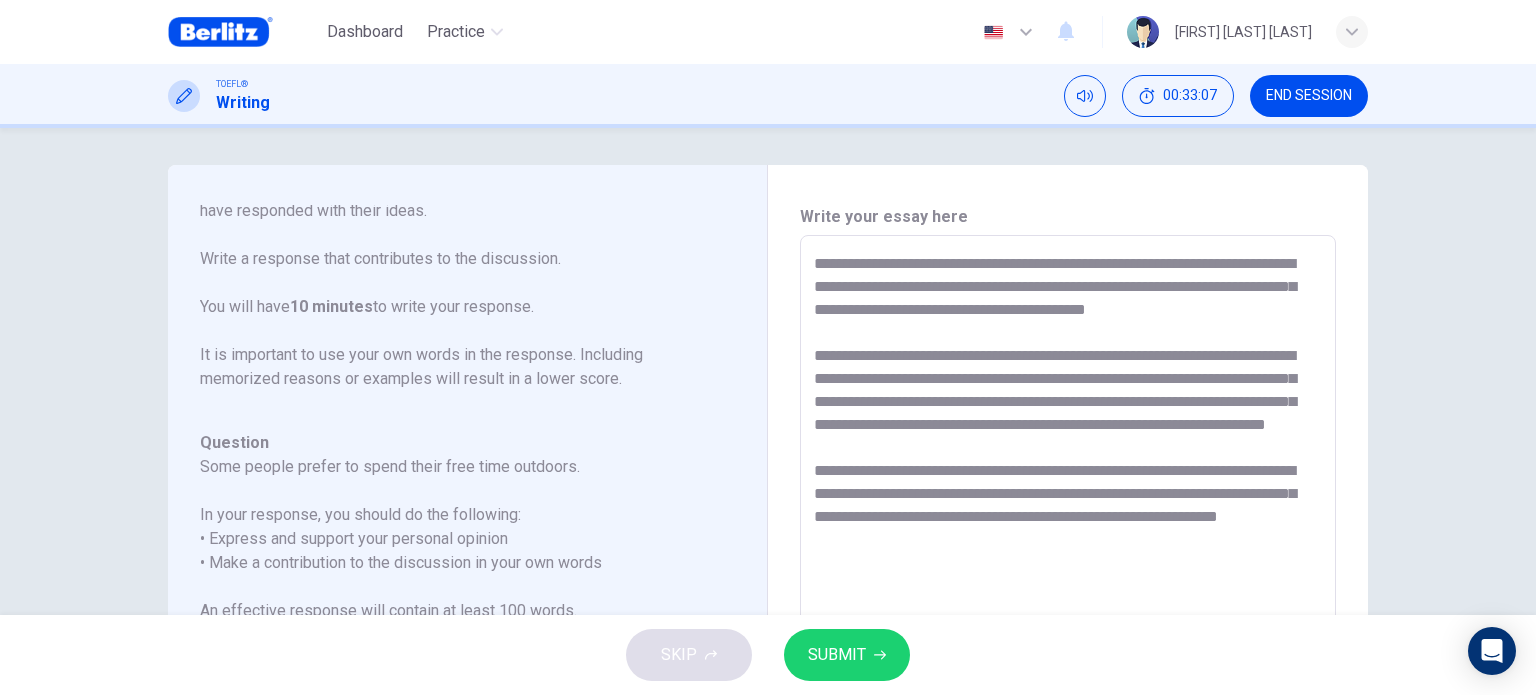 click on "**********" at bounding box center (1068, 569) 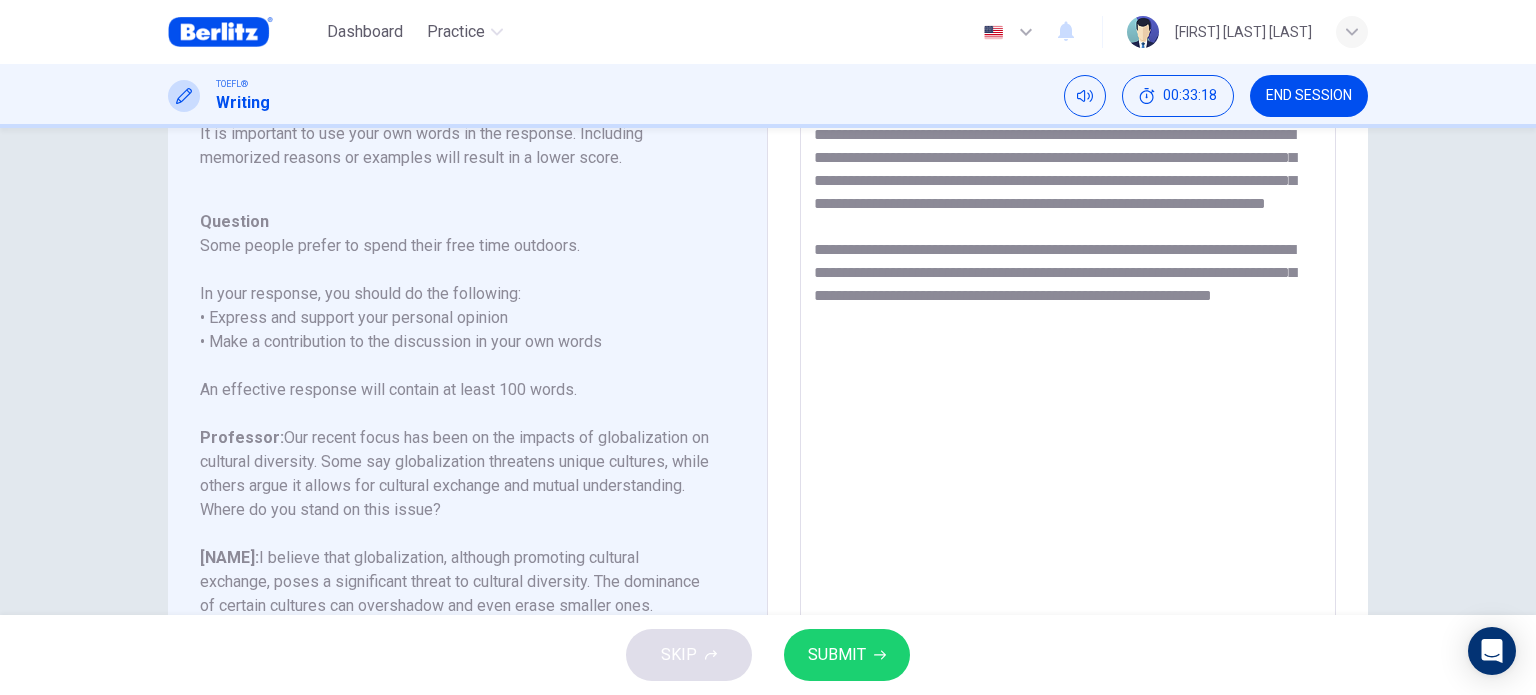 scroll, scrollTop: 228, scrollLeft: 0, axis: vertical 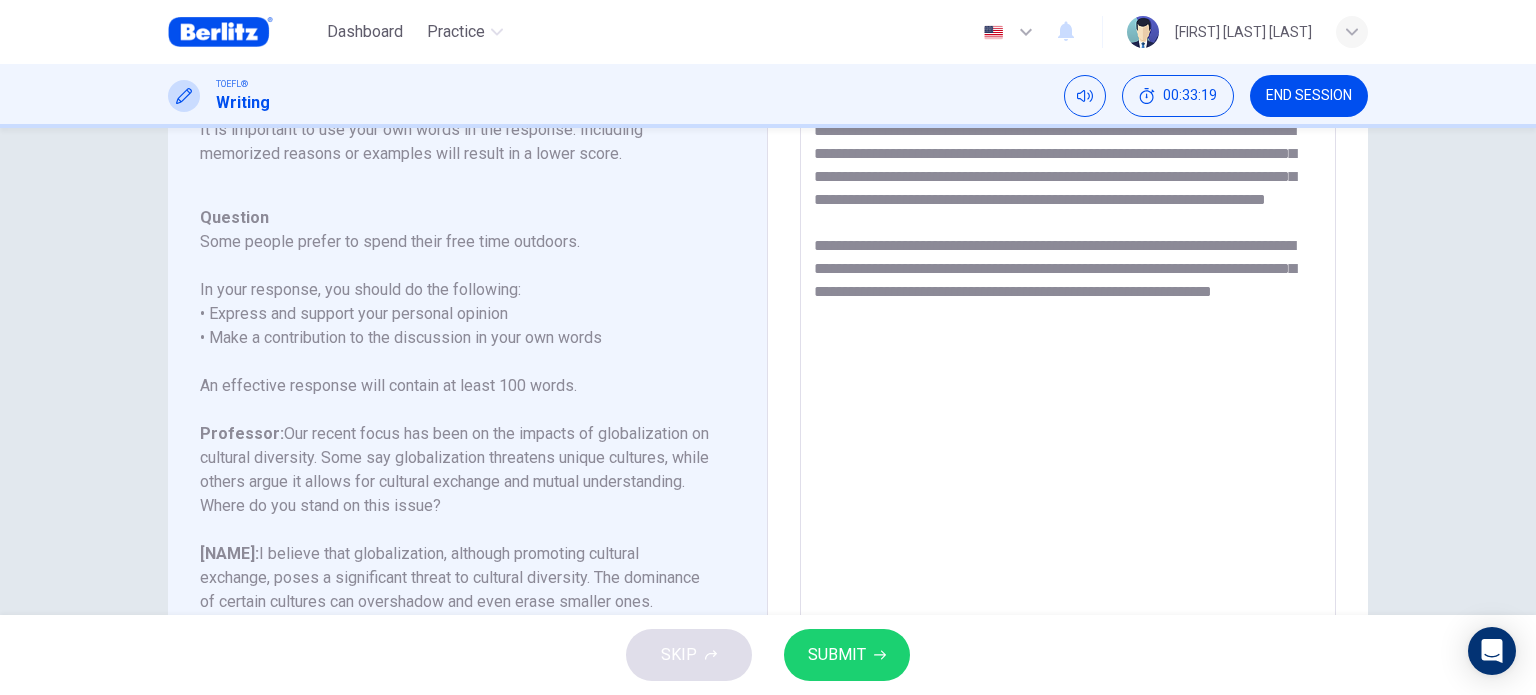 click on "**********" at bounding box center [1068, 344] 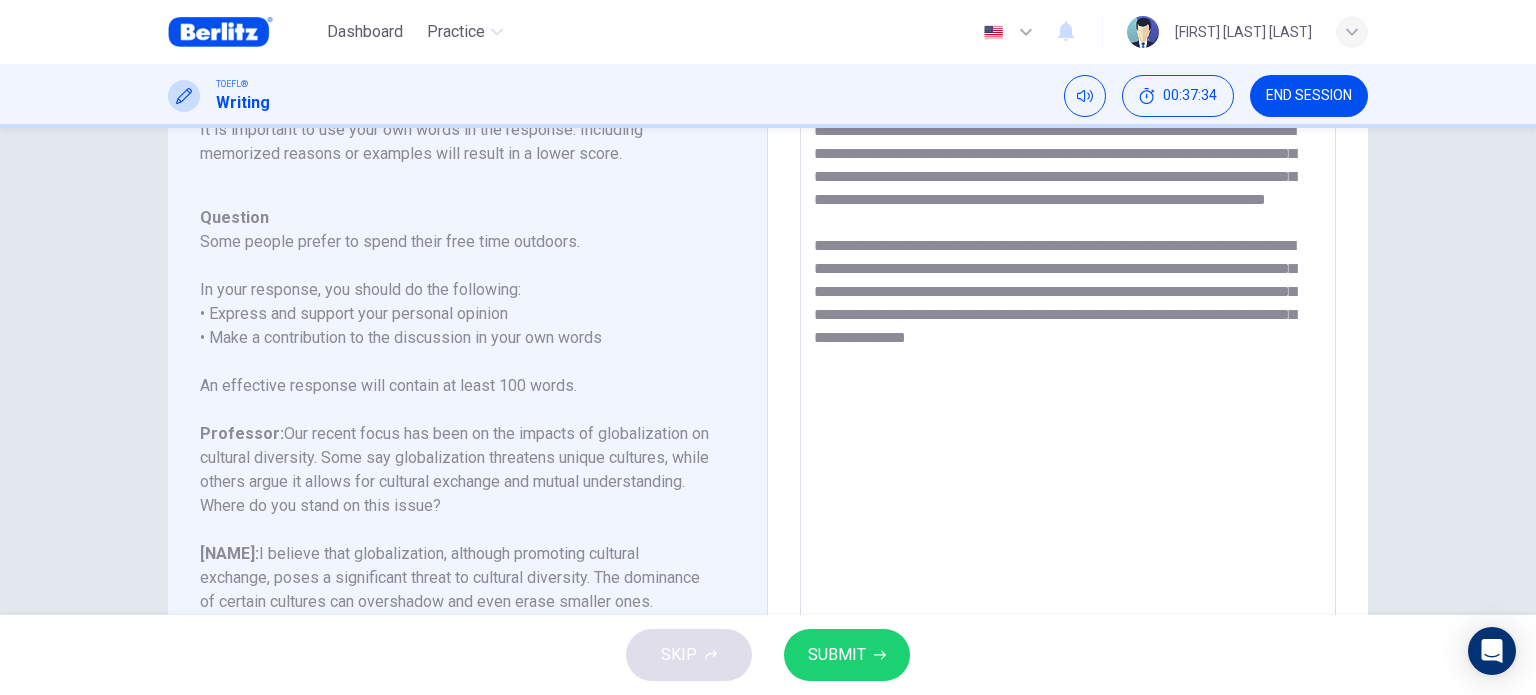 click on "SUBMIT" at bounding box center [837, 655] 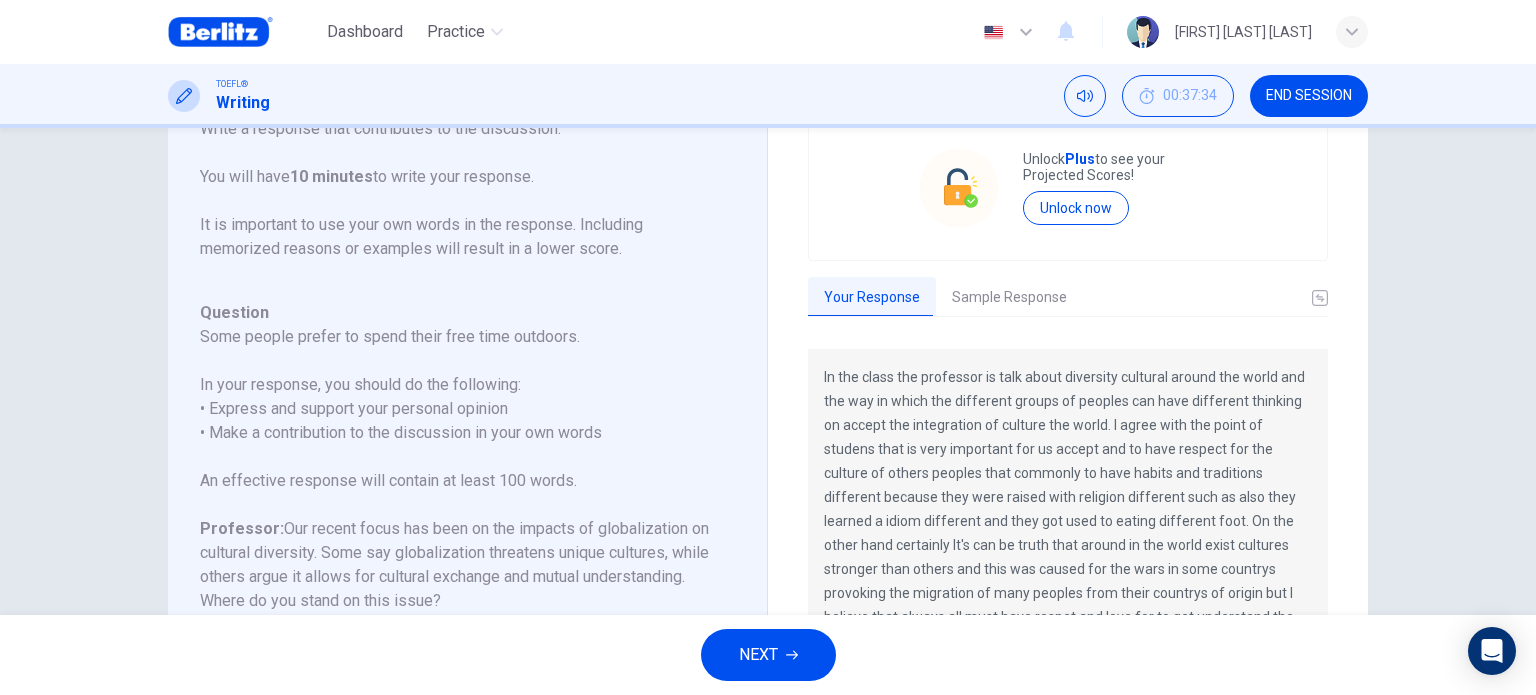 scroll, scrollTop: 0, scrollLeft: 0, axis: both 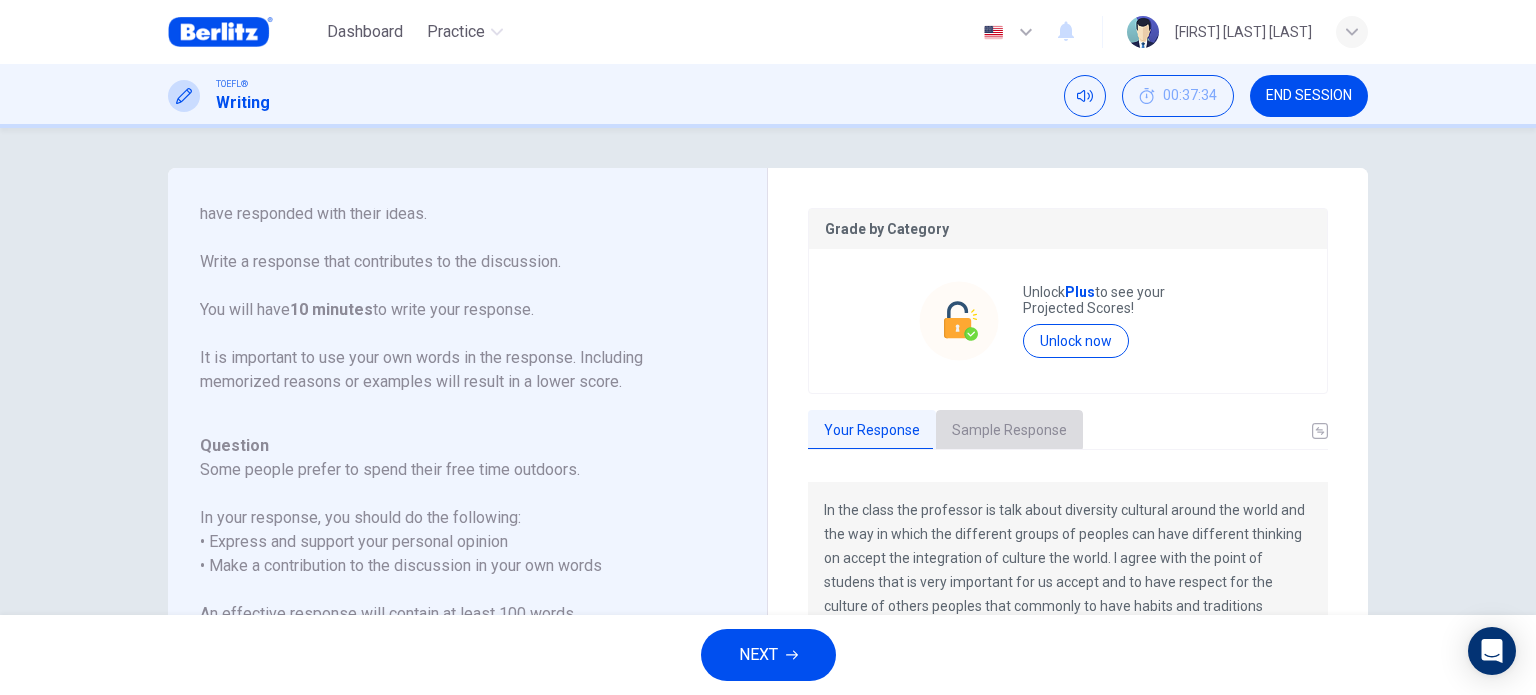 click on "Sample Response" at bounding box center [1009, 431] 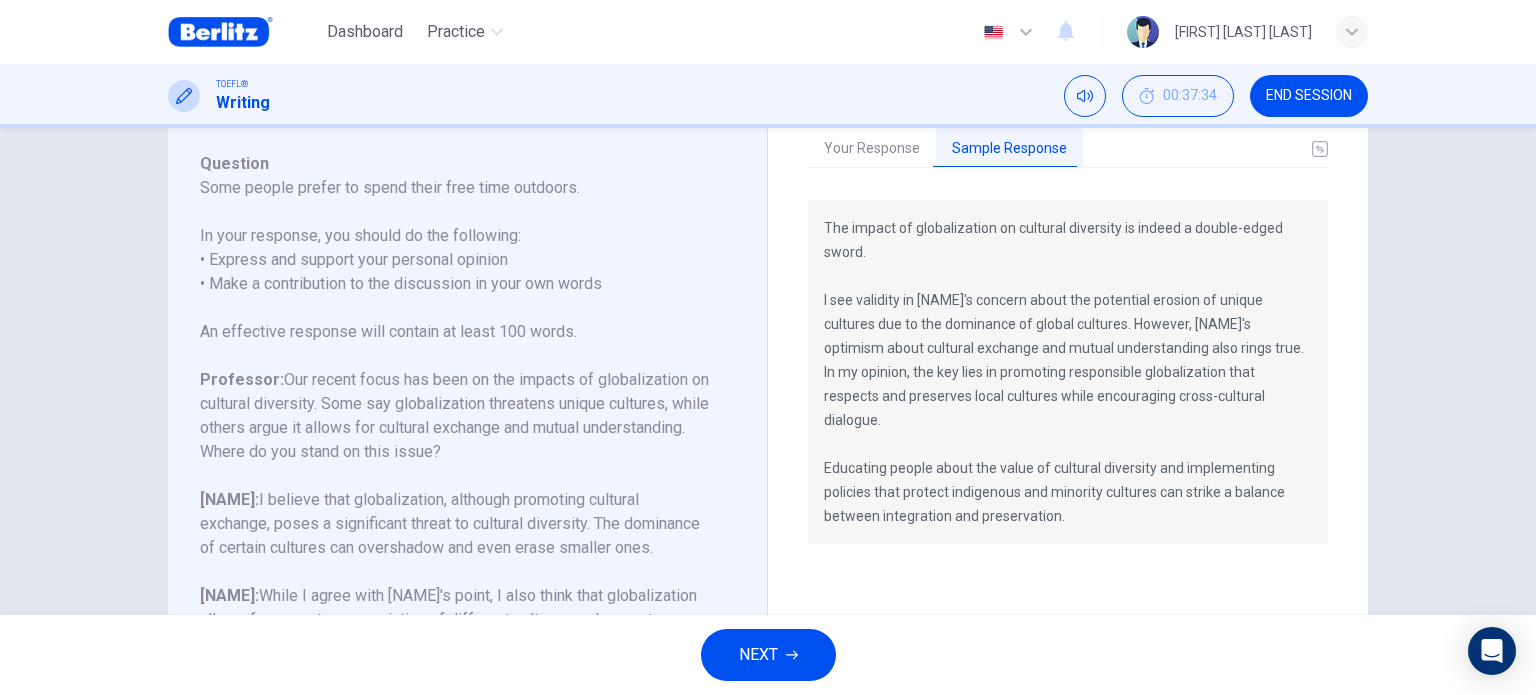 scroll, scrollTop: 280, scrollLeft: 0, axis: vertical 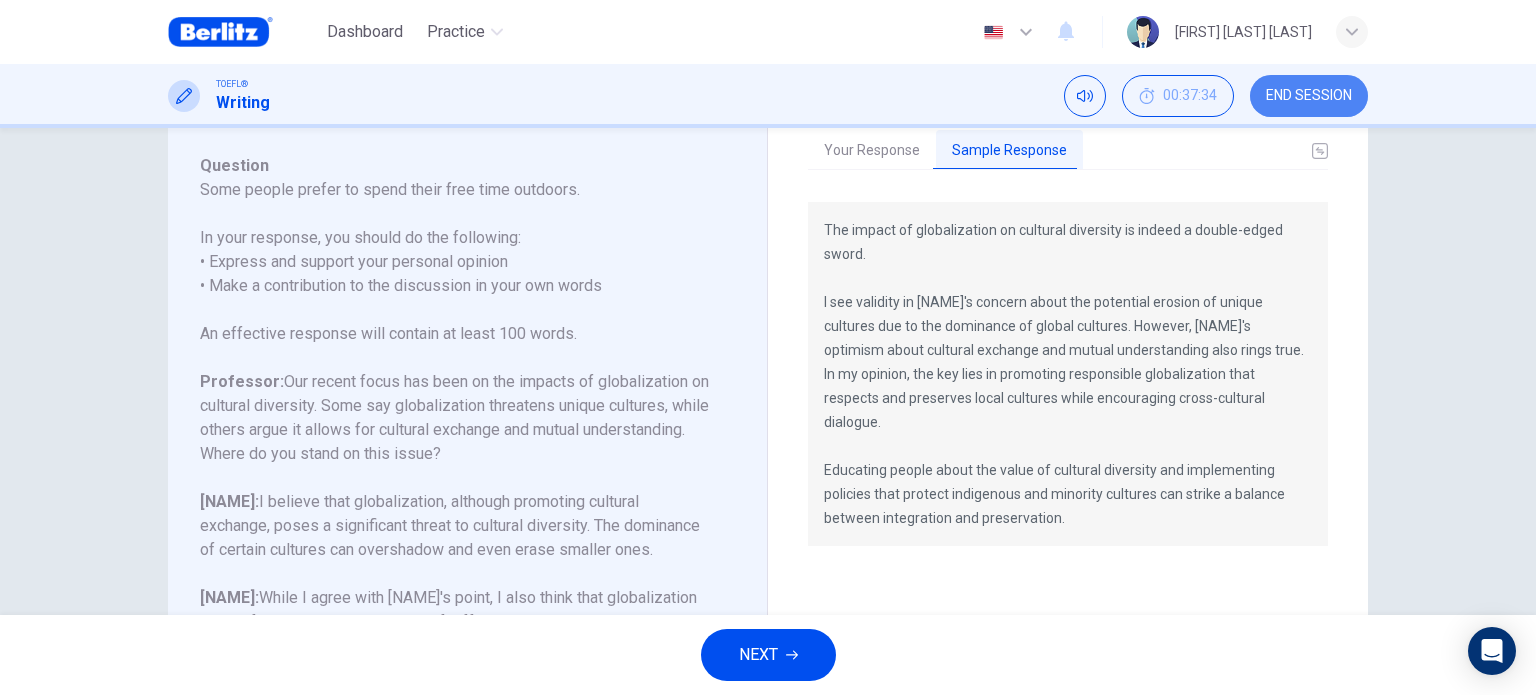 click on "END SESSION" at bounding box center [1309, 96] 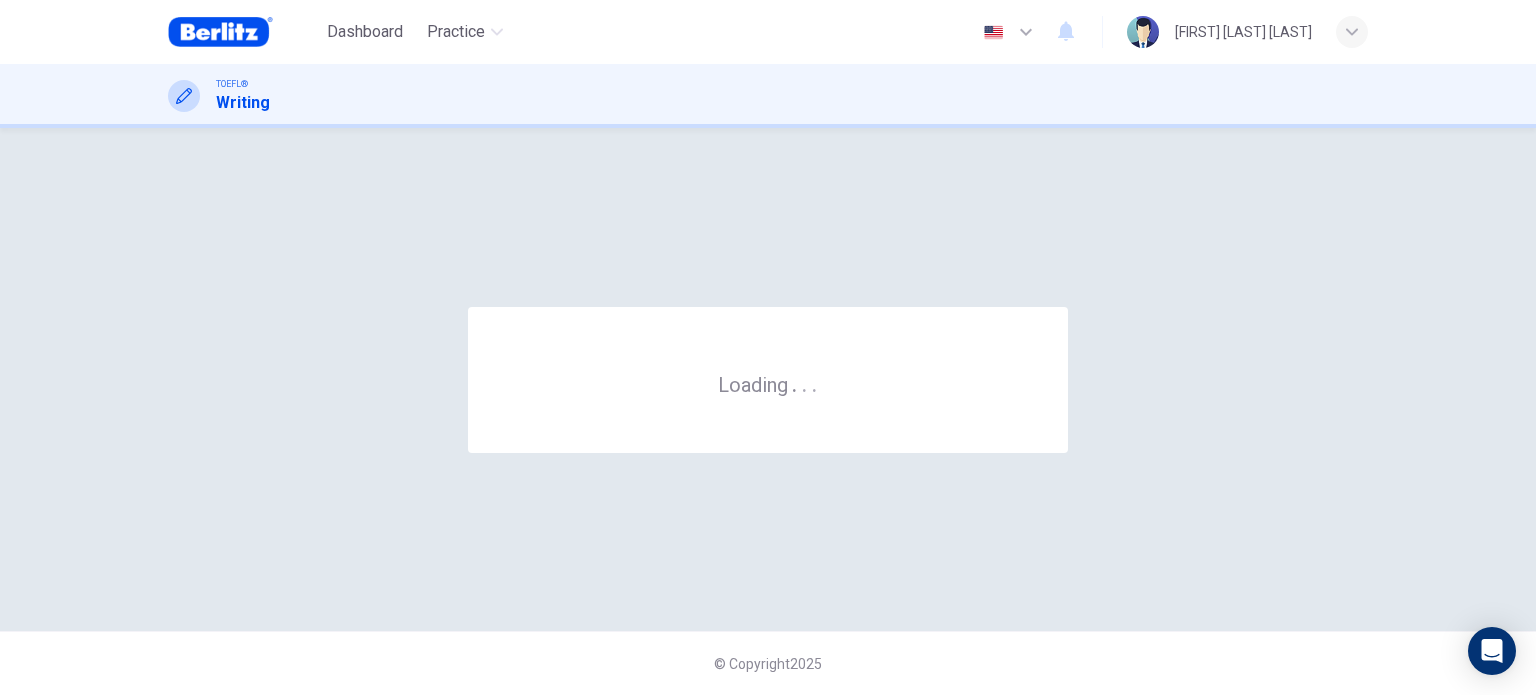 scroll, scrollTop: 0, scrollLeft: 0, axis: both 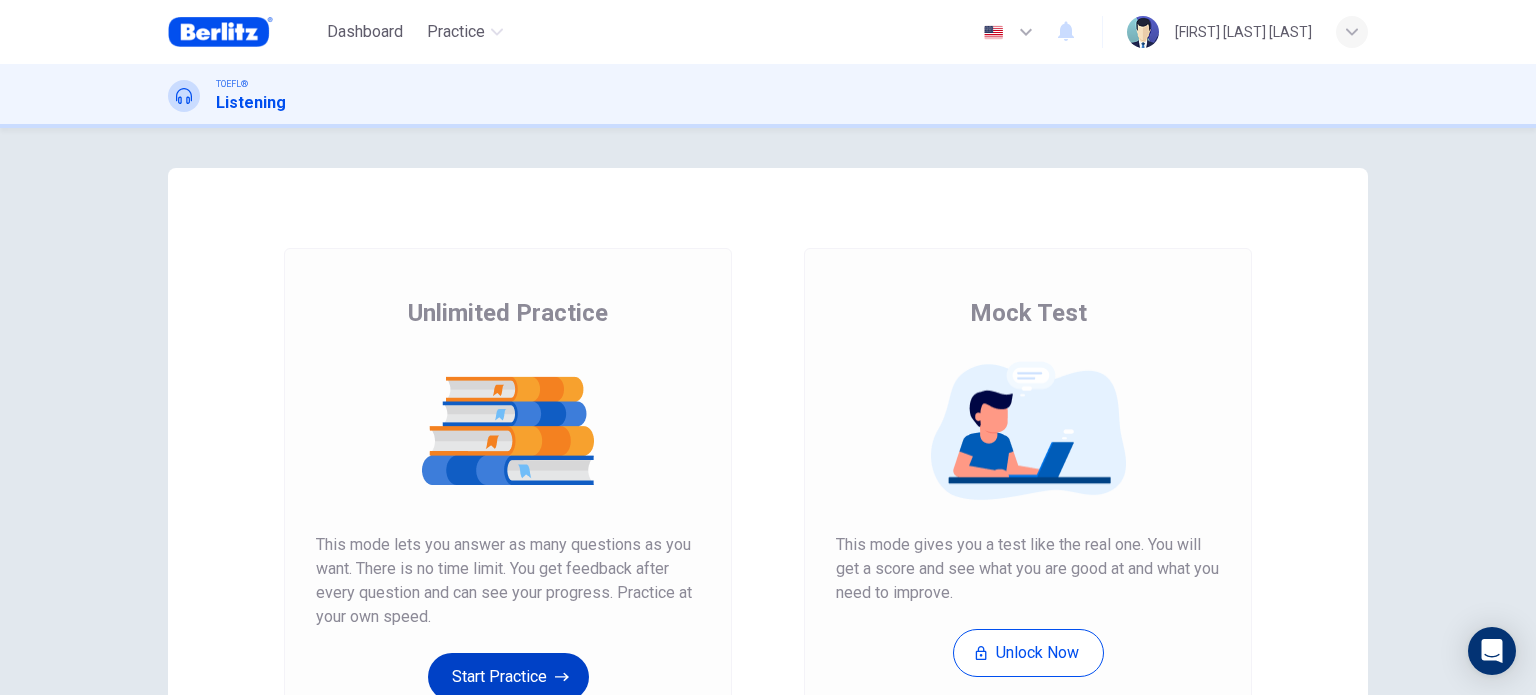 click on "Start Practice" at bounding box center [508, 677] 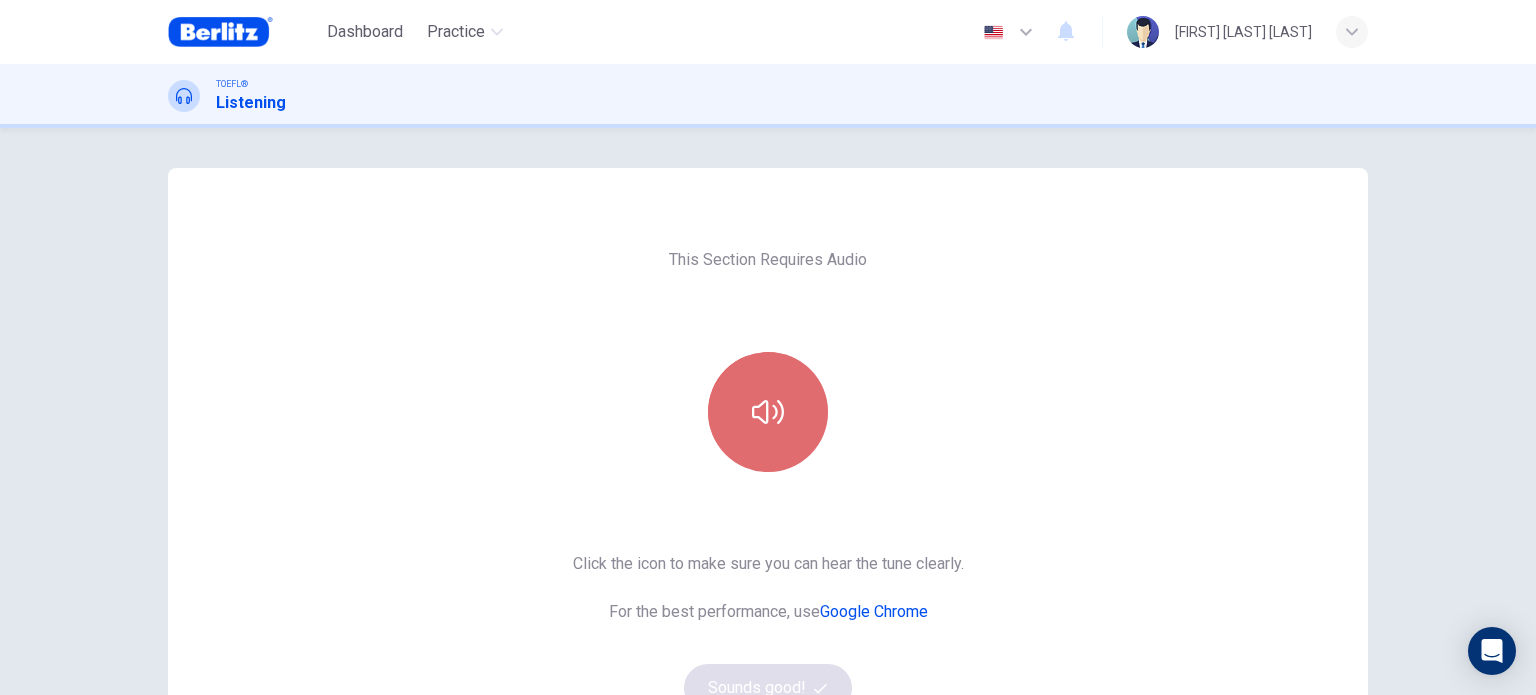 click at bounding box center [768, 412] 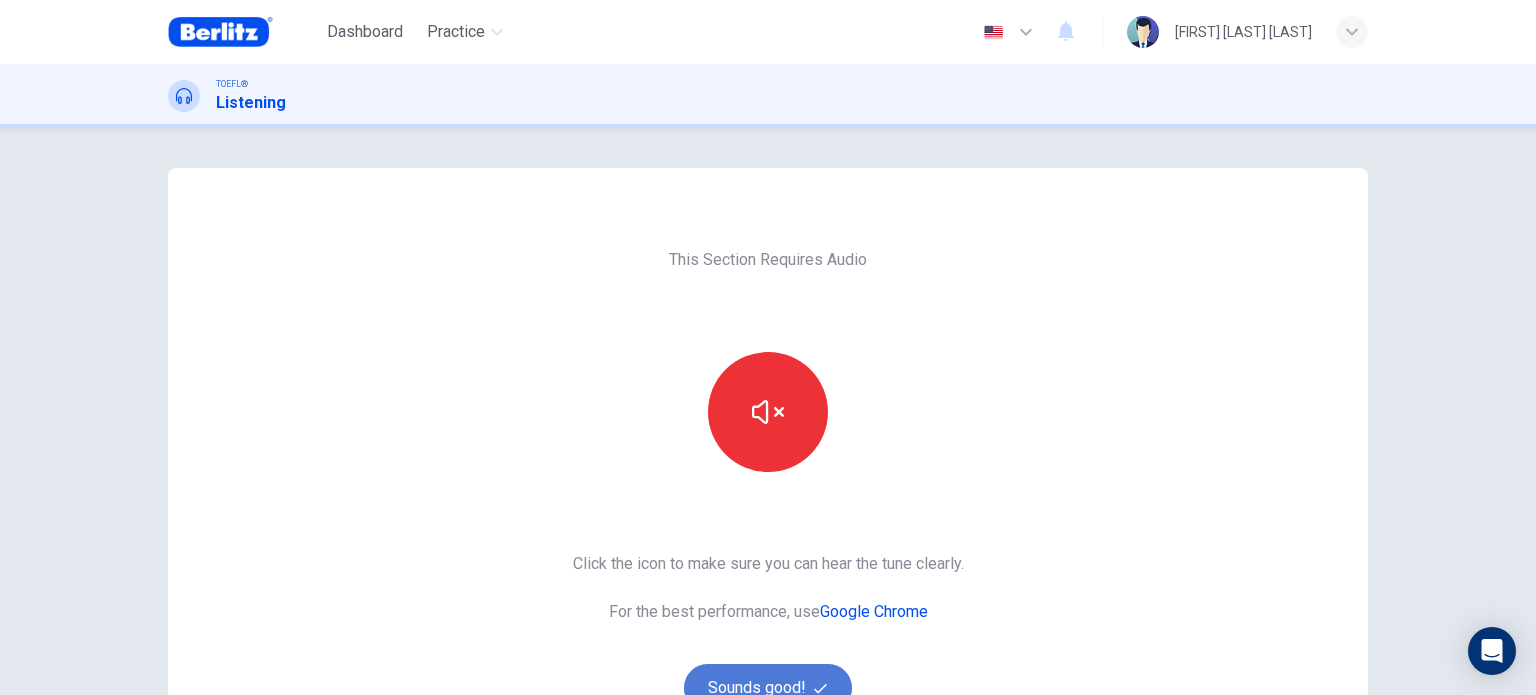 click on "Sounds good!" at bounding box center (768, 688) 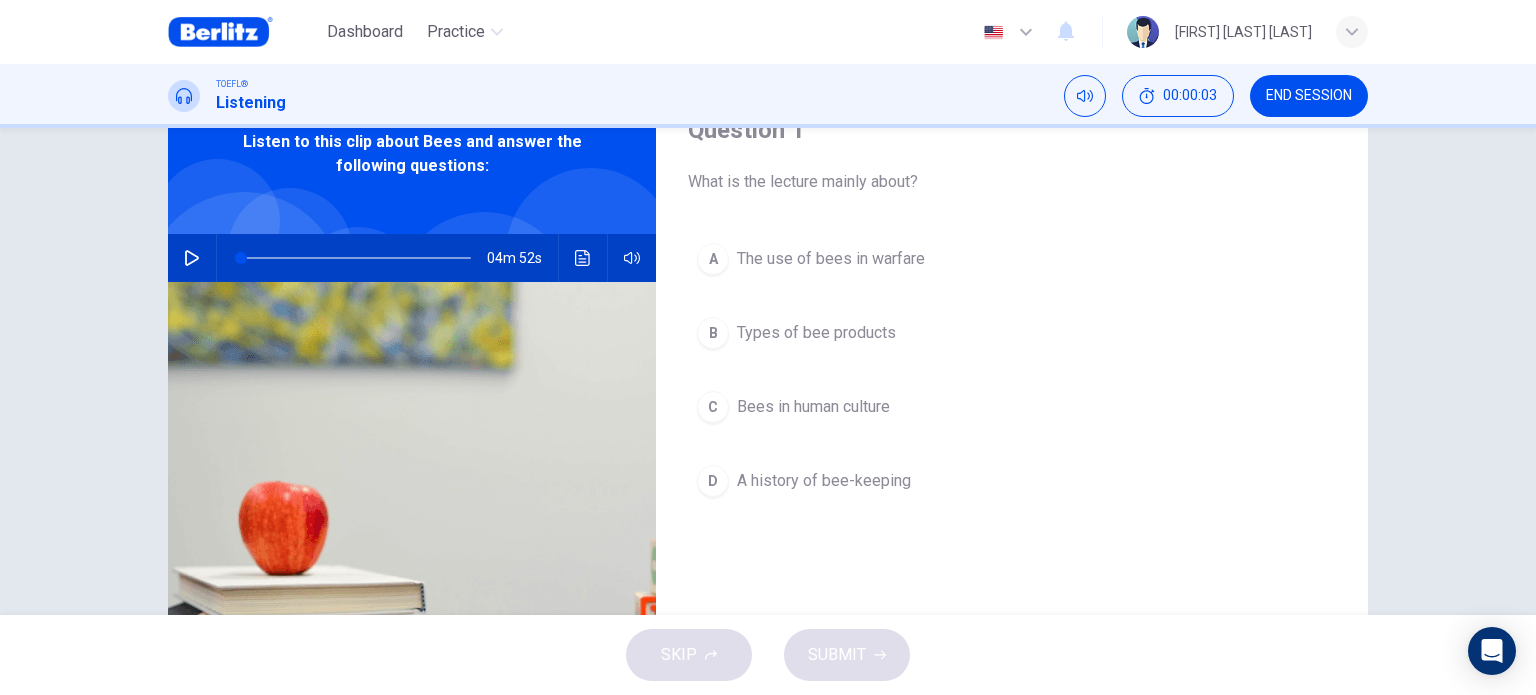 scroll, scrollTop: 95, scrollLeft: 0, axis: vertical 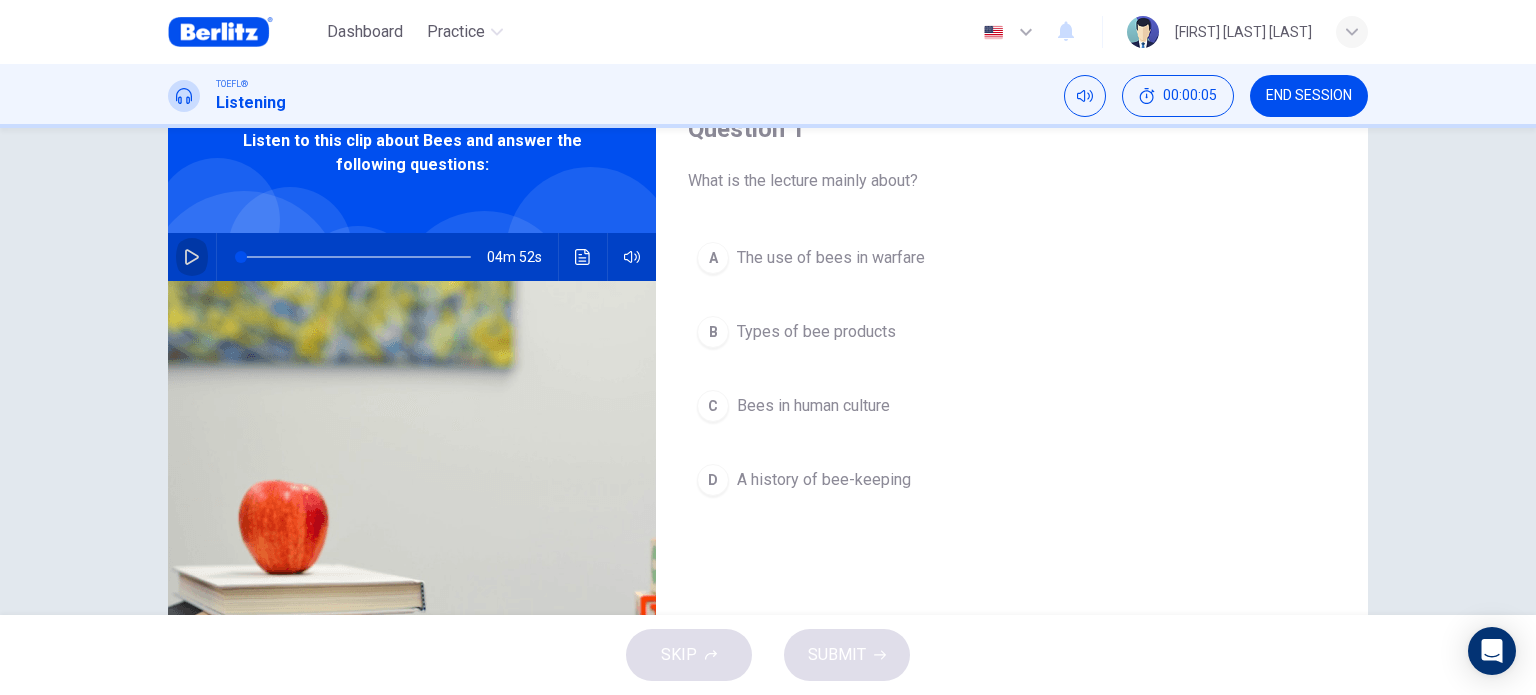 click 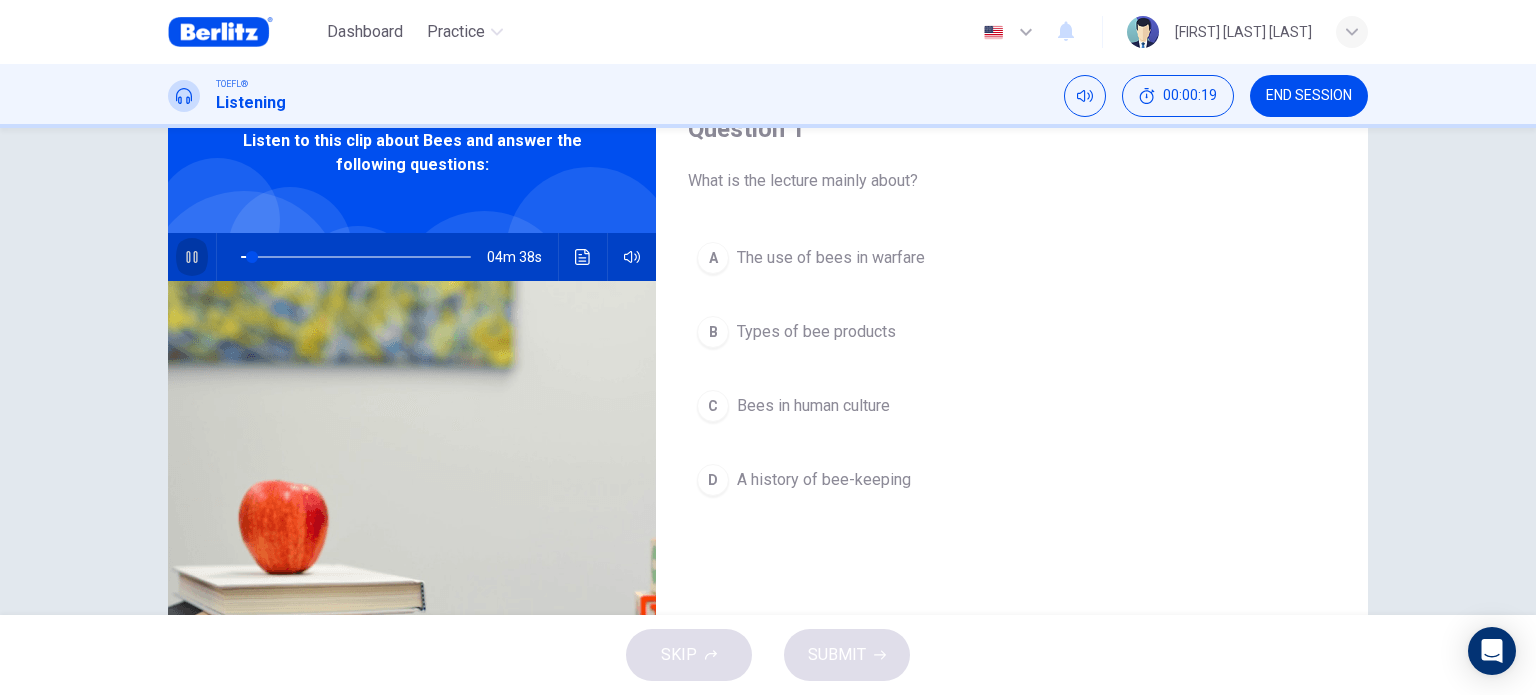 click 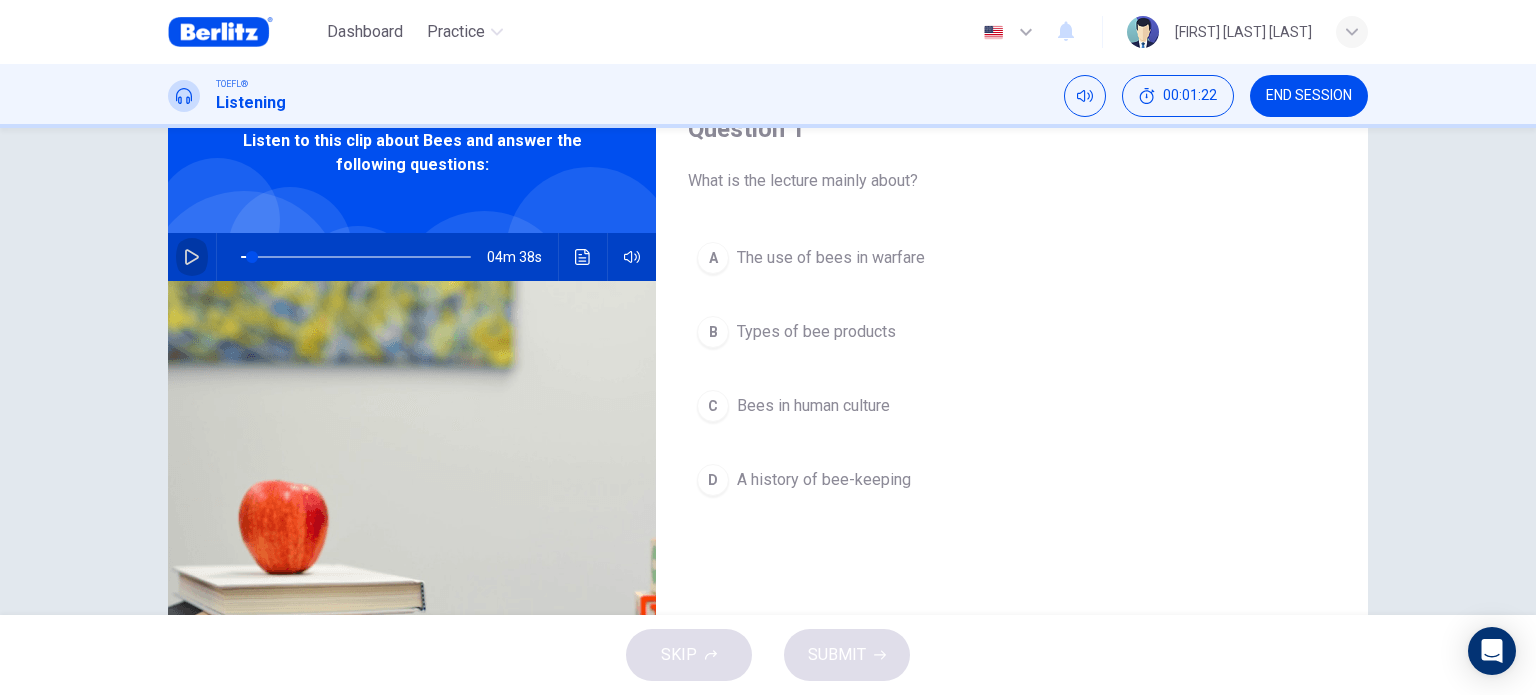click 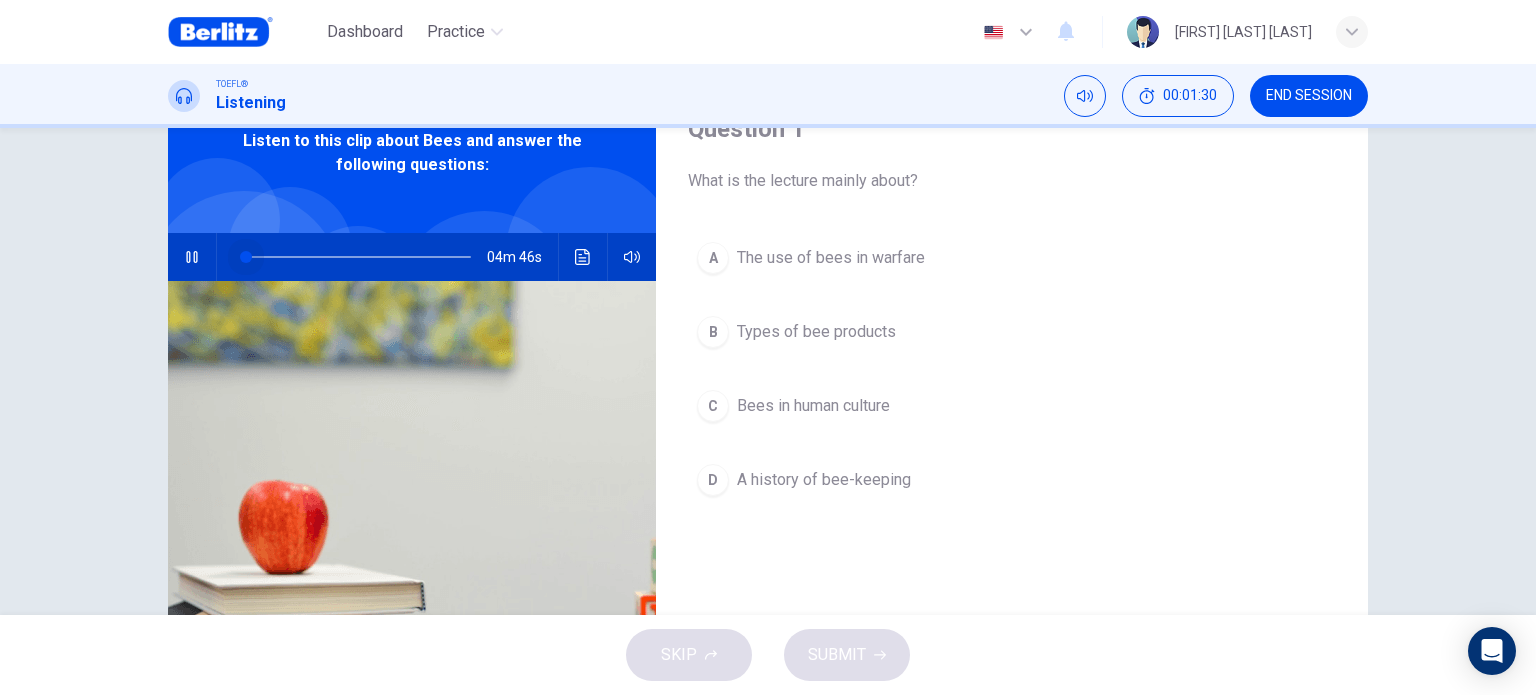 click at bounding box center [246, 257] 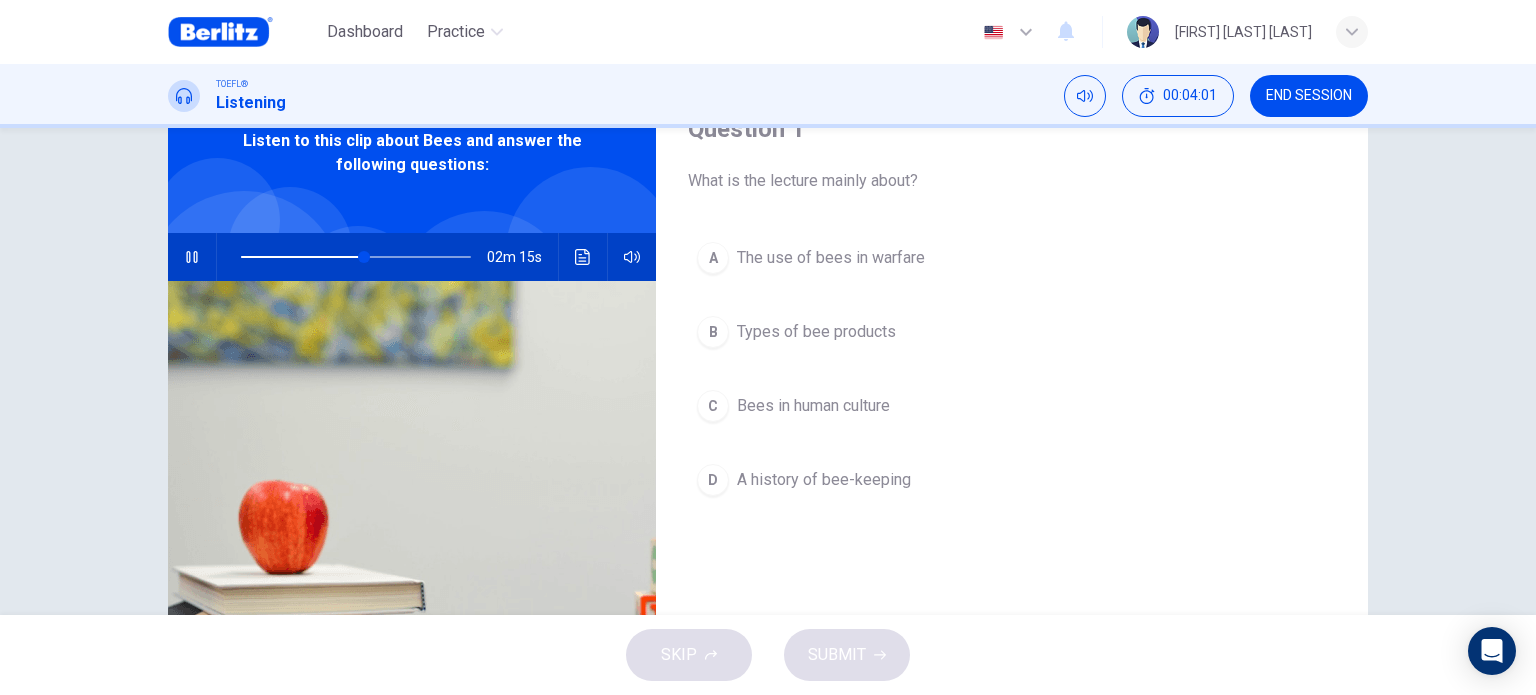 click on "C Bees in human culture" at bounding box center [1012, 406] 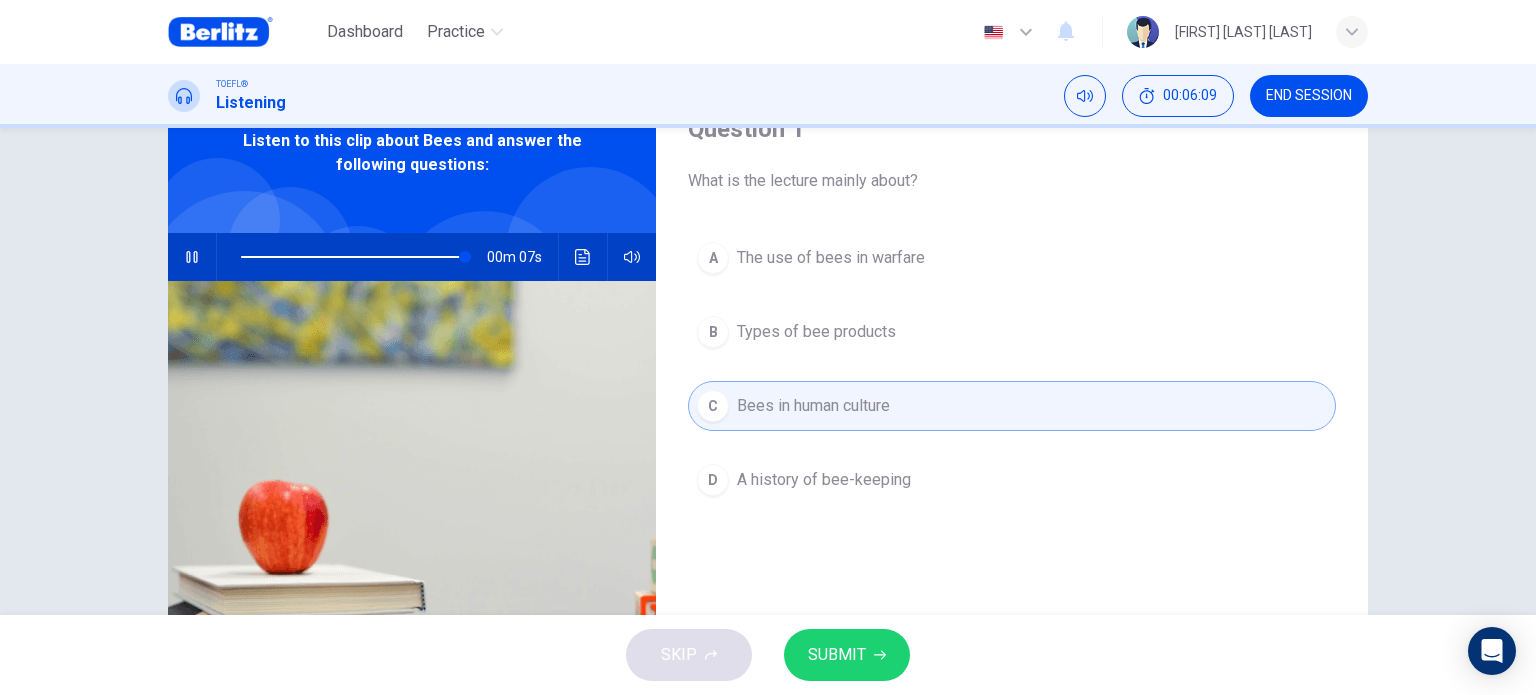 click at bounding box center [356, 257] 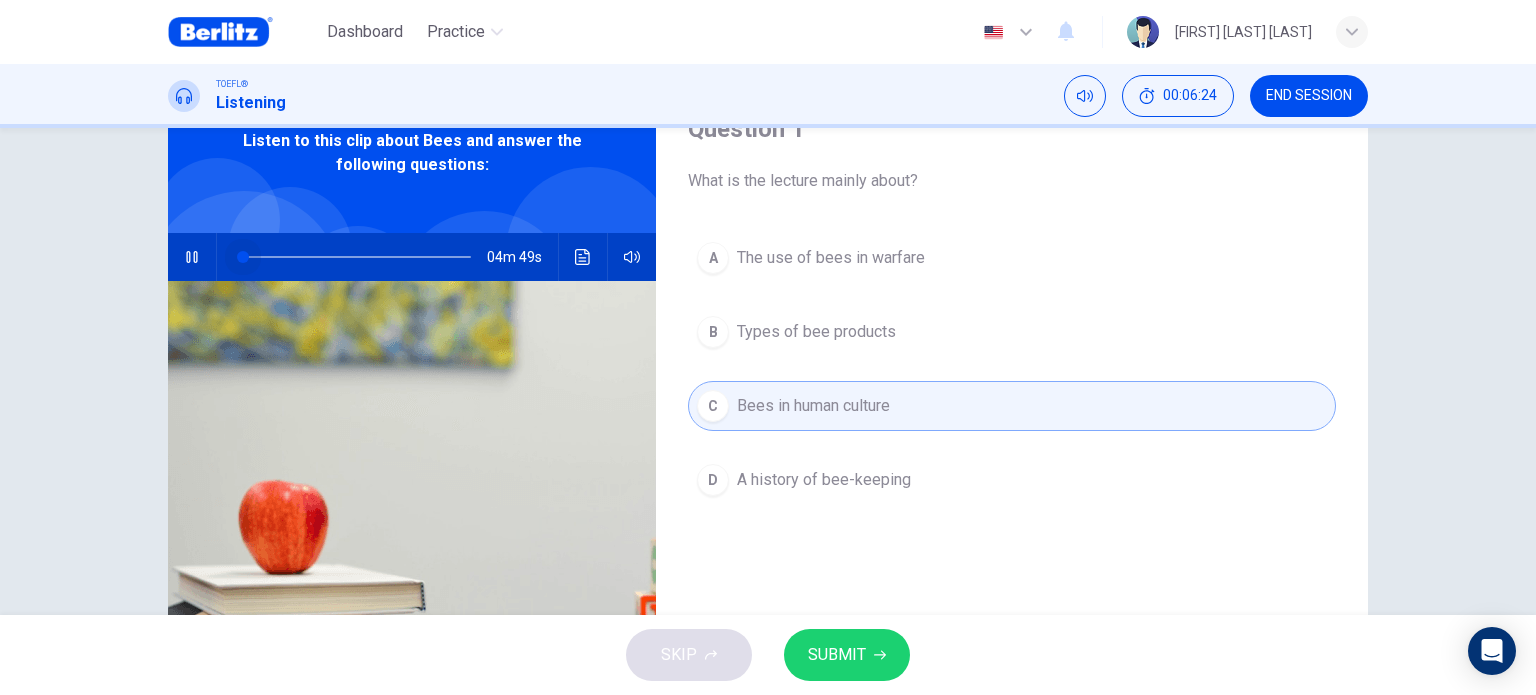 click at bounding box center [243, 257] 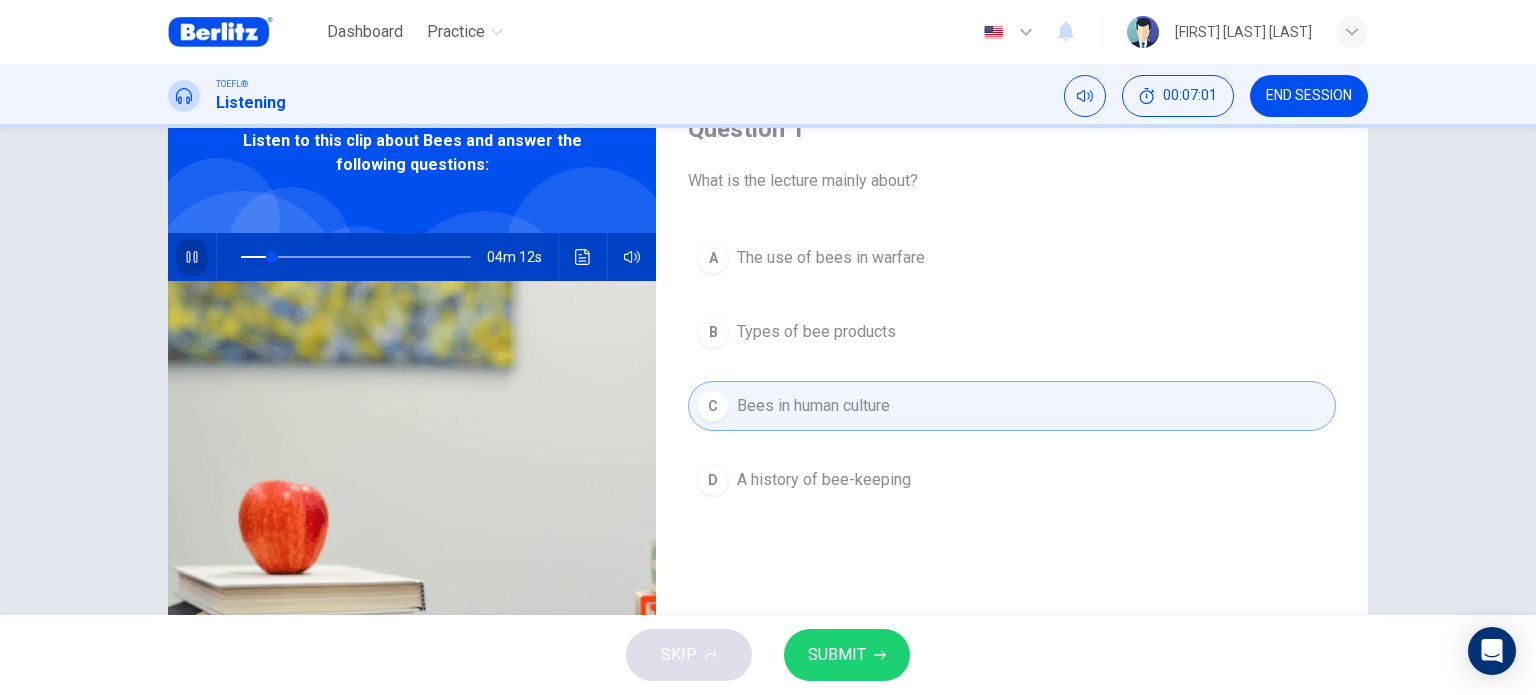click 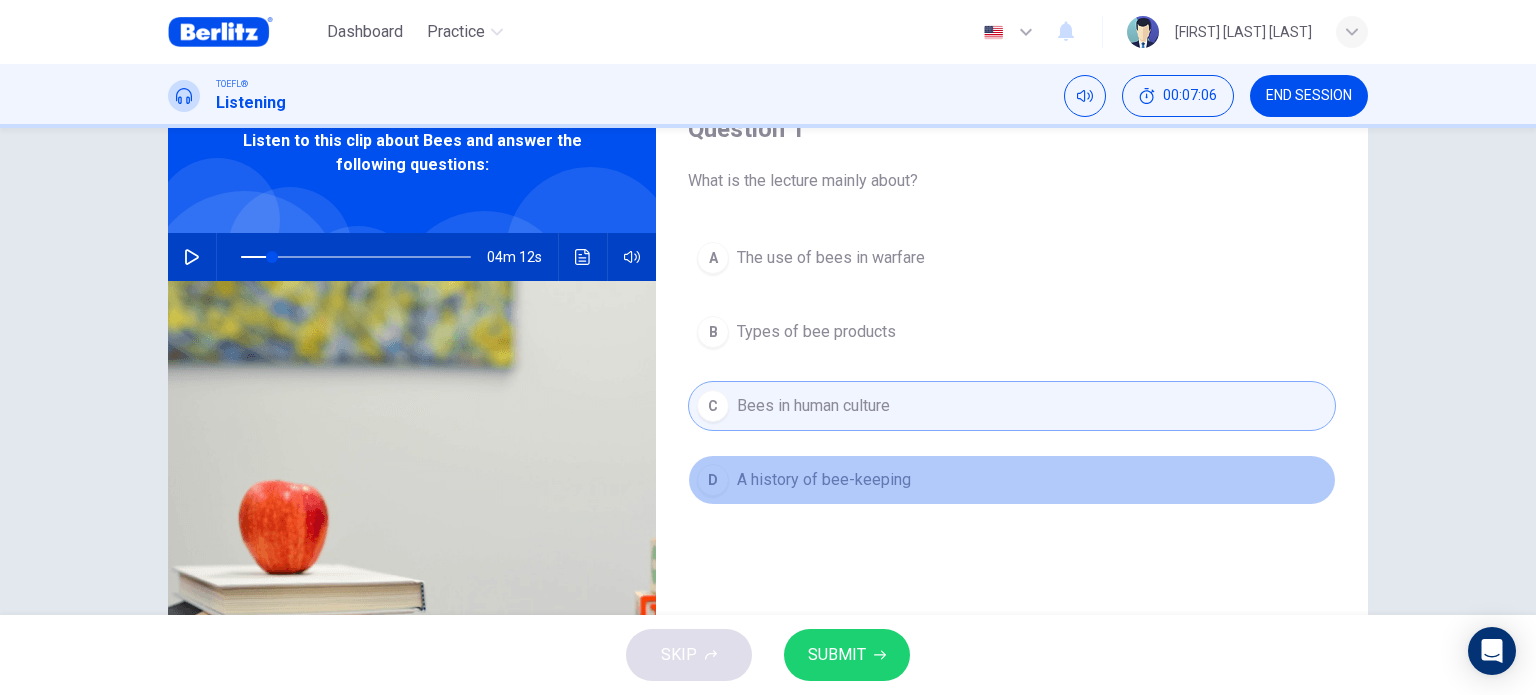 click on "A history of bee-keeping" at bounding box center (824, 480) 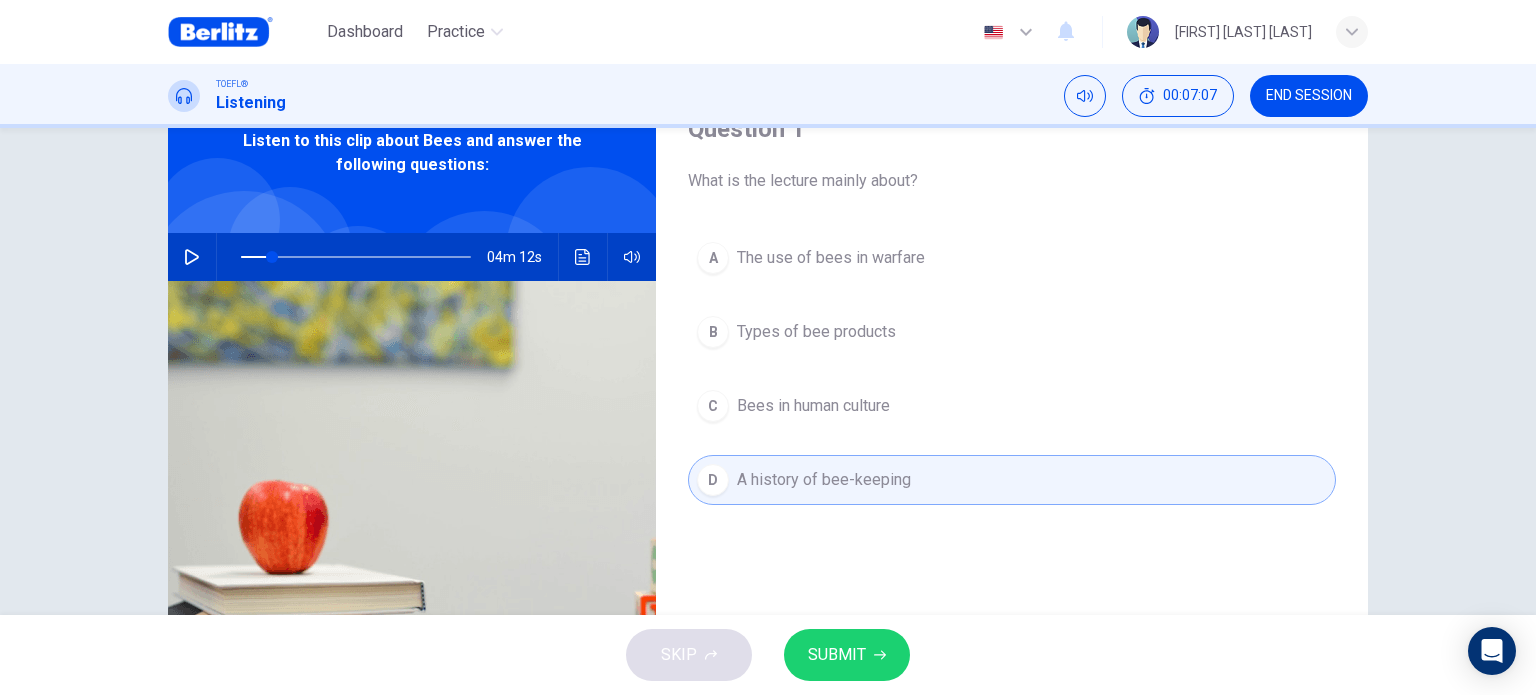 click on "Bees in human culture" at bounding box center [813, 406] 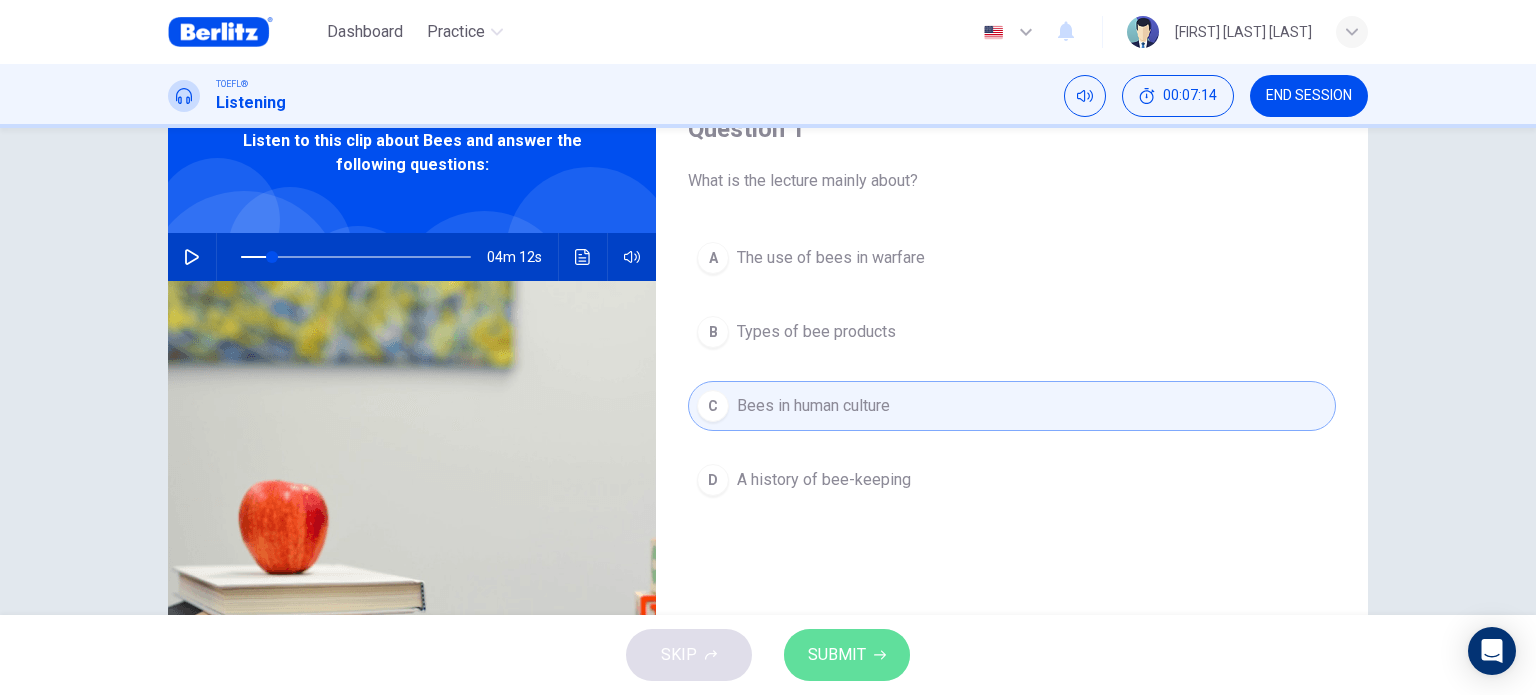 click on "SUBMIT" at bounding box center (837, 655) 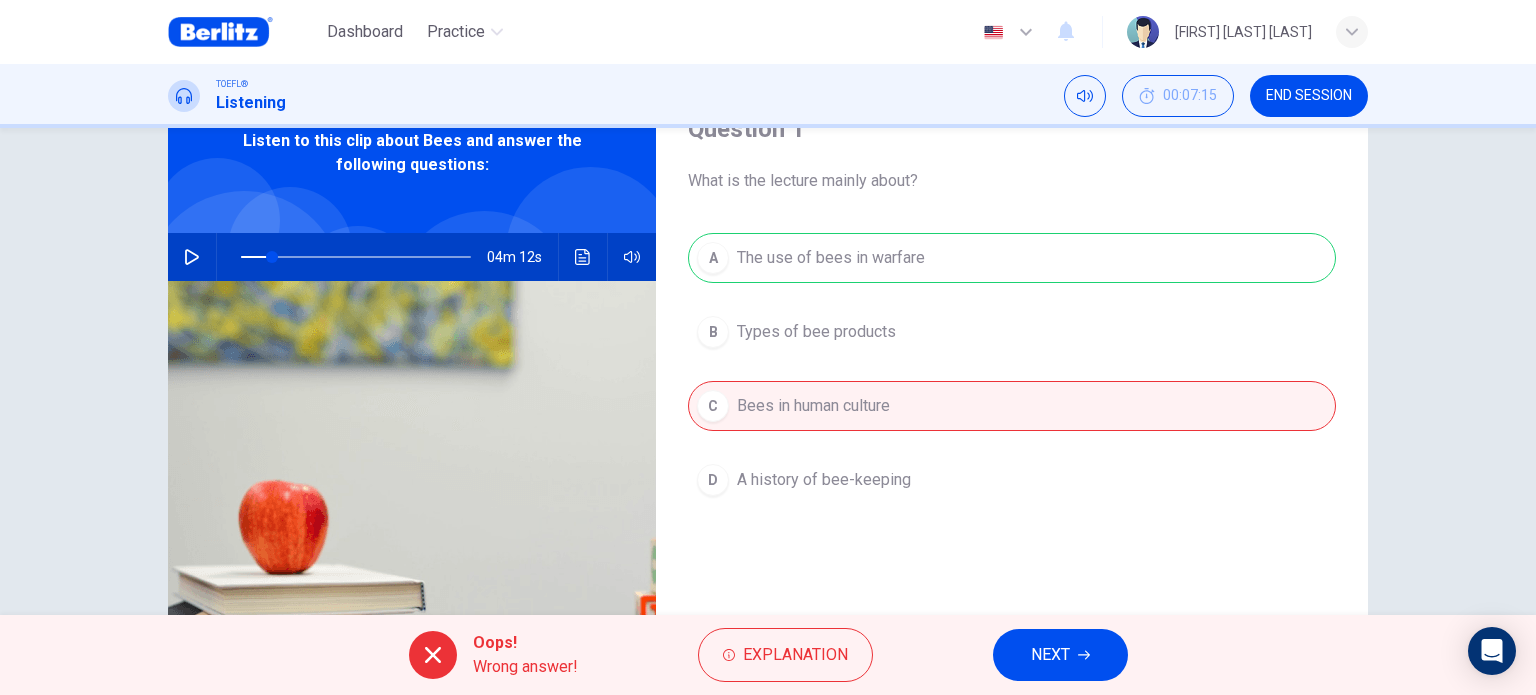 click on "NEXT" at bounding box center [1050, 655] 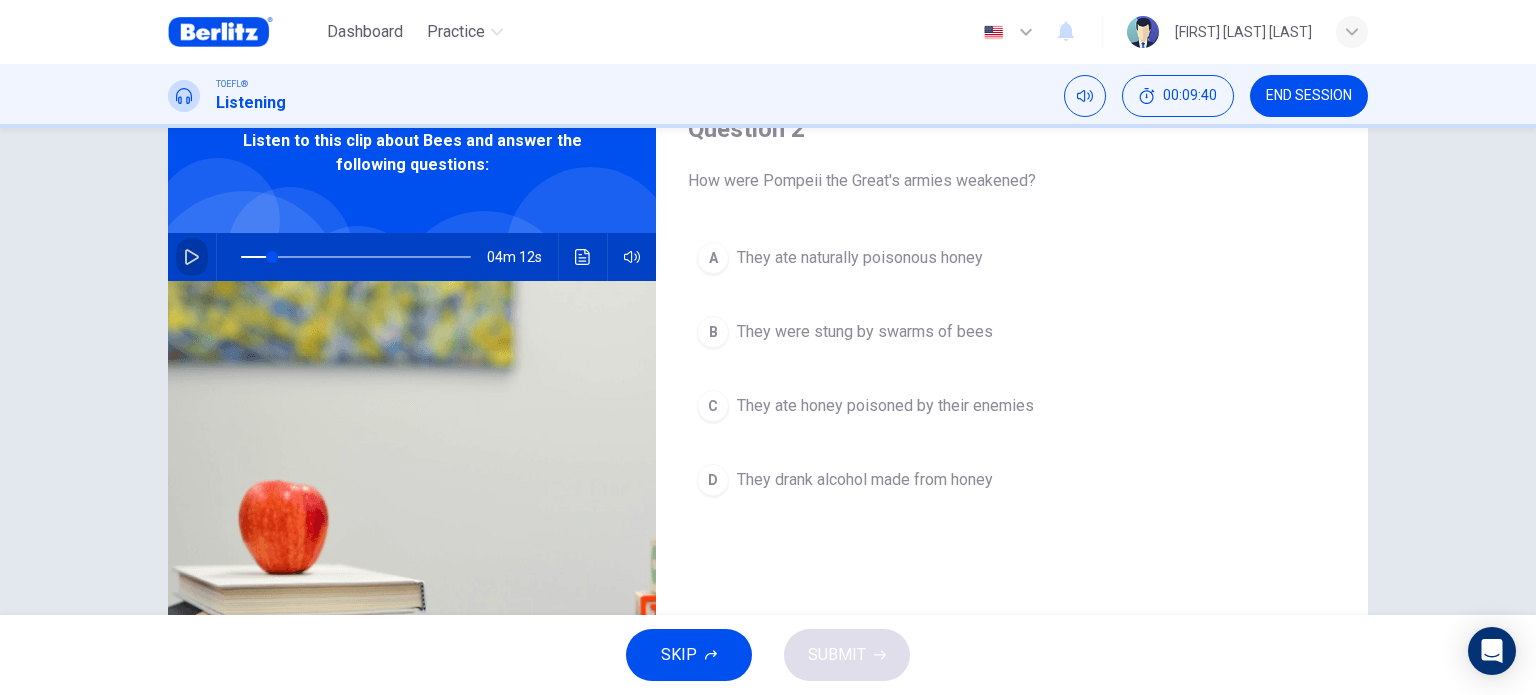click at bounding box center (192, 257) 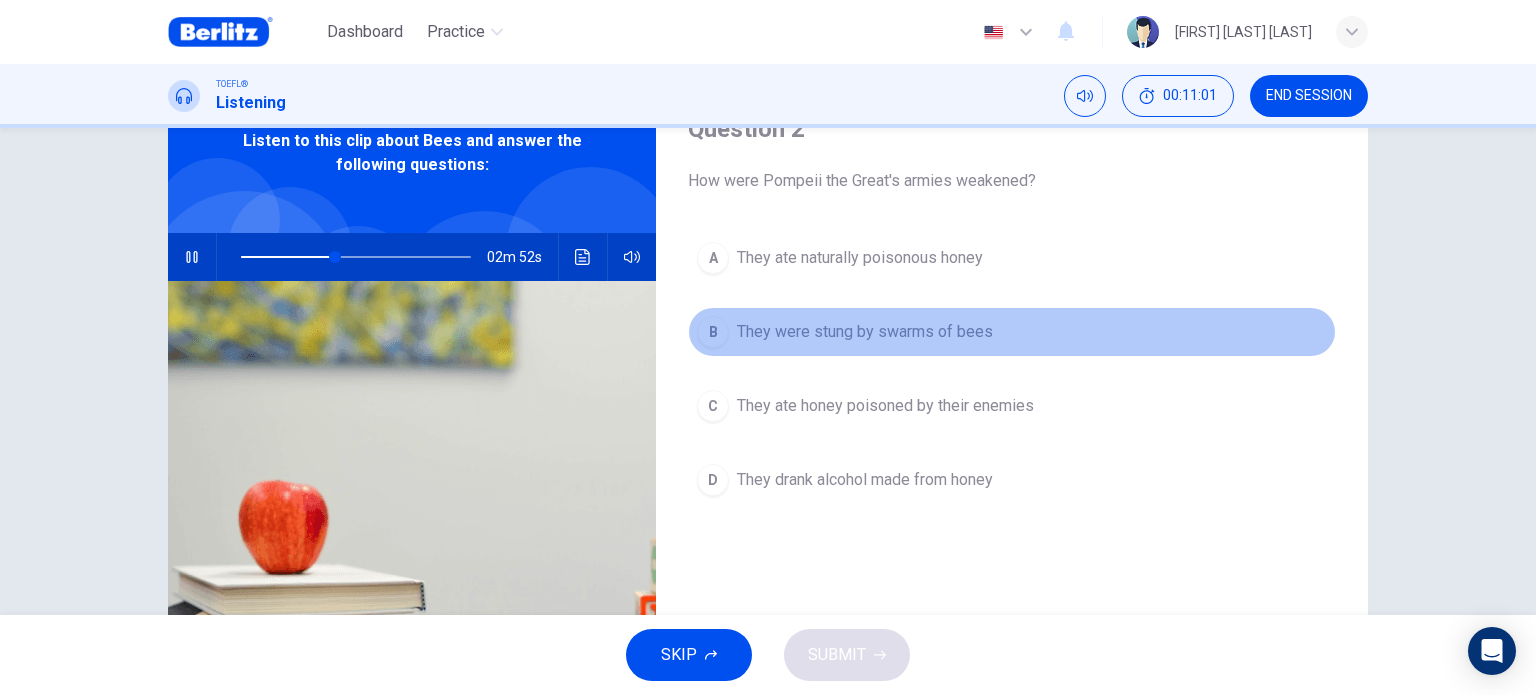 click on "They were stung by swarms of bees" at bounding box center (865, 332) 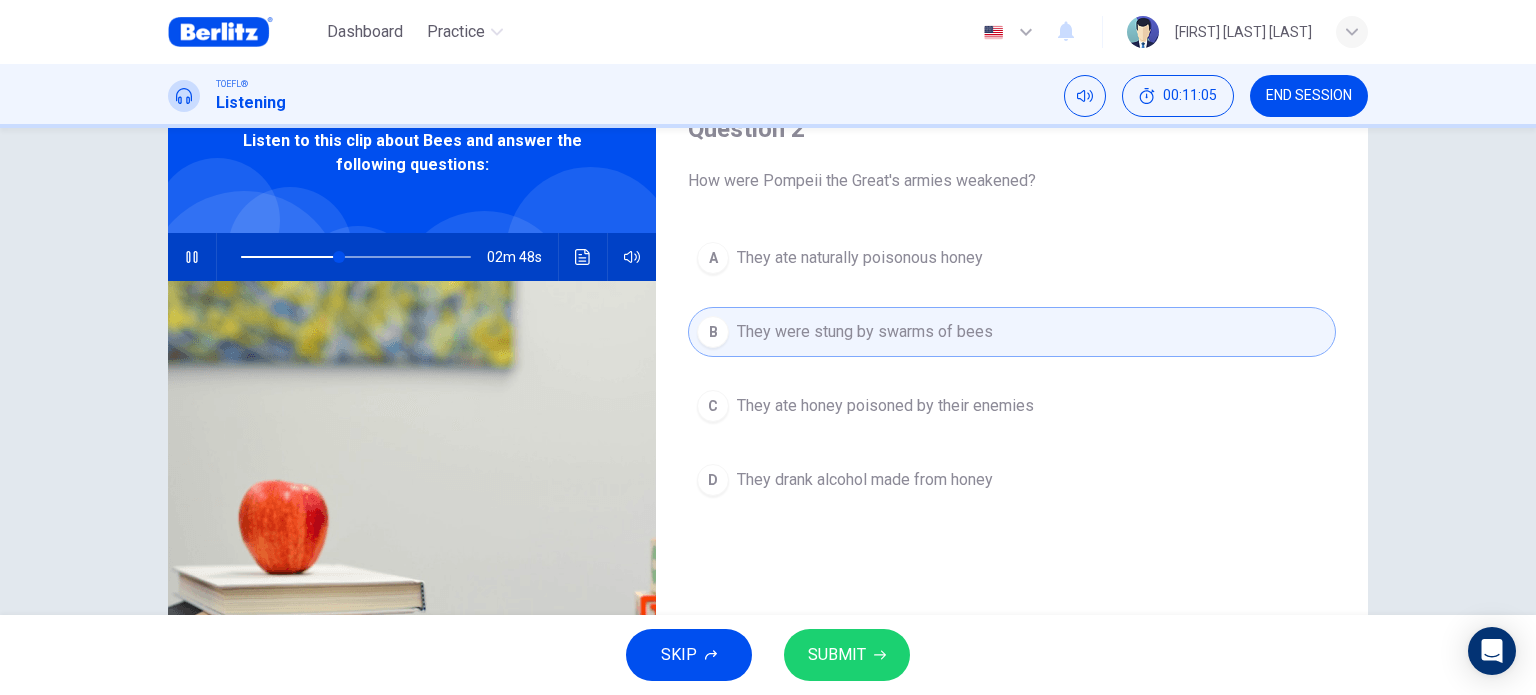 click 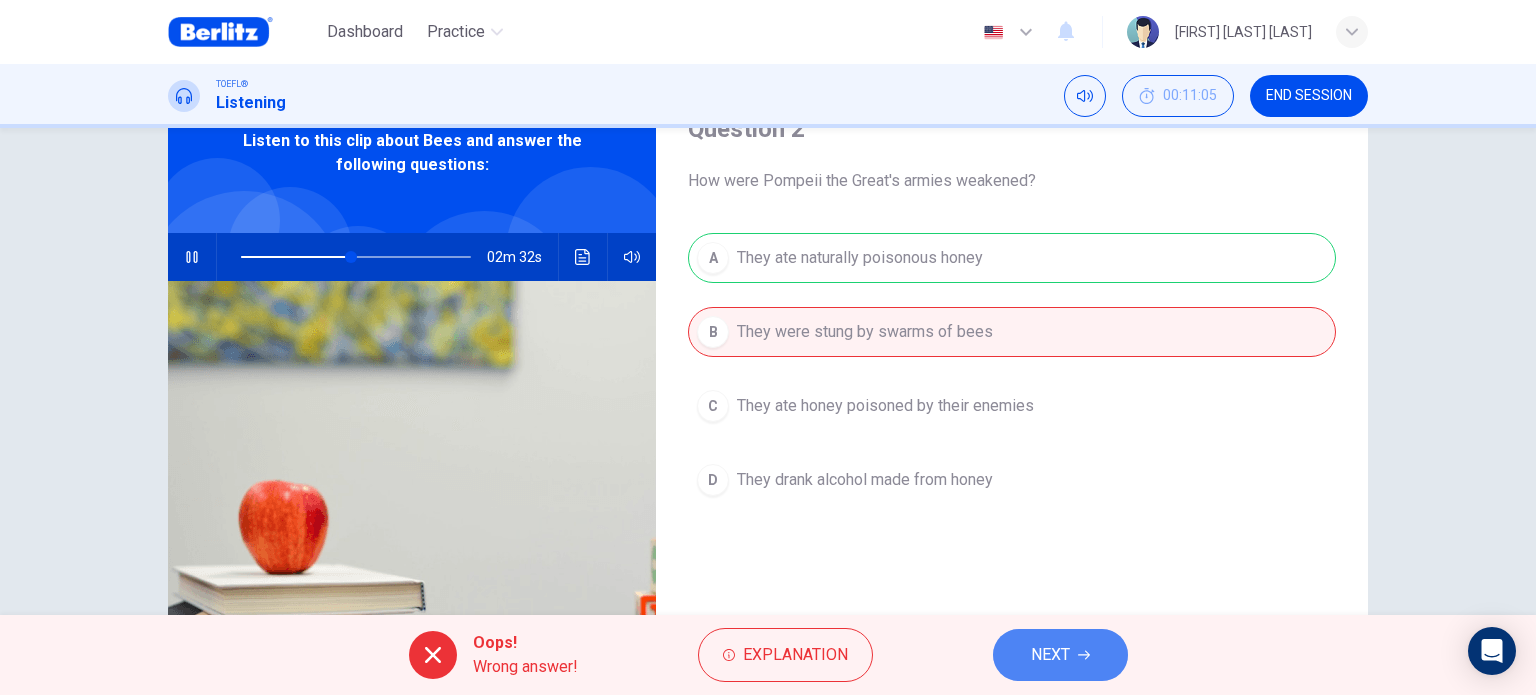 click on "NEXT" at bounding box center [1050, 655] 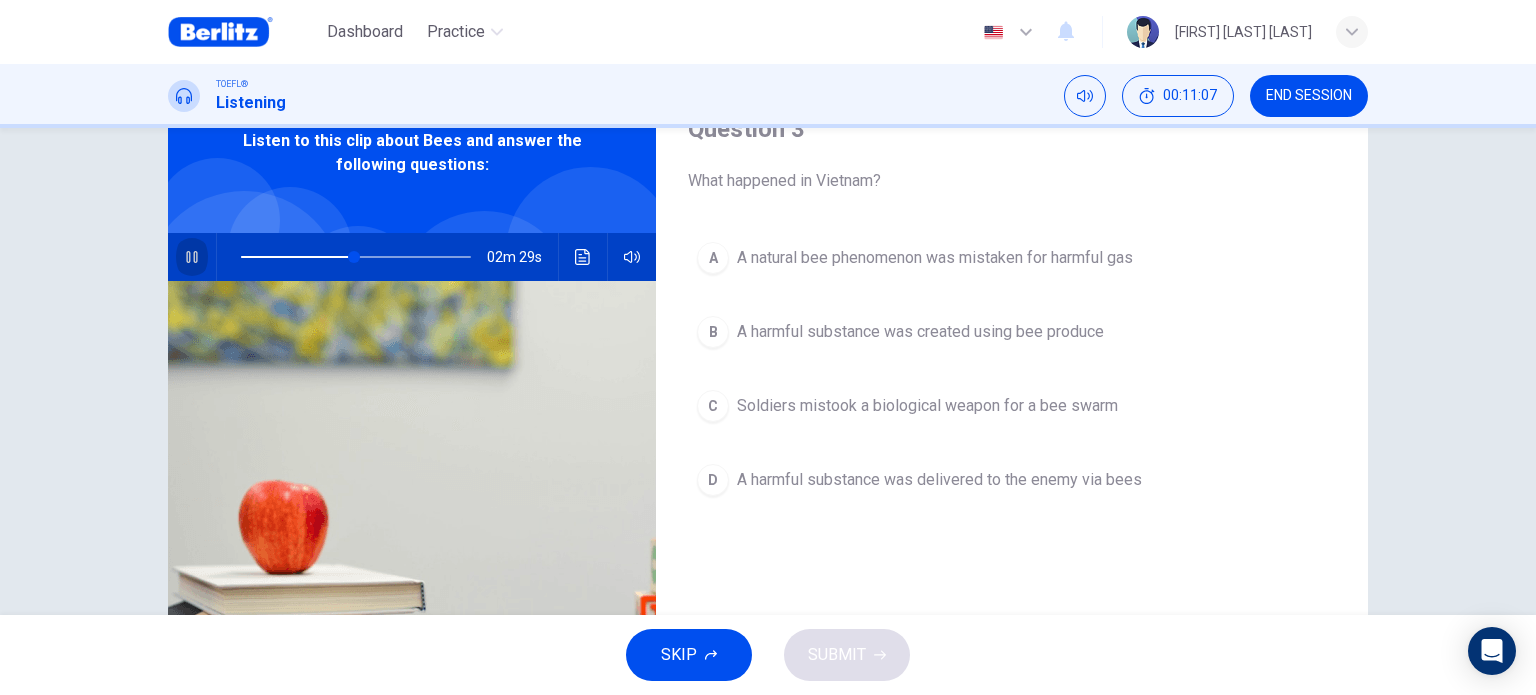 click at bounding box center (192, 257) 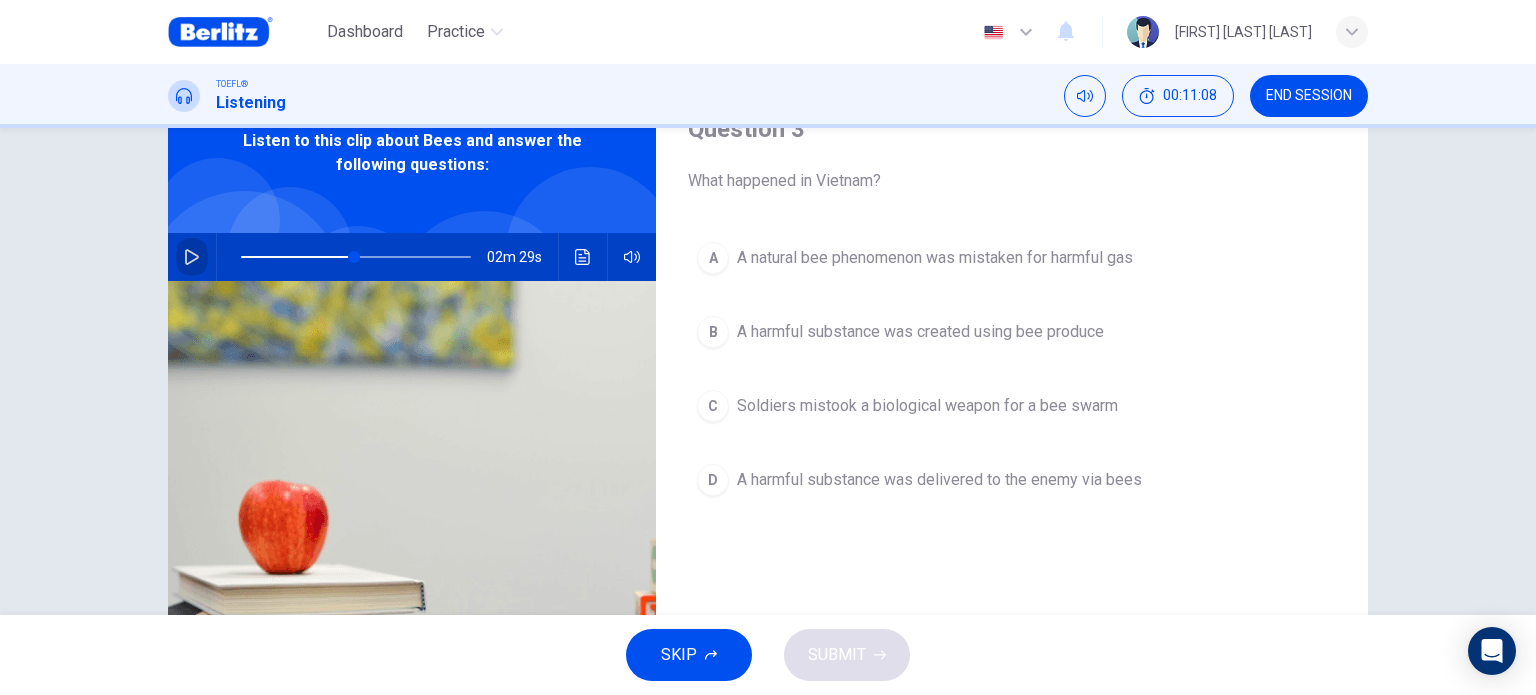 click at bounding box center (192, 257) 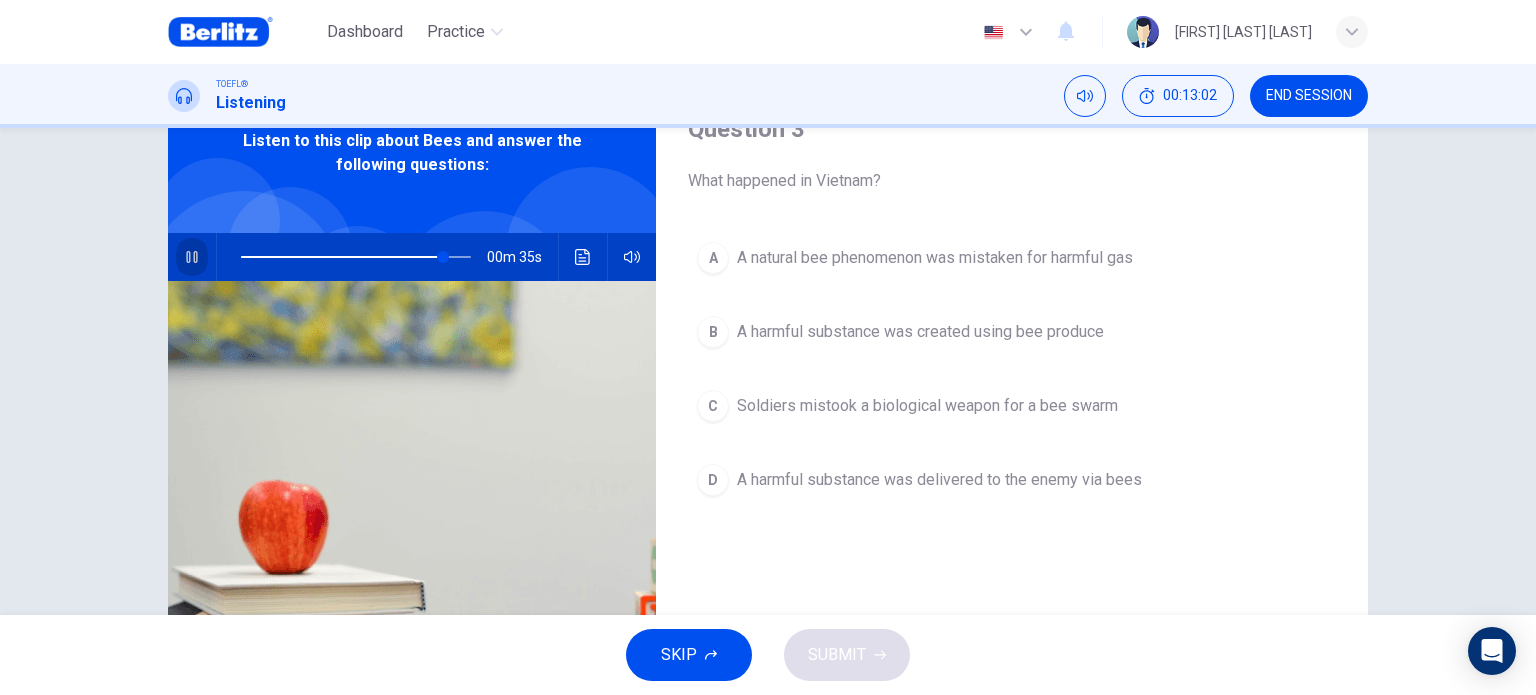 click at bounding box center [192, 257] 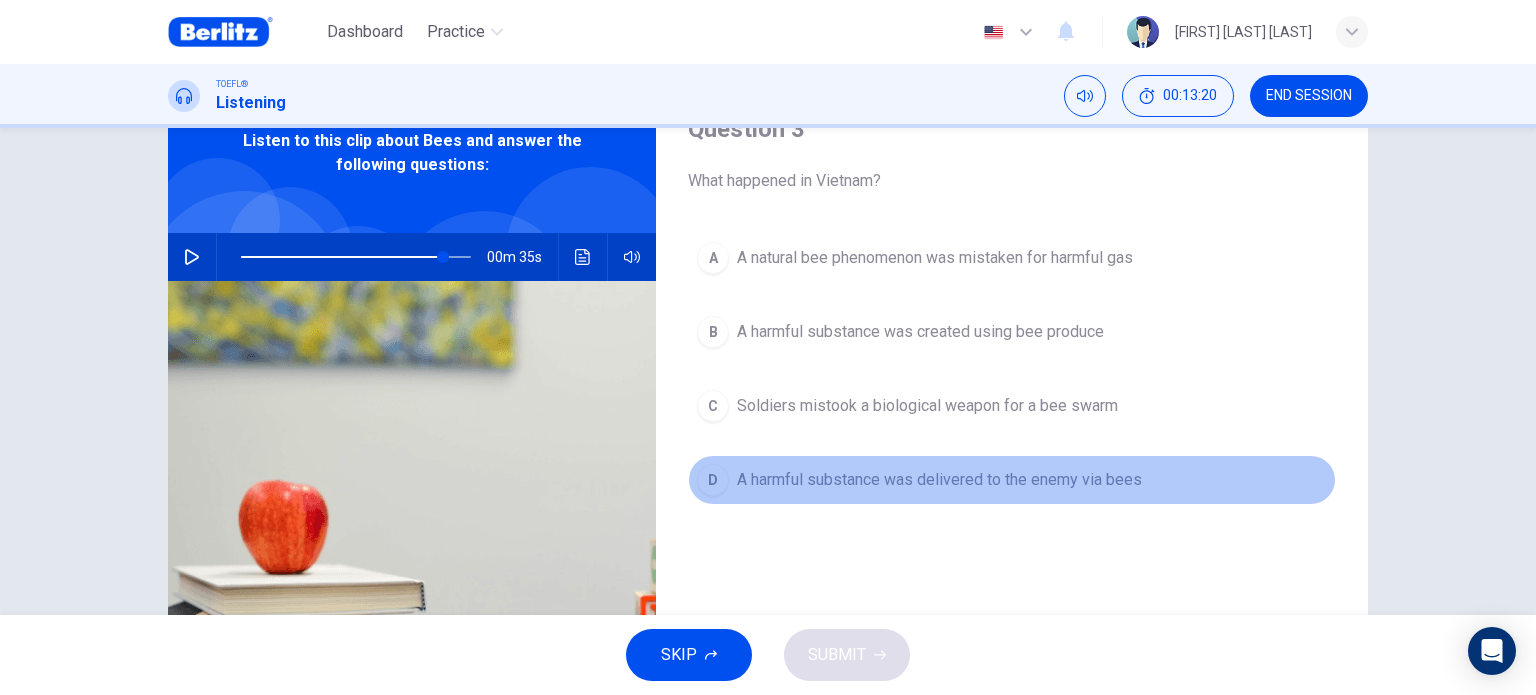 click on "A harmful substance was delivered to the enemy via bees" at bounding box center (939, 480) 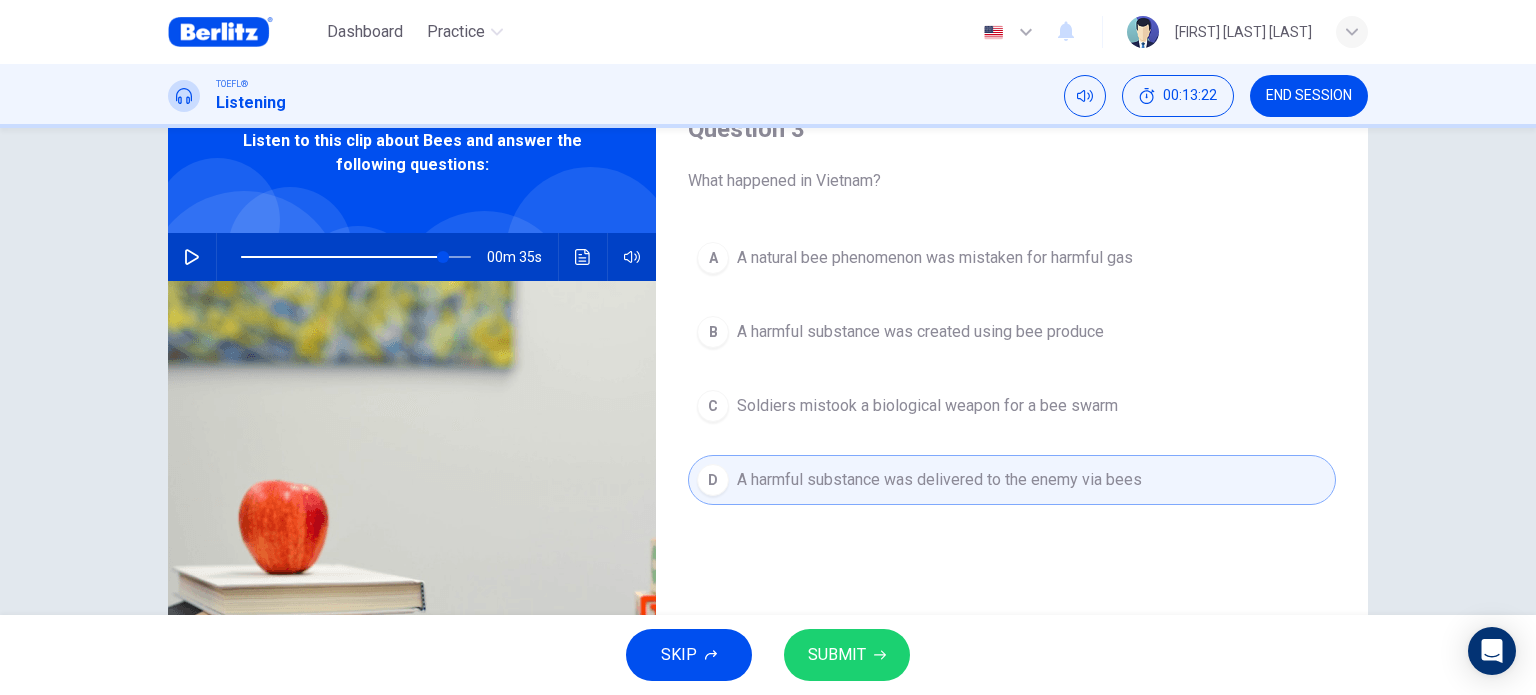 click on "SUBMIT" at bounding box center (847, 655) 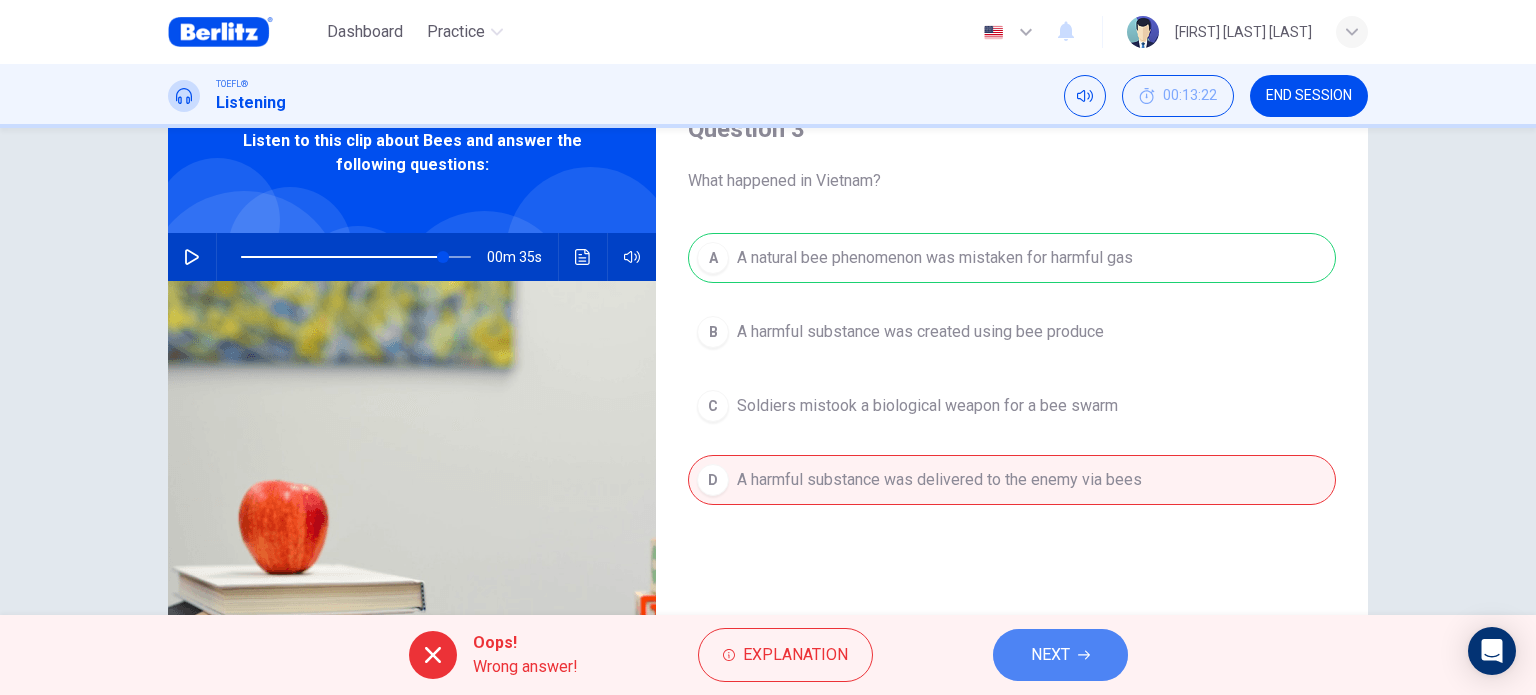 click on "NEXT" at bounding box center [1060, 655] 